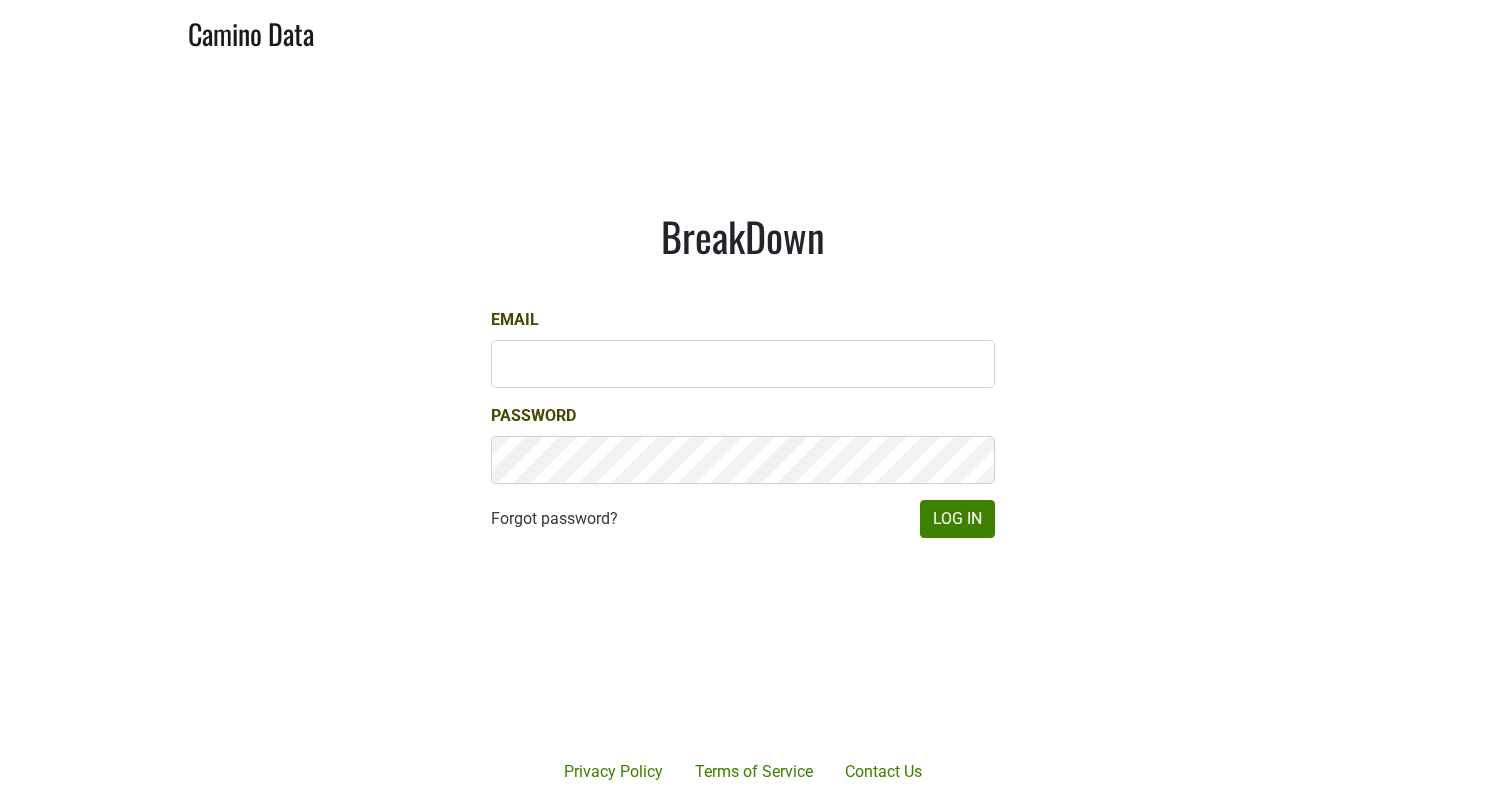 scroll, scrollTop: 0, scrollLeft: 0, axis: both 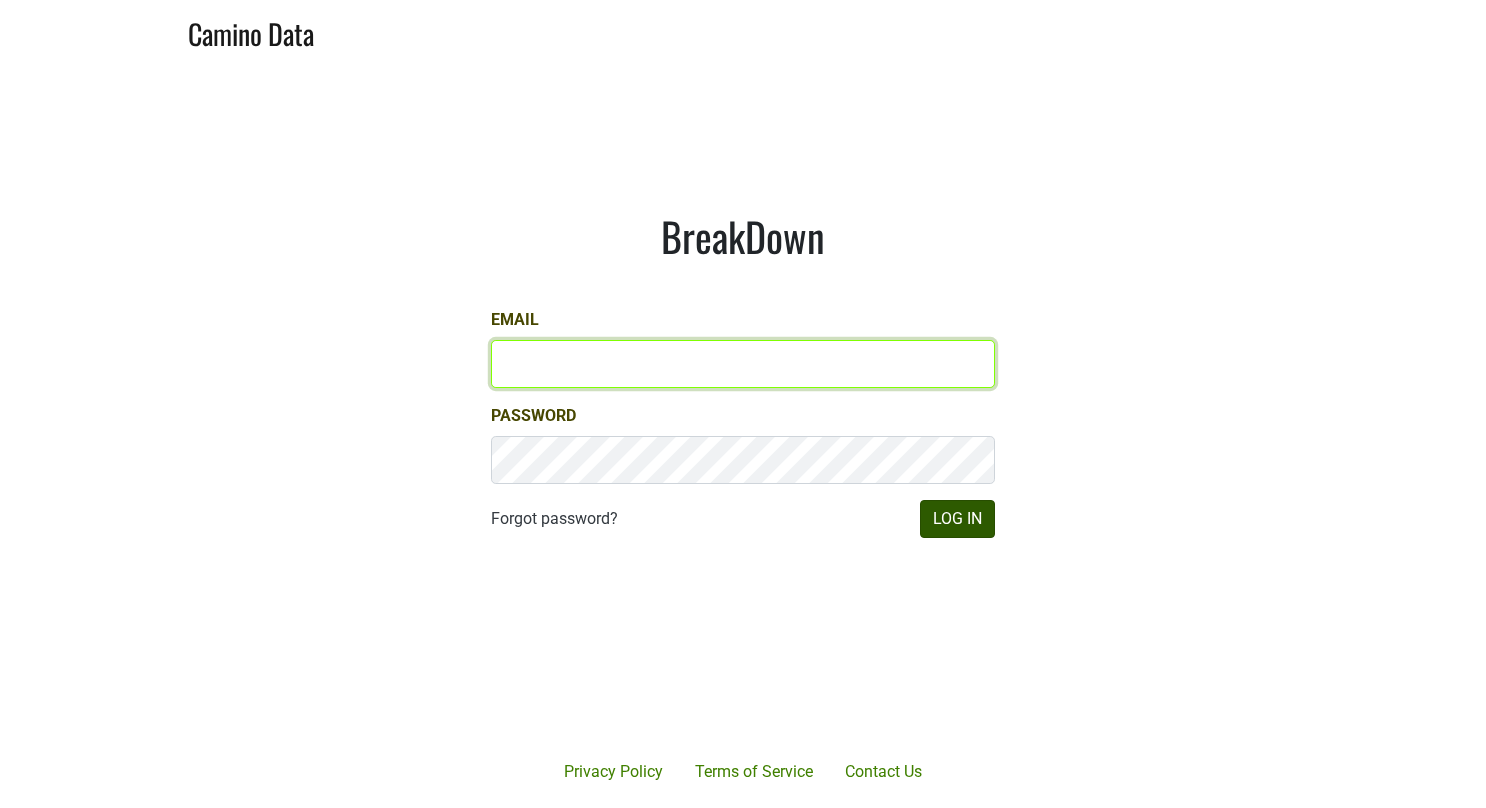 type on "[EMAIL]" 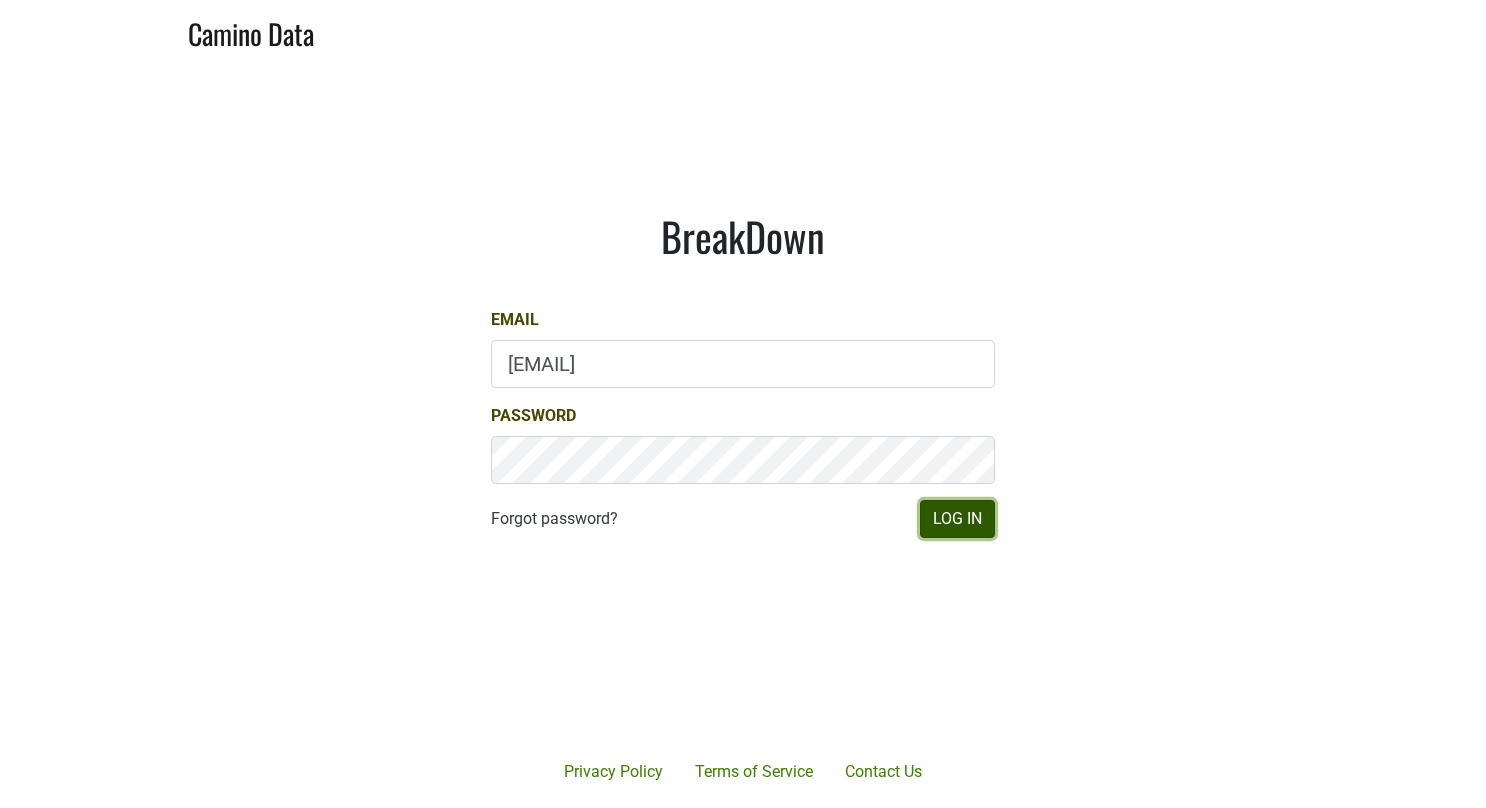 click on "Log In" at bounding box center (957, 519) 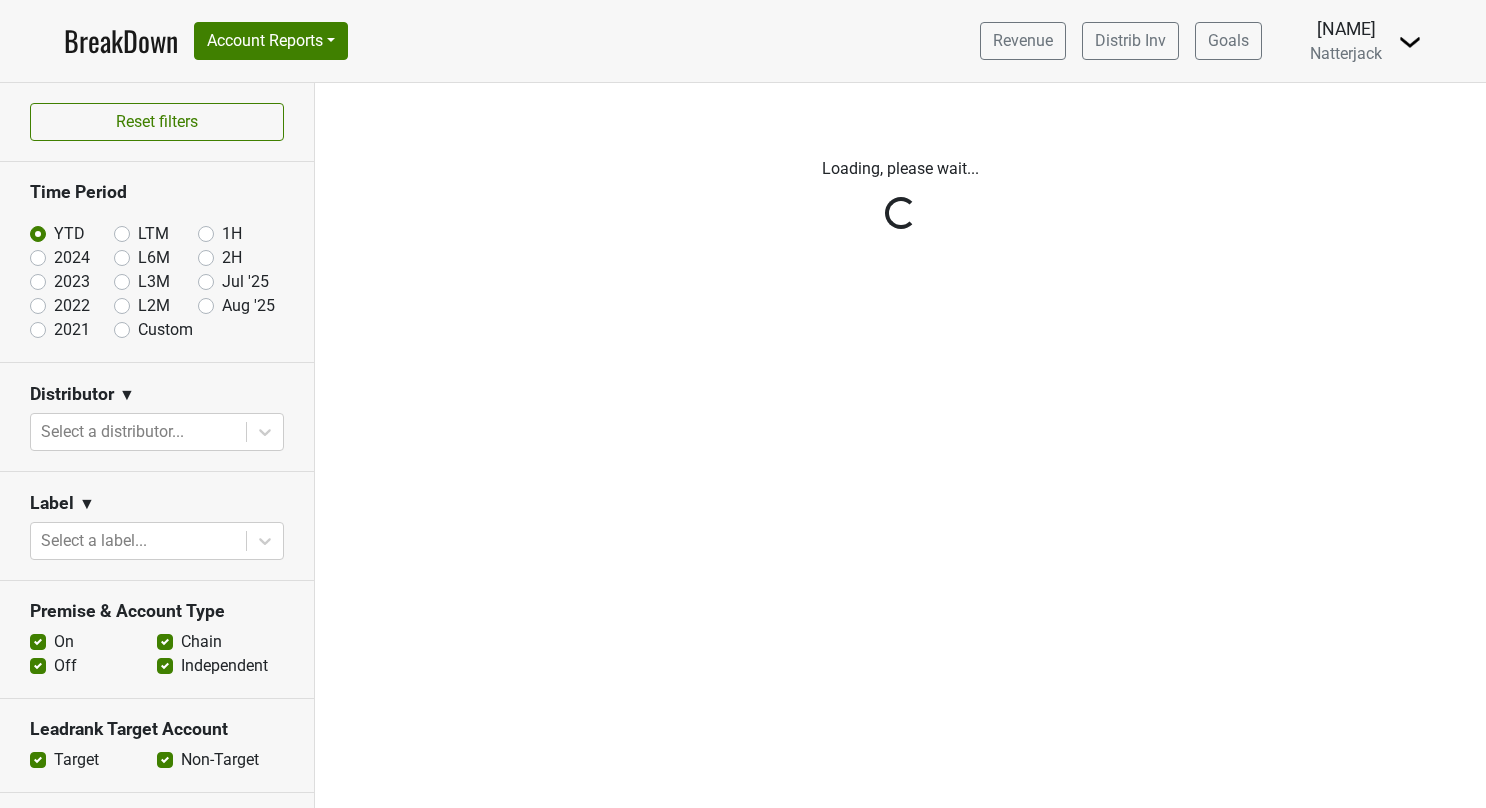 scroll, scrollTop: 0, scrollLeft: 0, axis: both 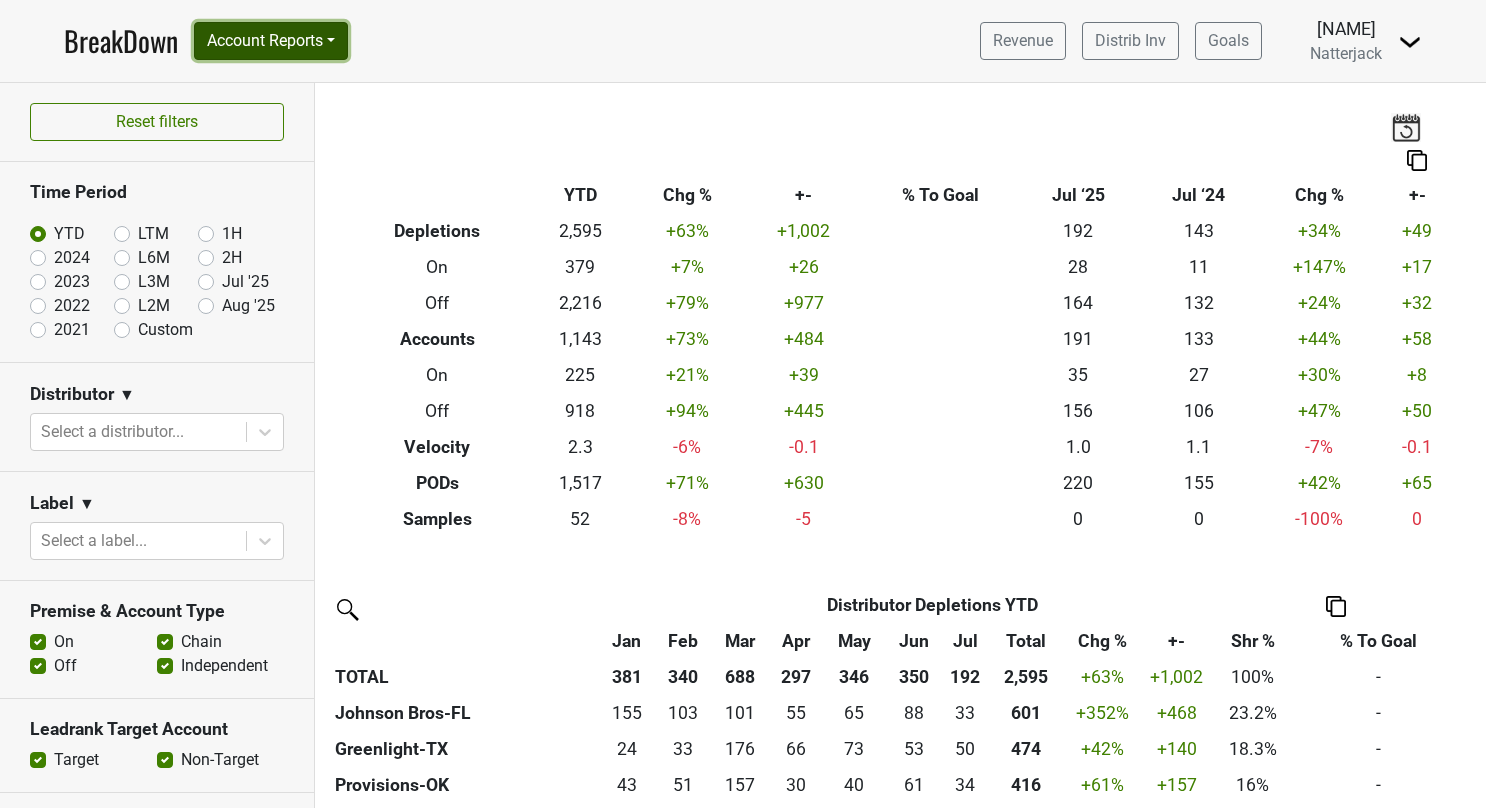 click on "Account Reports" at bounding box center [271, 41] 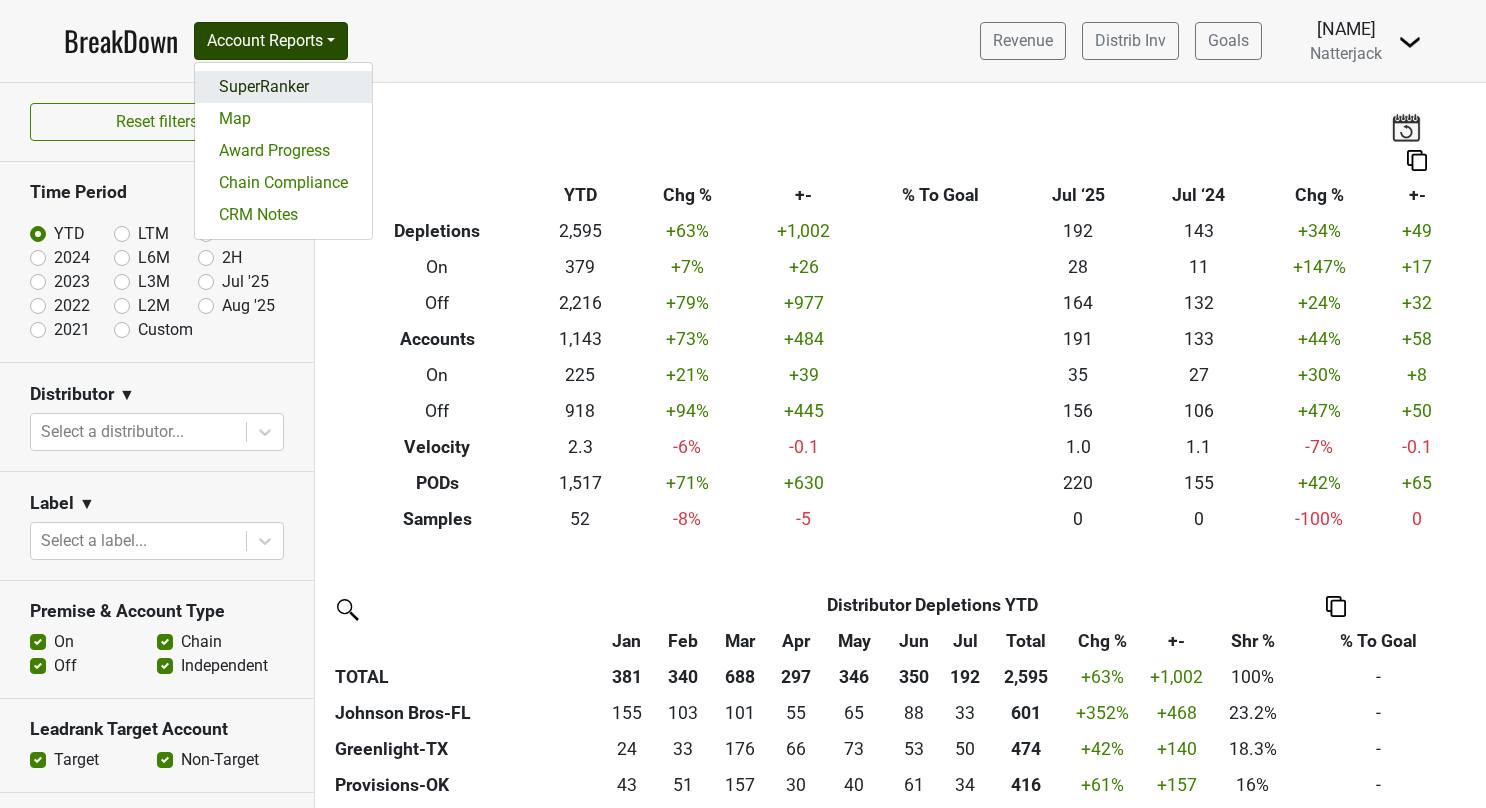 click on "SuperRanker" at bounding box center (283, 87) 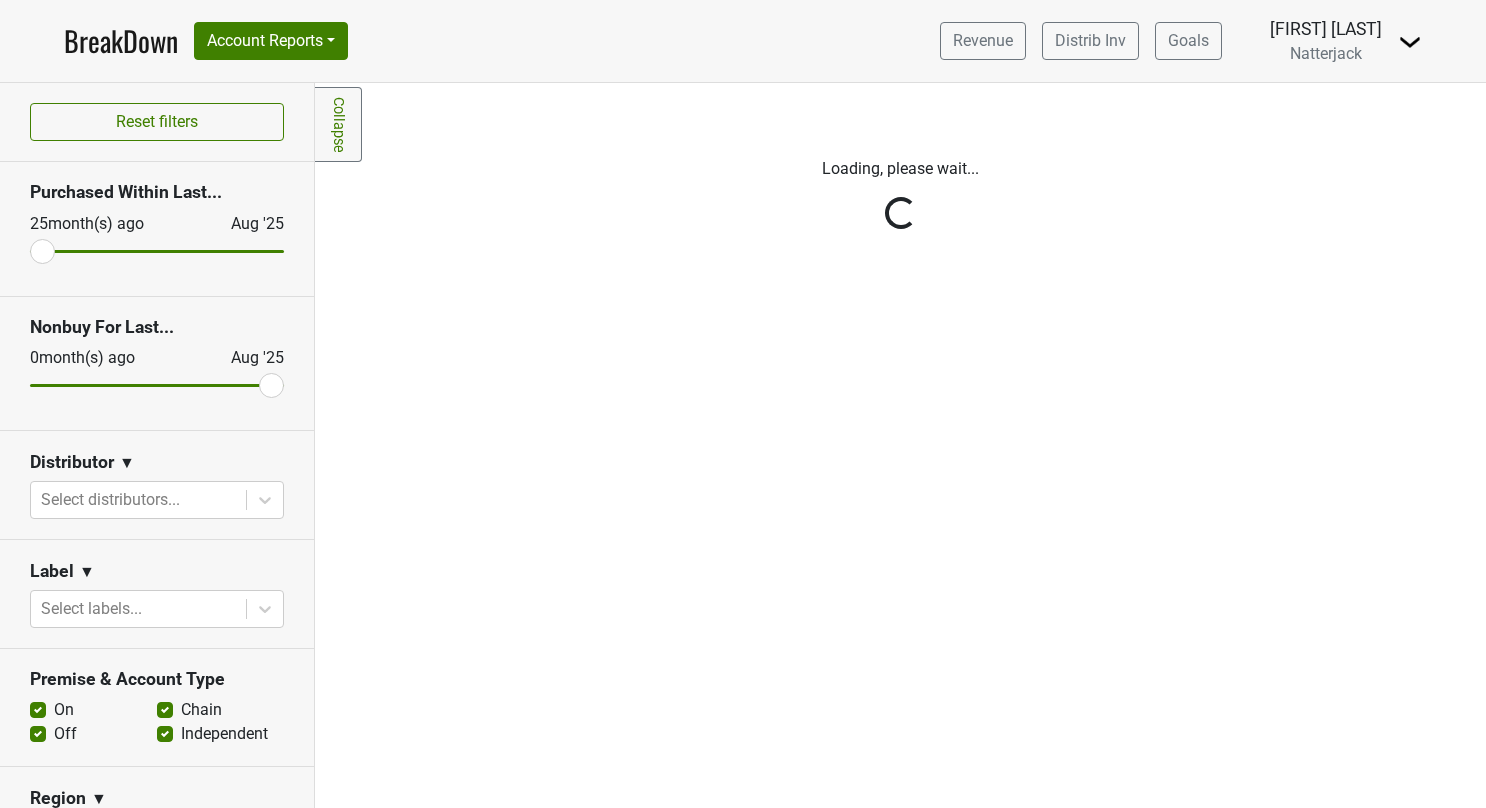scroll, scrollTop: 0, scrollLeft: 0, axis: both 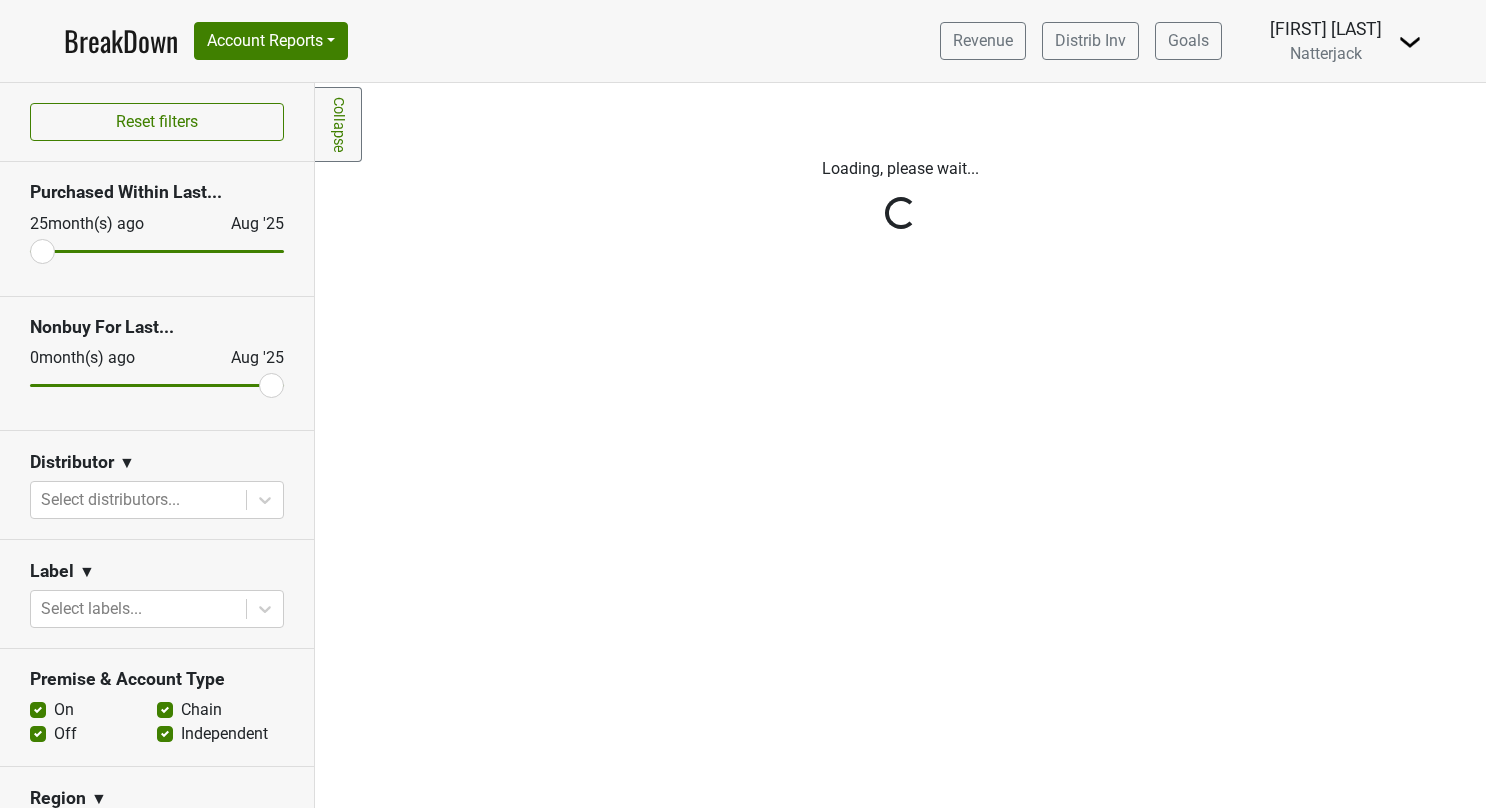 click on "Reset filters Purchased Within Last... 25  month(s) ago Aug '25 Nonbuy For Last... 0  month(s) ago Aug '25 Distributor ▼ Select distributors... Label ▼ Select labels... Premise & Account Type On Off Chain Independent Region ▼ Select region... Sales Territory ▼ Select sales territory... Chain ▼ Search for a chain... Awards ▼ Select awards... Tags ▼ Select tags... Filters Award Winner Leadrank Target Account Private Clubs" at bounding box center [157, 445] 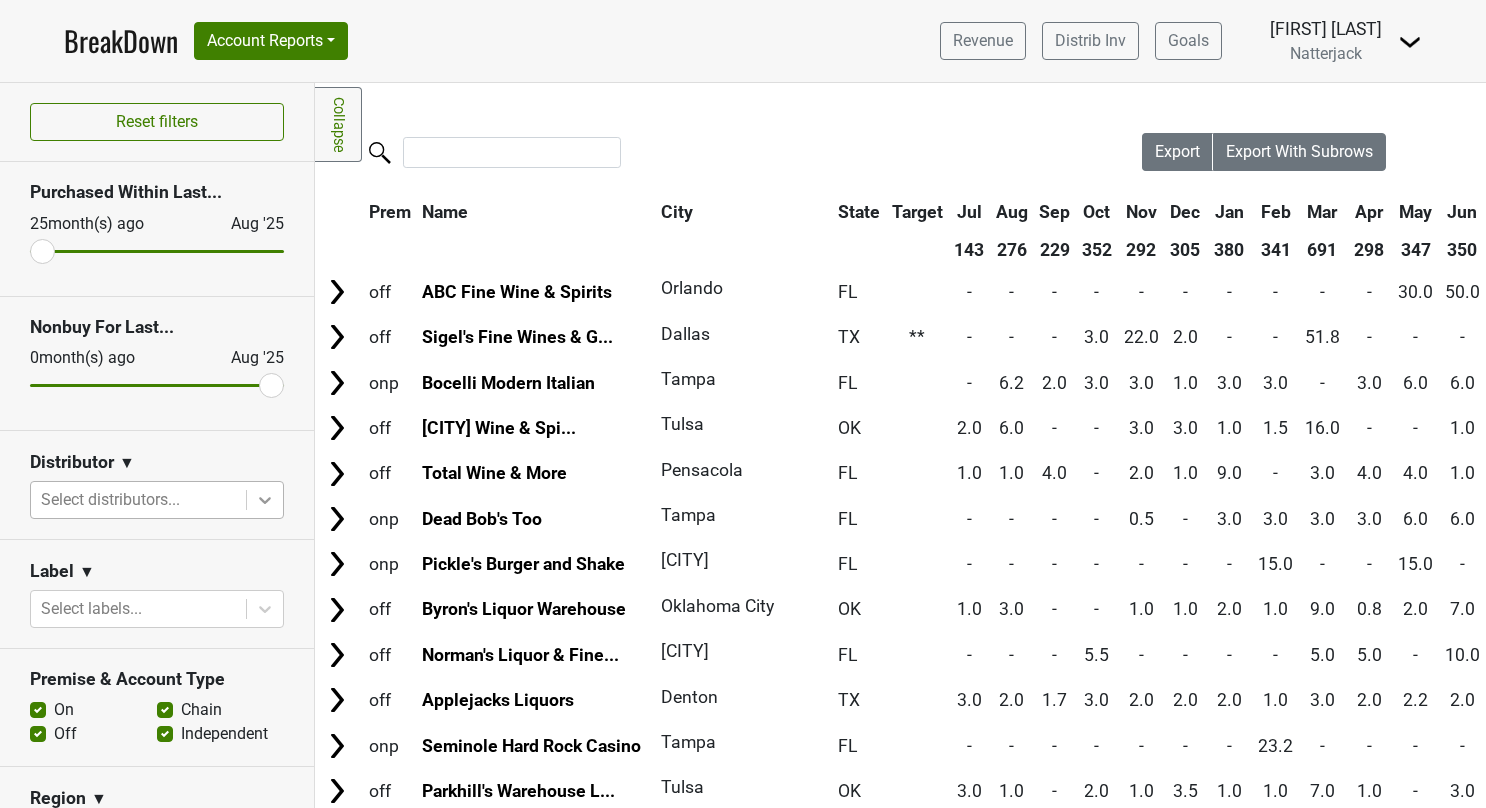 click 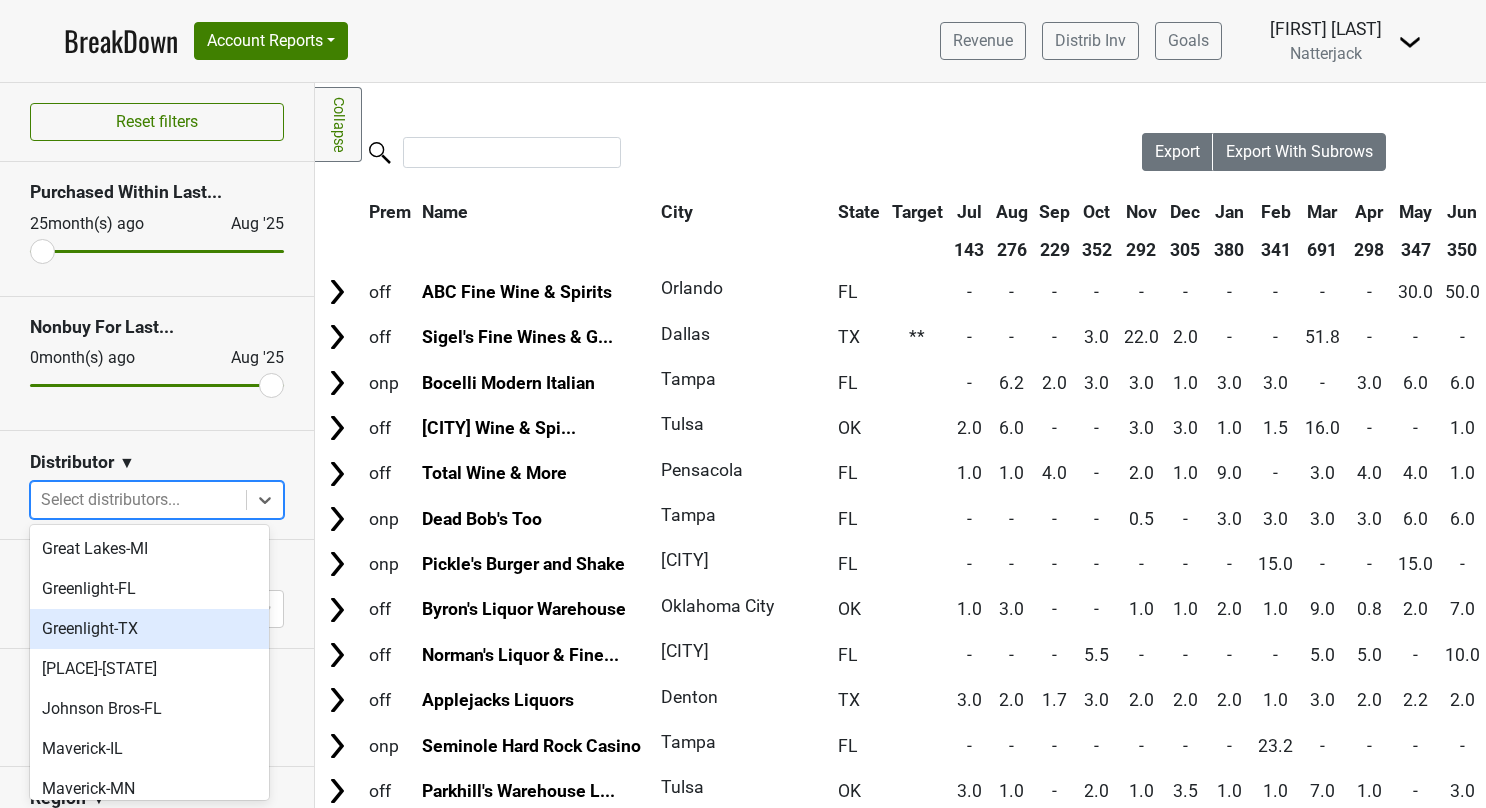 click on "Greenlight-TX" at bounding box center [149, 629] 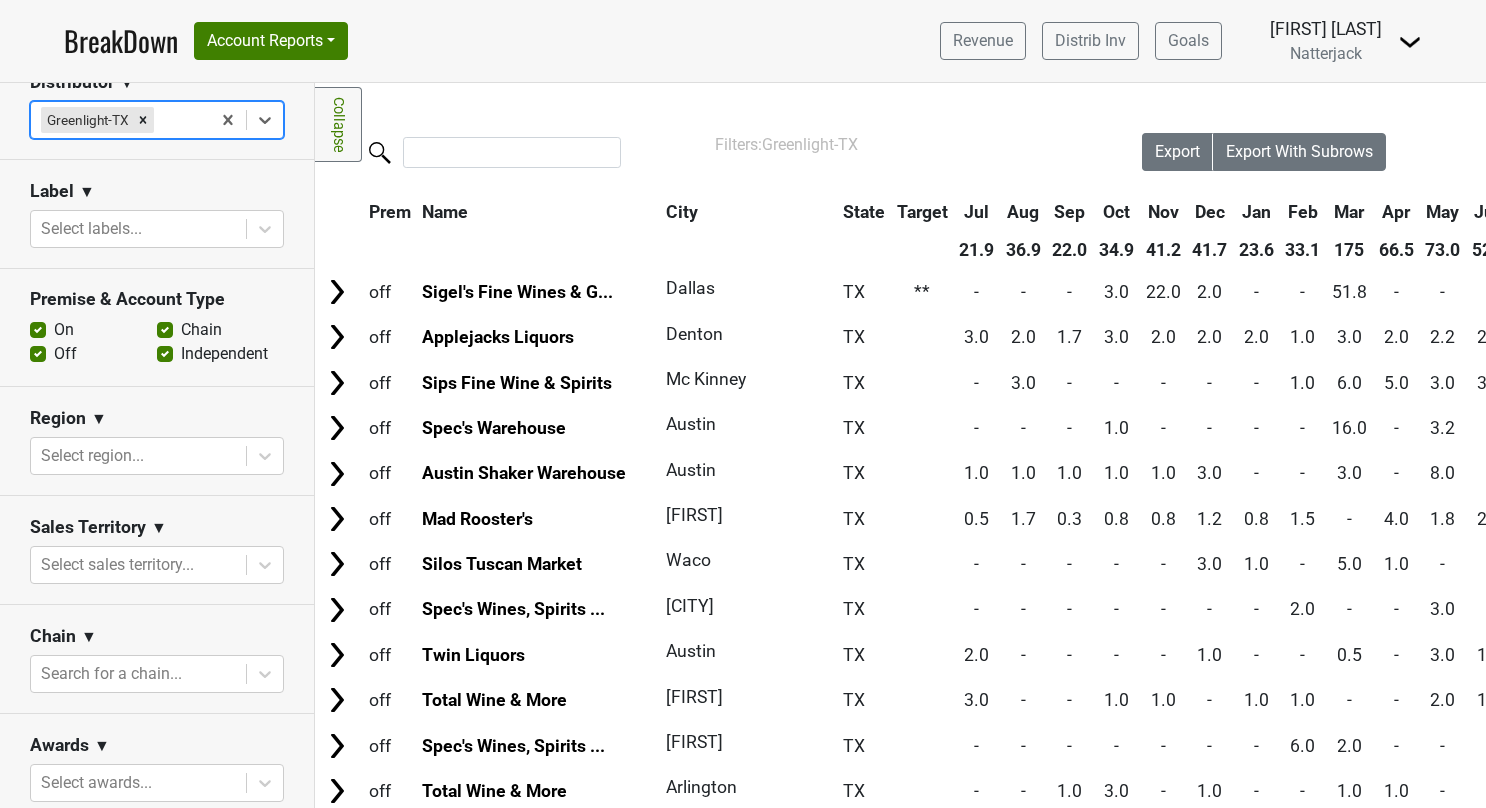 scroll, scrollTop: 381, scrollLeft: 0, axis: vertical 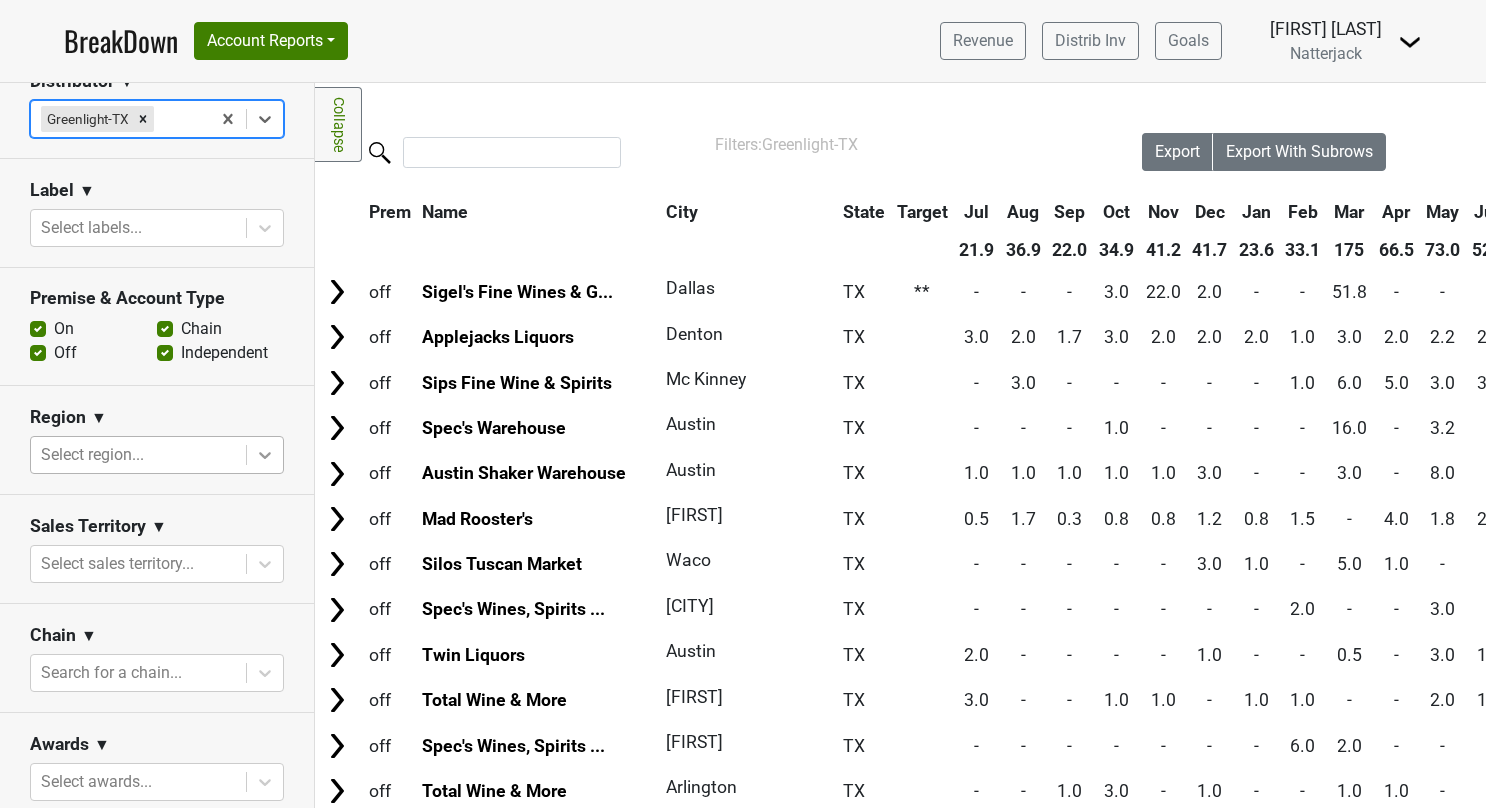 click 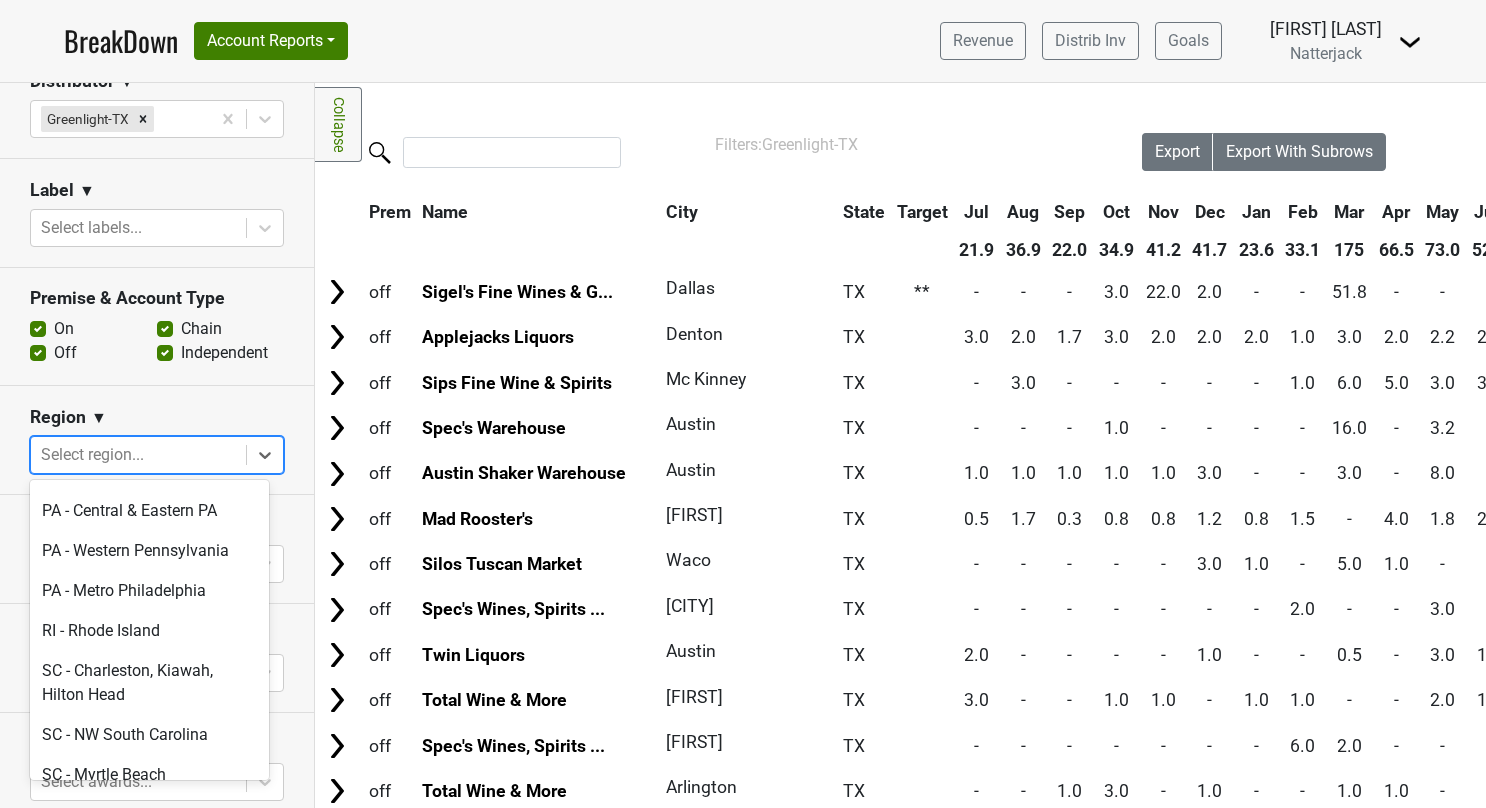 scroll, scrollTop: 4564, scrollLeft: 0, axis: vertical 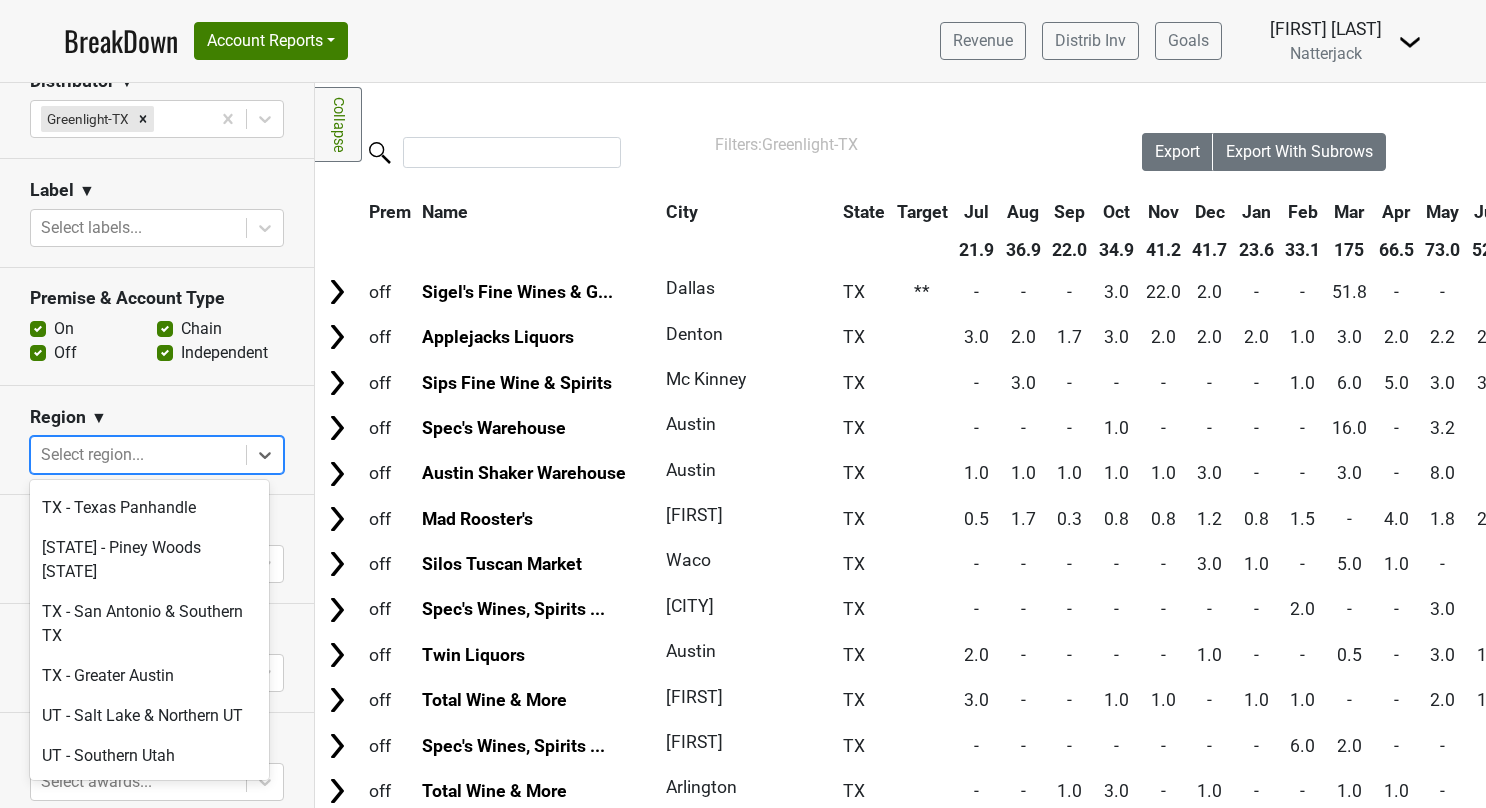 click on "TX - Dallas & Fort Worth" at bounding box center [149, 348] 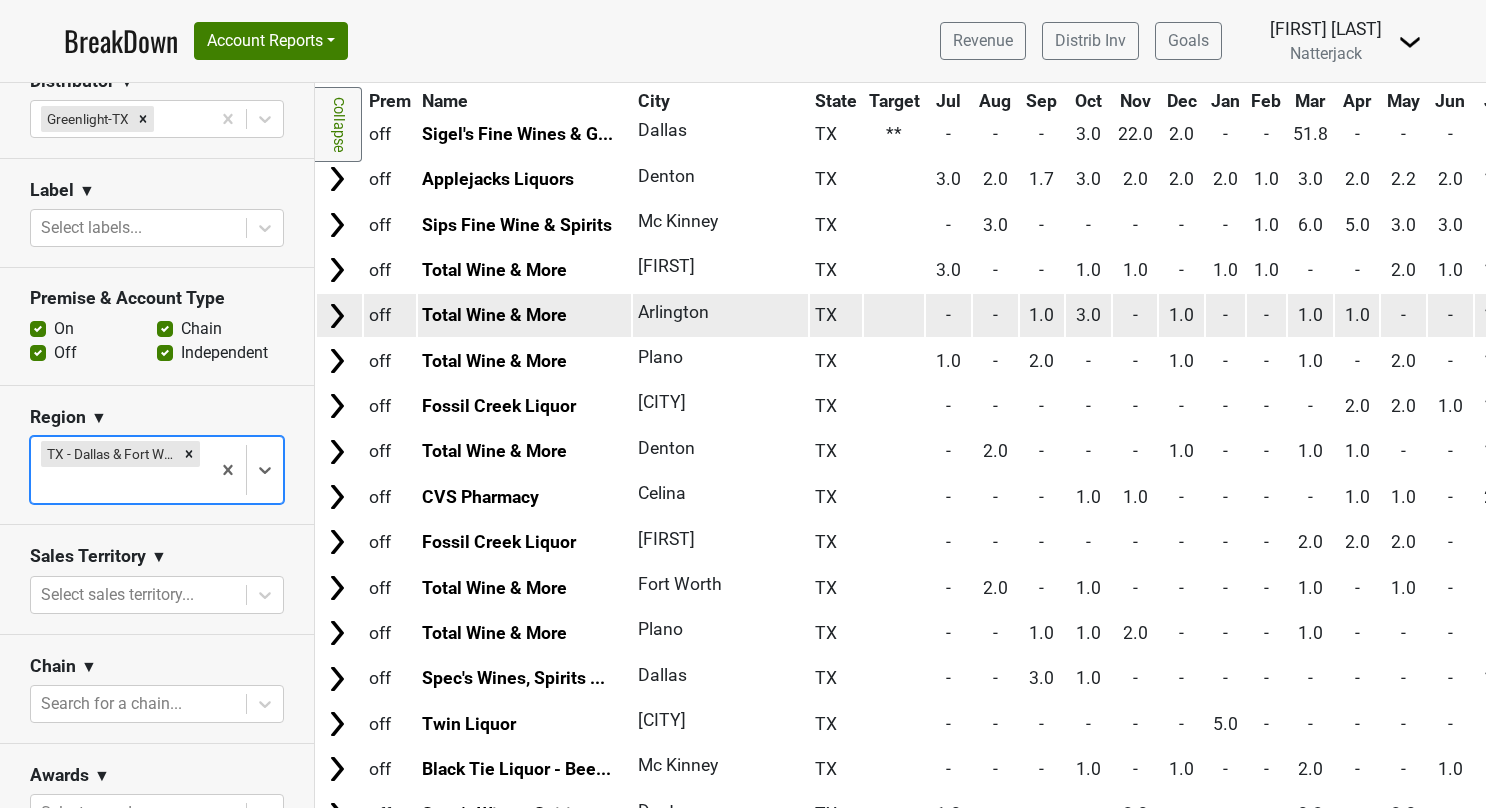 scroll, scrollTop: 160, scrollLeft: 0, axis: vertical 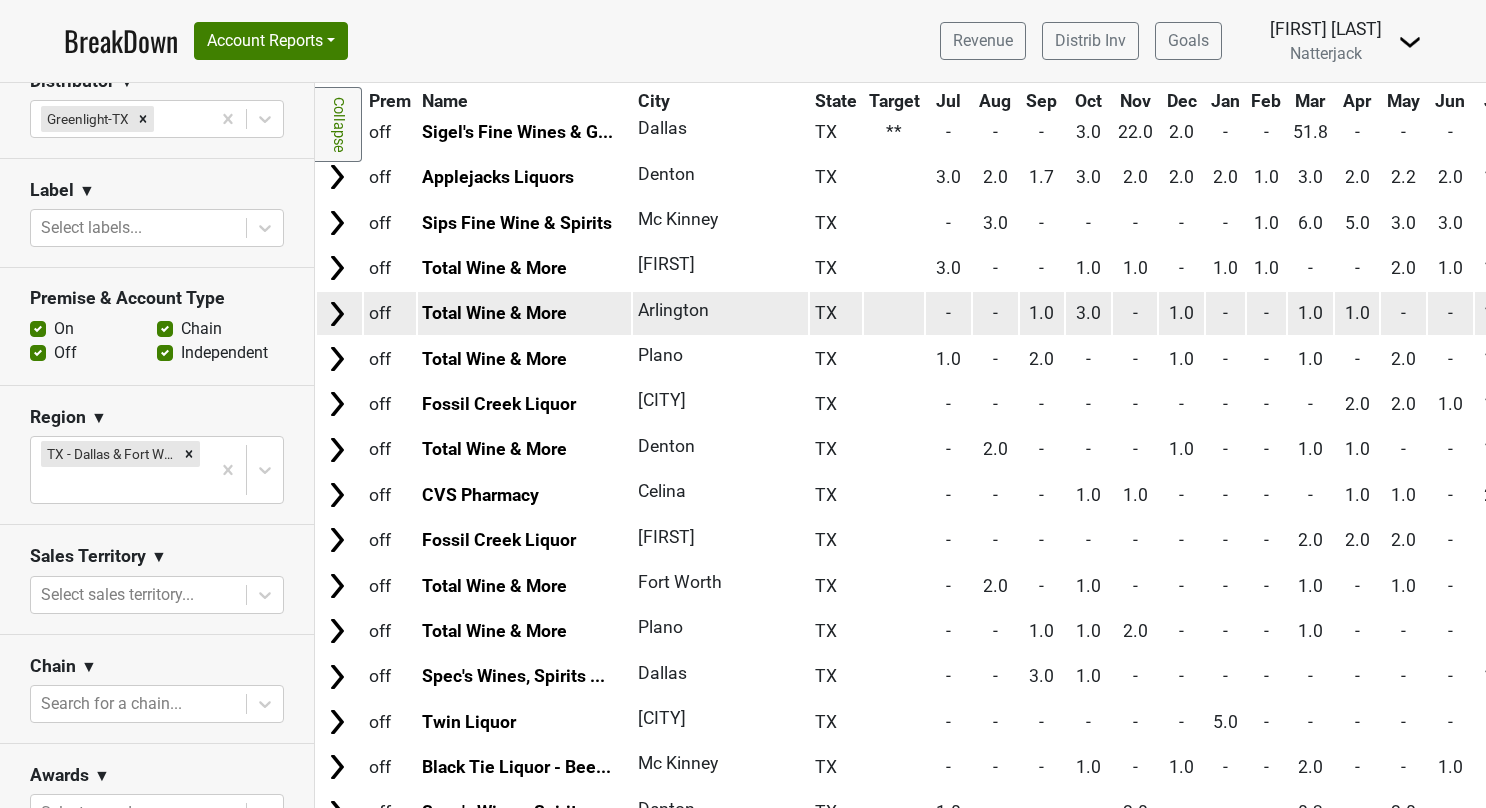 click on "Celina" at bounding box center [720, 494] 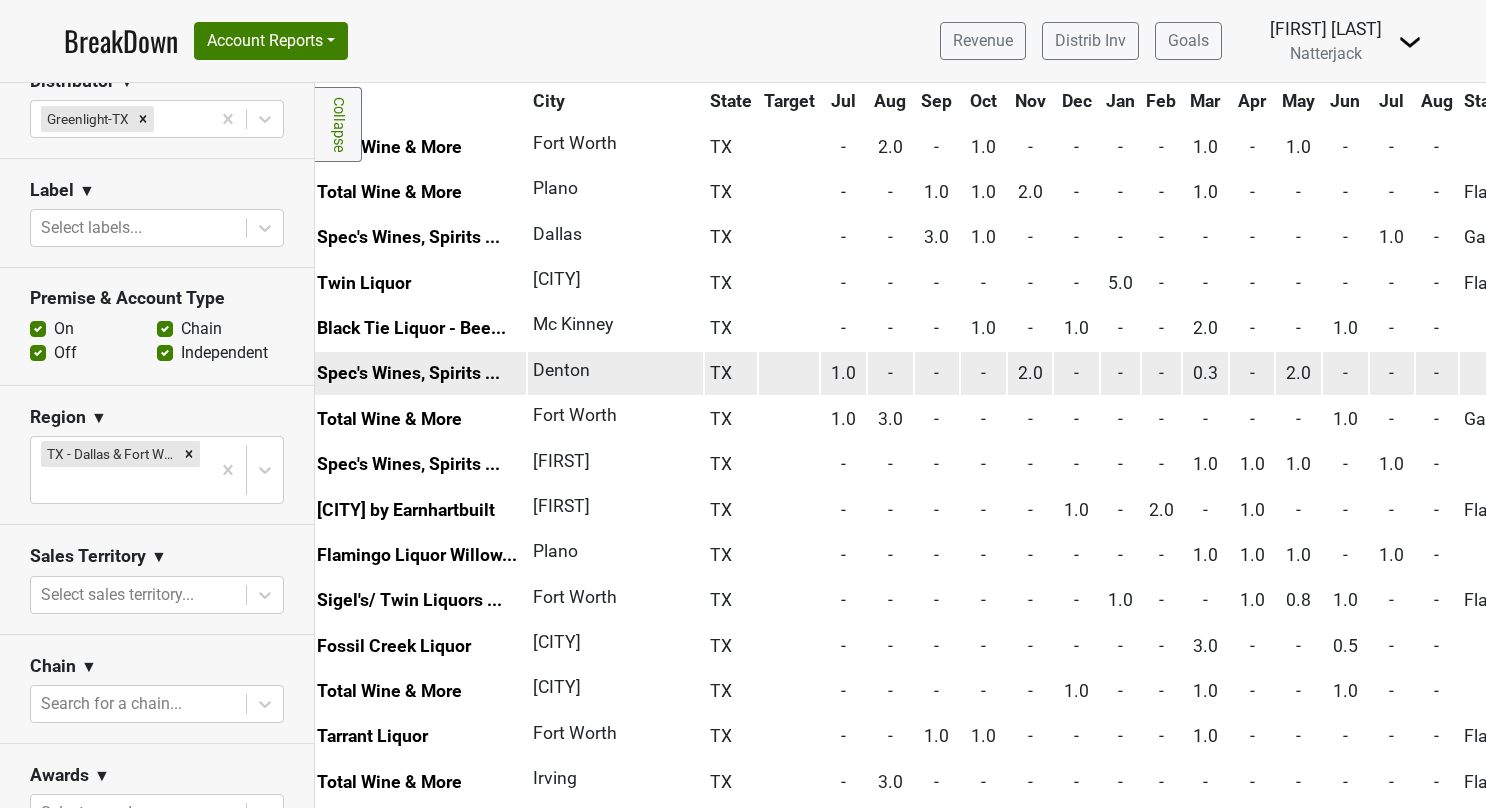 scroll, scrollTop: 599, scrollLeft: 0, axis: vertical 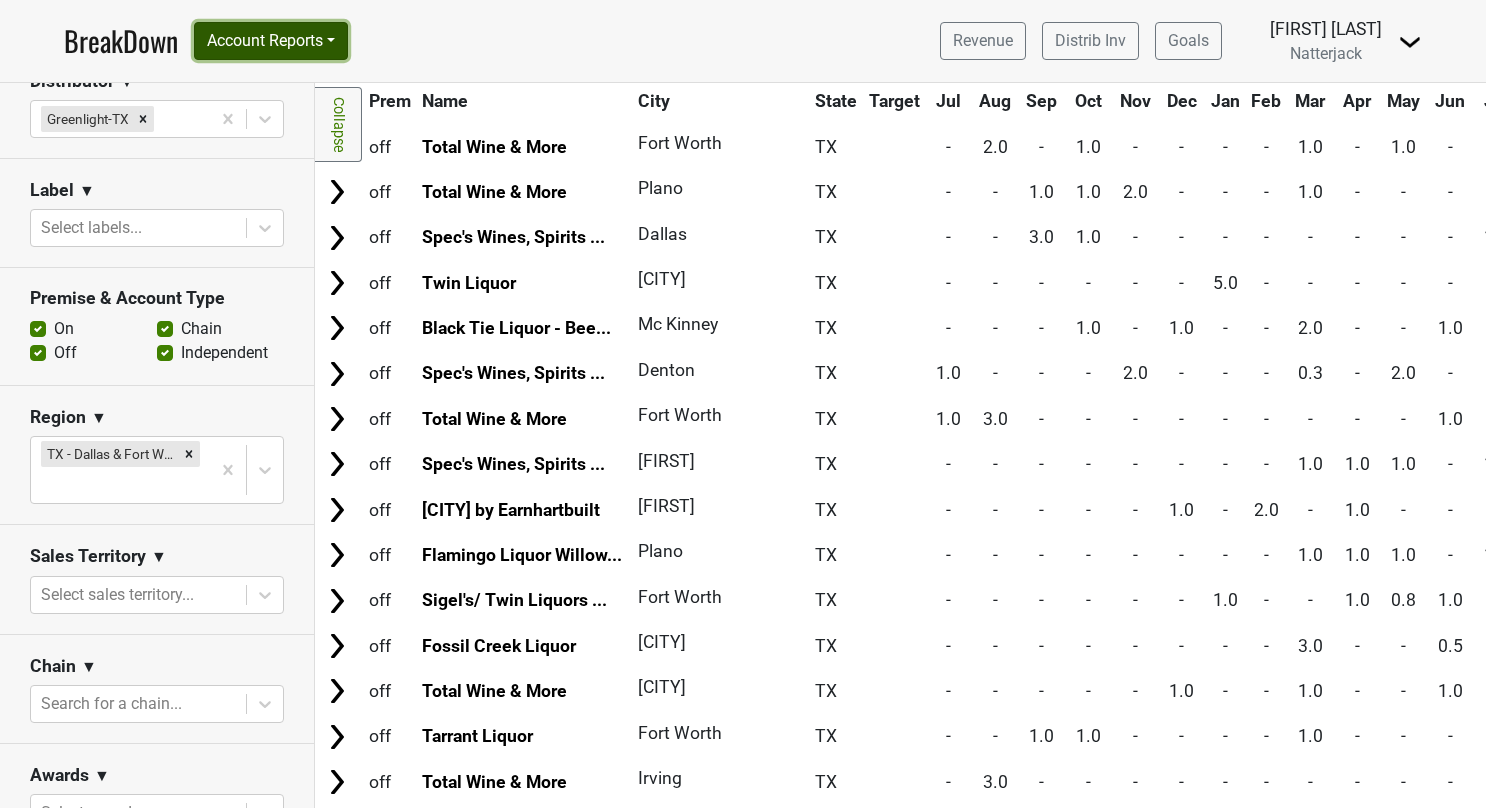 click on "Account Reports" at bounding box center (271, 41) 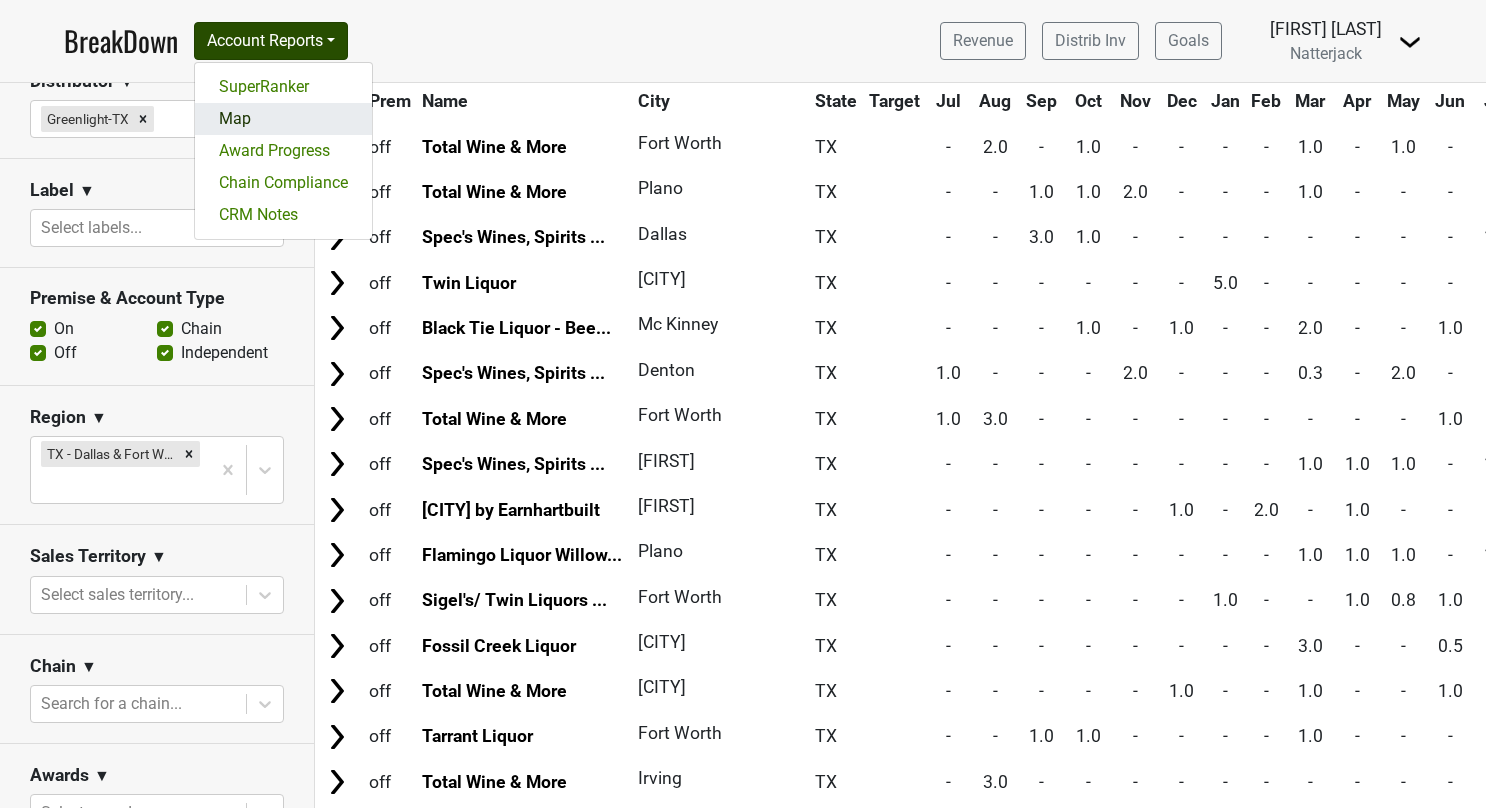 click on "Map" at bounding box center [283, 119] 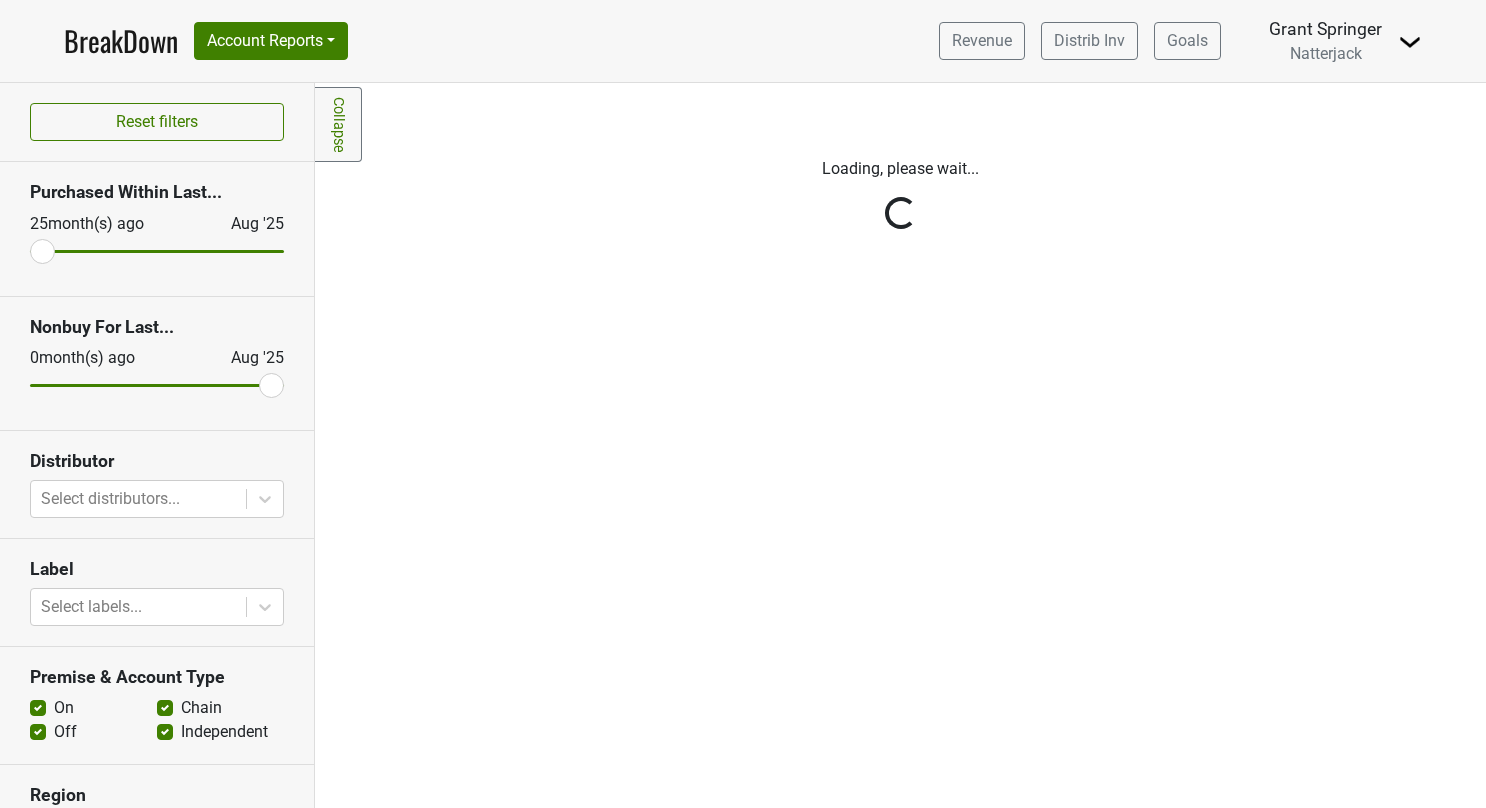 scroll, scrollTop: 0, scrollLeft: 0, axis: both 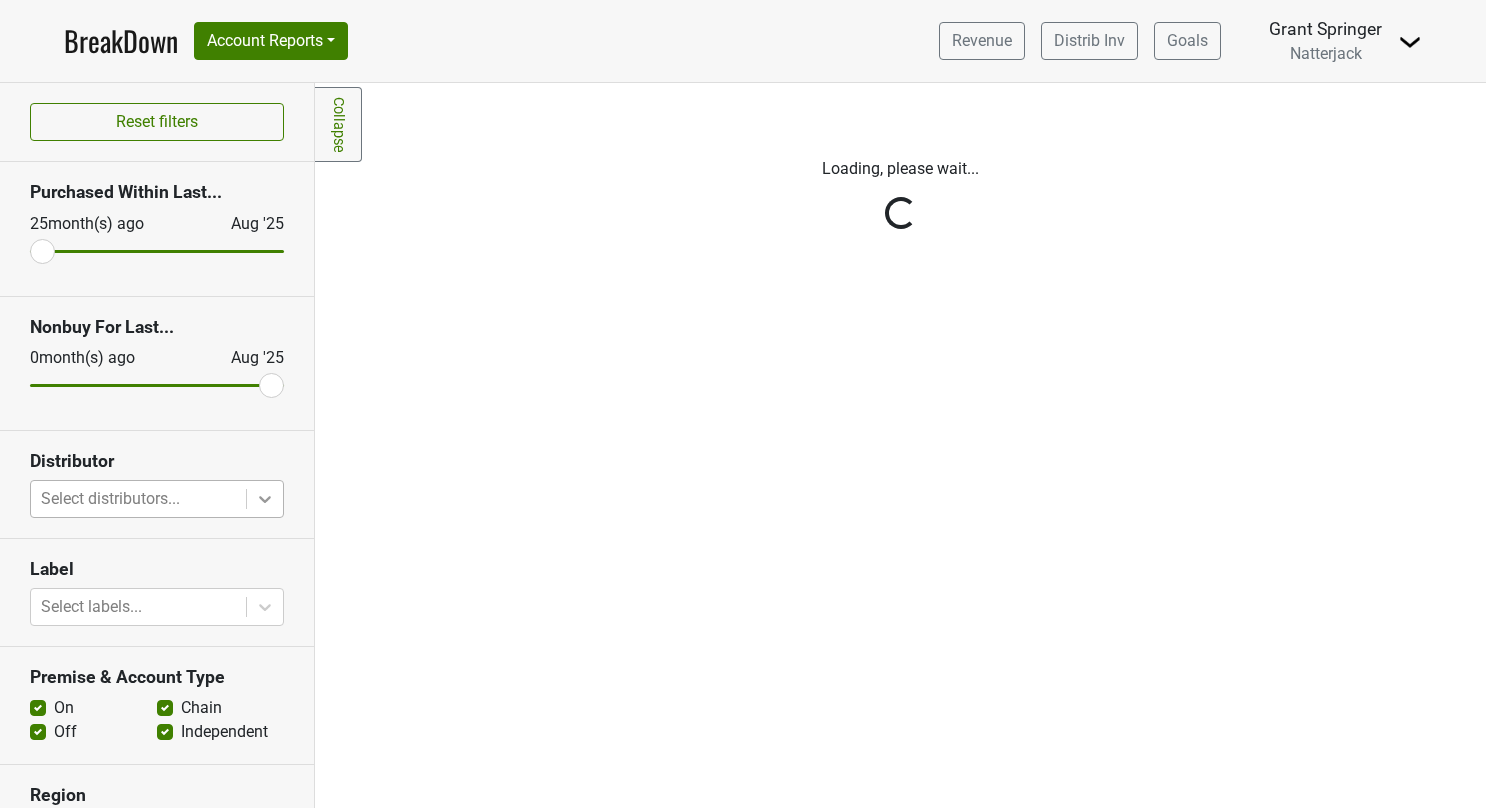click 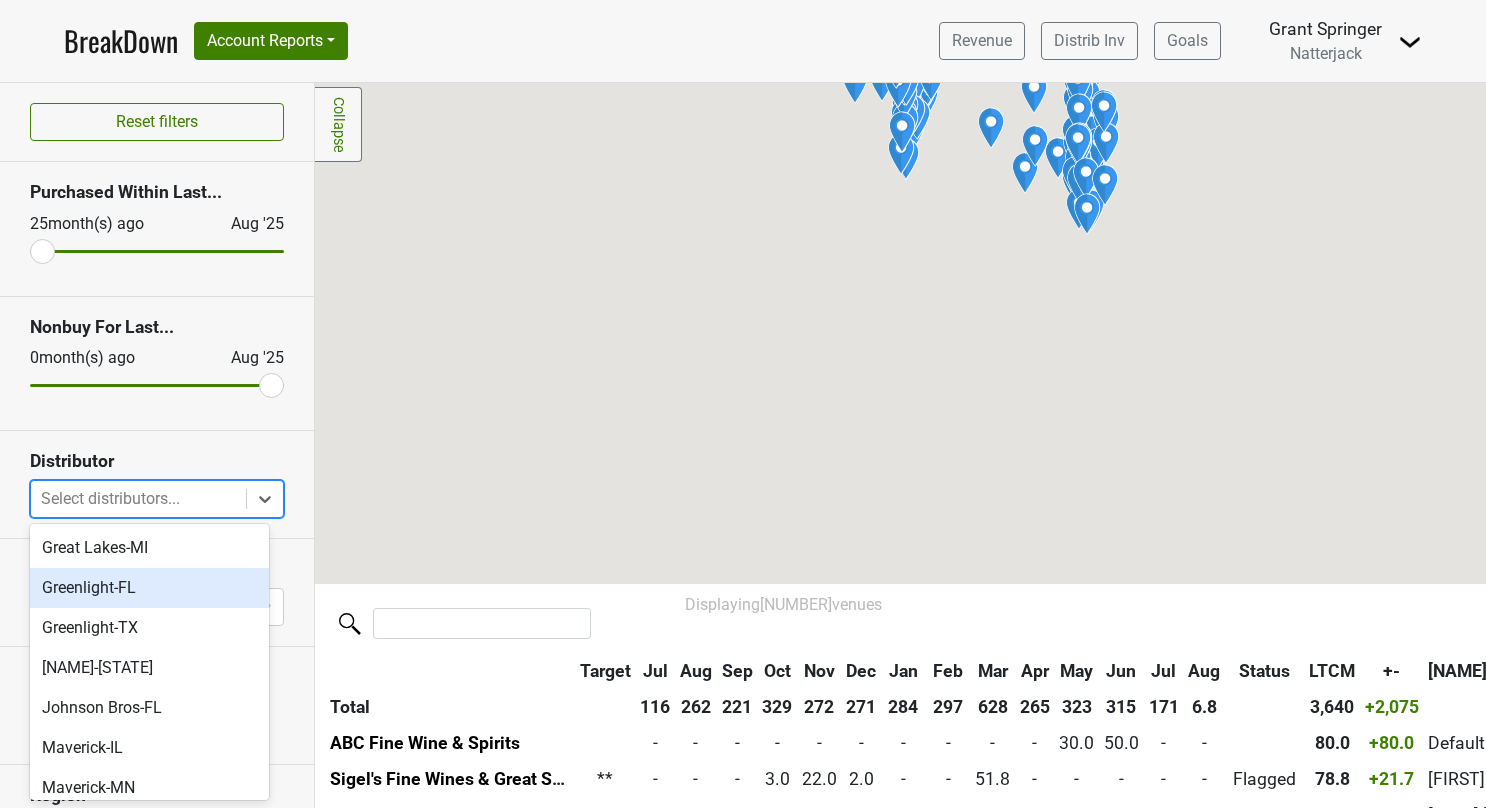 click on "Greenlight-TX" at bounding box center (149, 628) 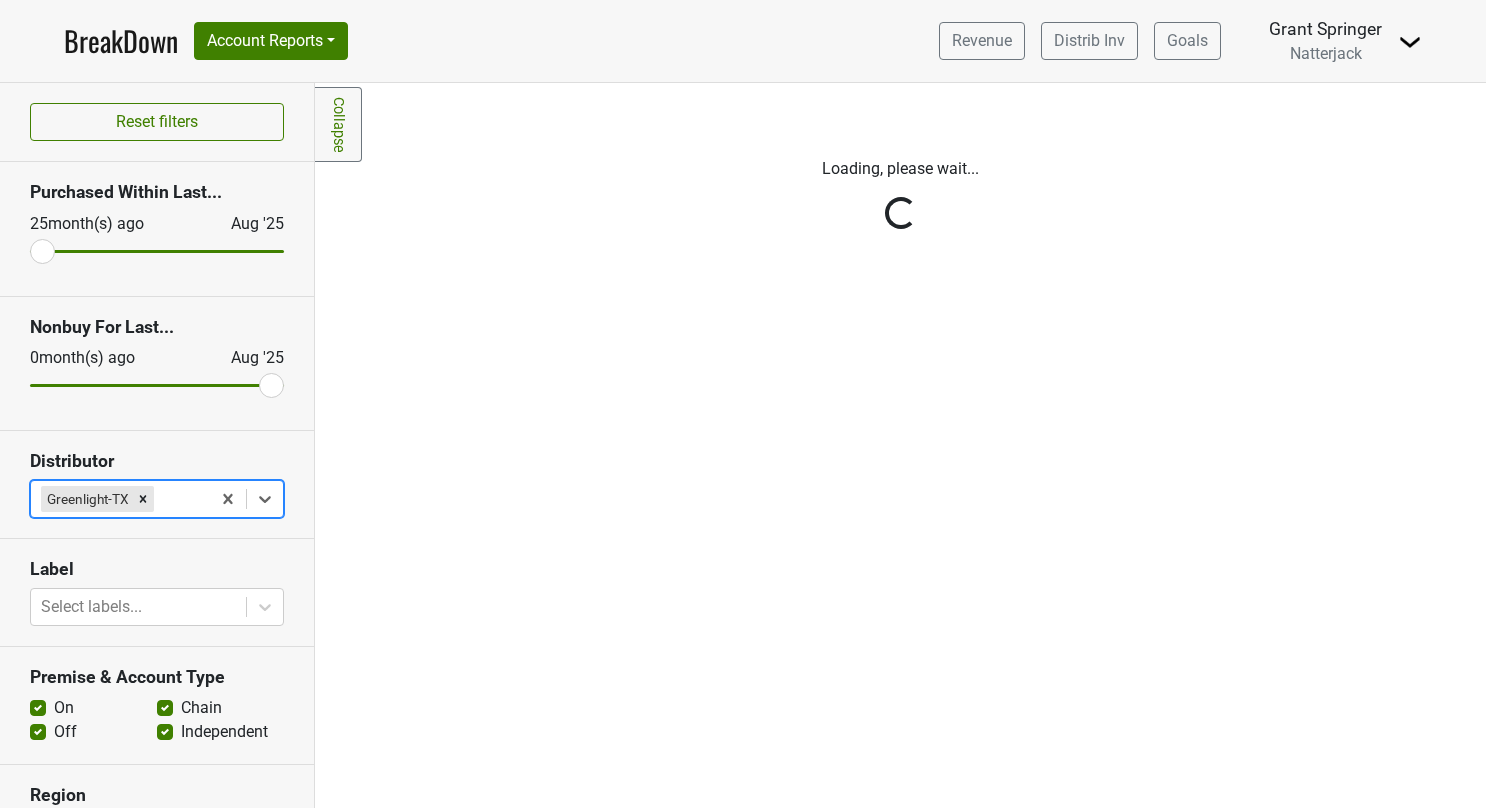scroll, scrollTop: 249, scrollLeft: 0, axis: vertical 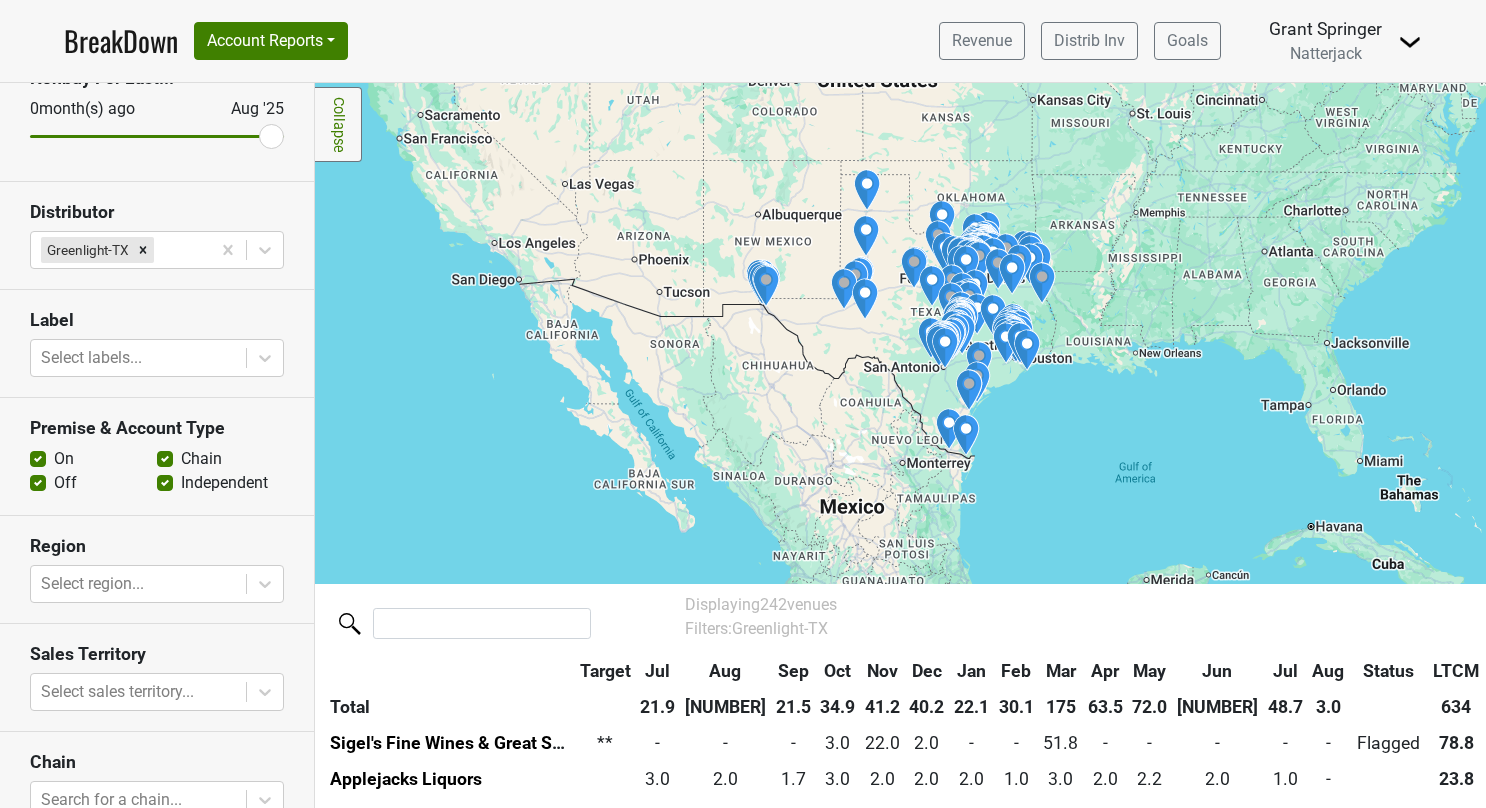 click on "On" at bounding box center (64, 459) 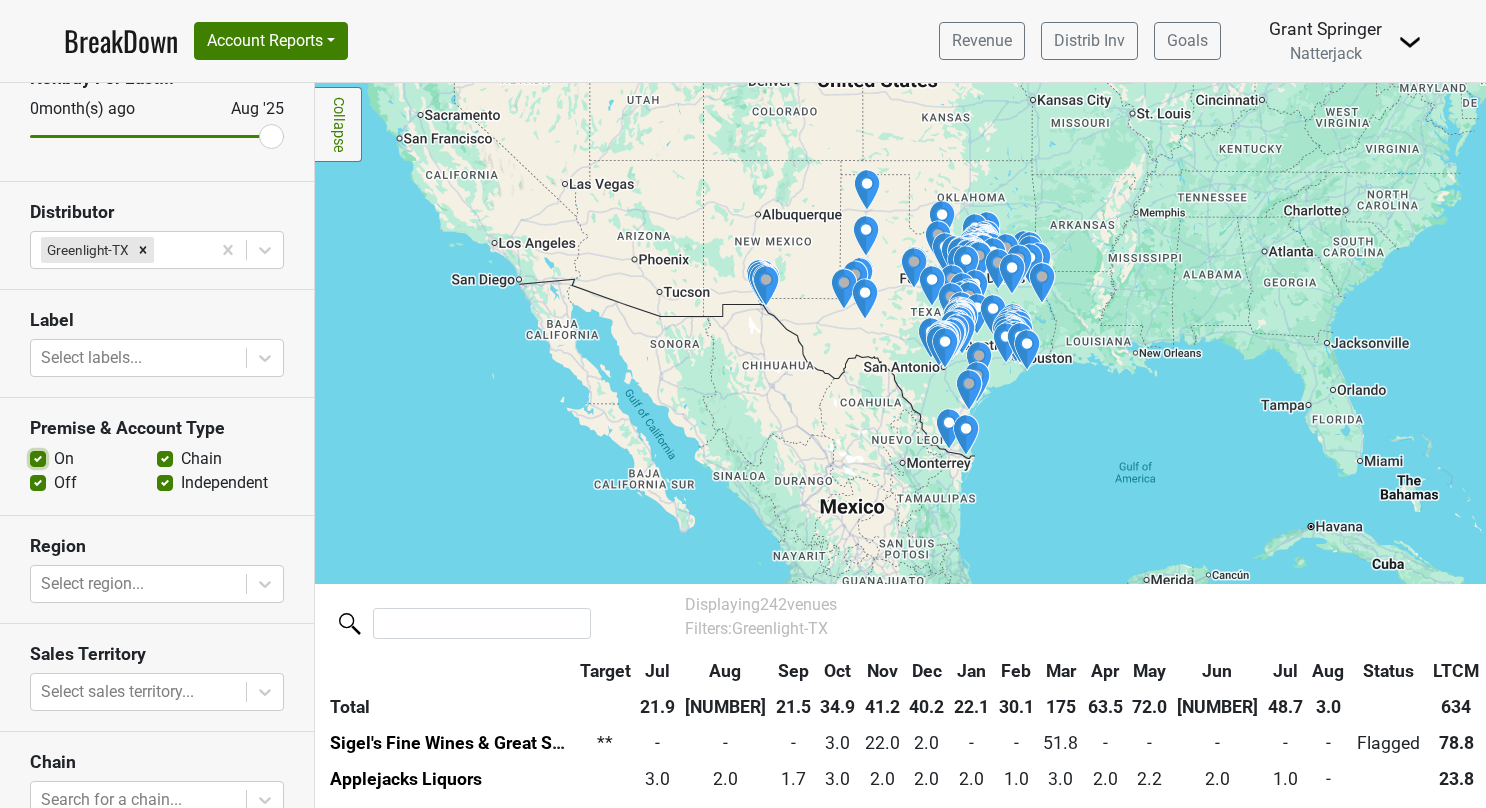 click on "On" at bounding box center (38, 457) 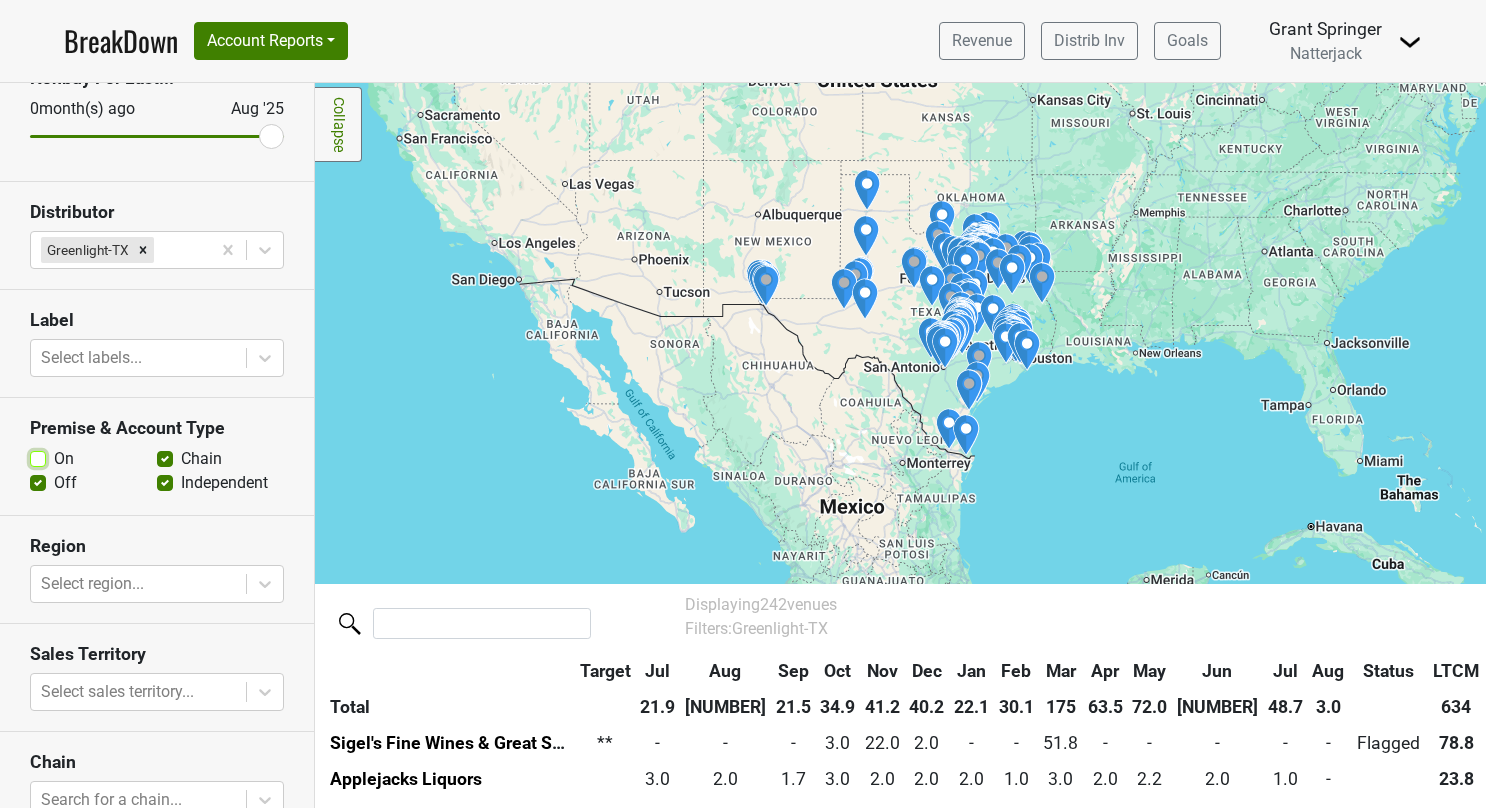 checkbox on "false" 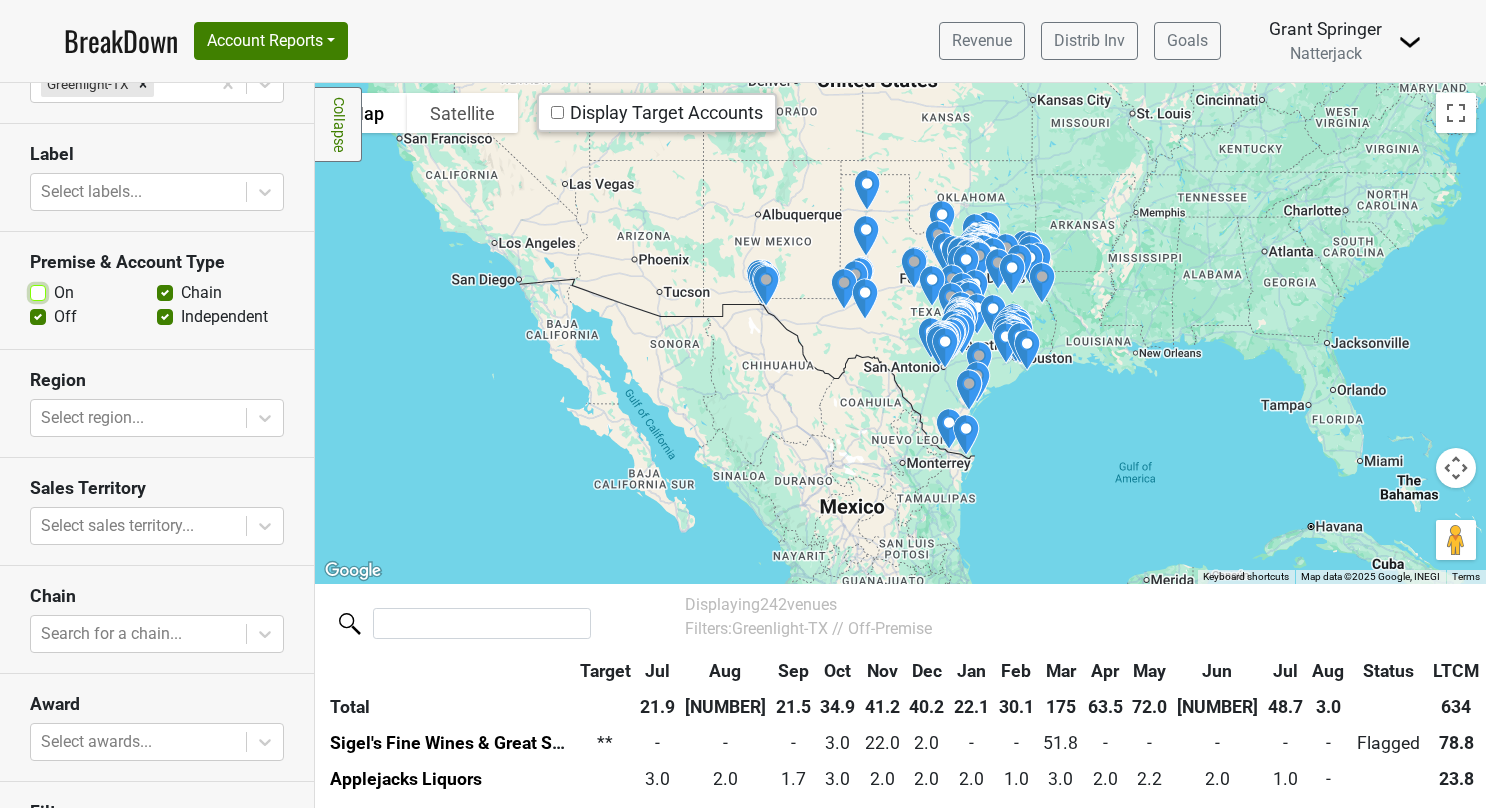 scroll, scrollTop: 480, scrollLeft: 0, axis: vertical 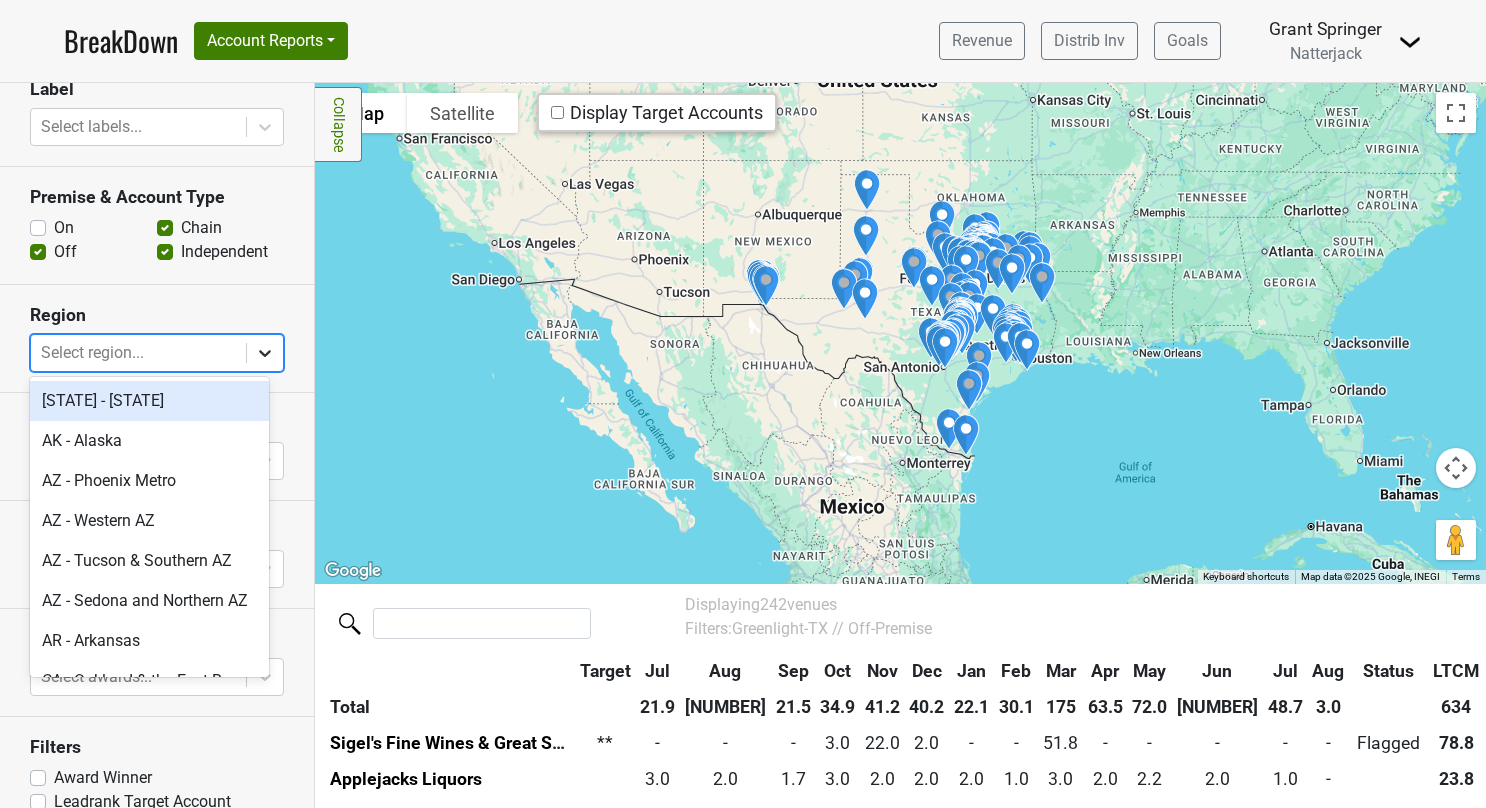 click 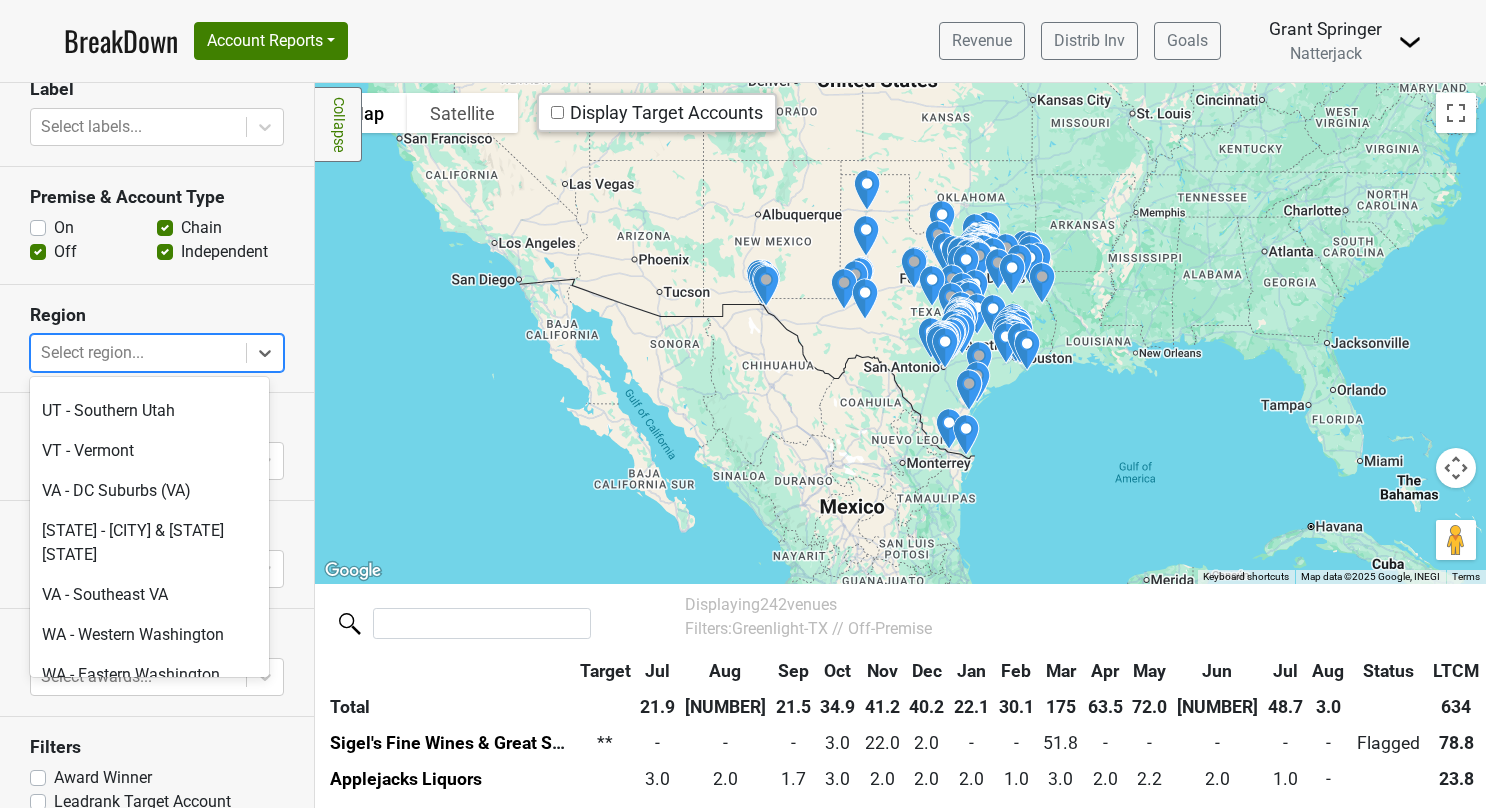 scroll, scrollTop: 5270, scrollLeft: 0, axis: vertical 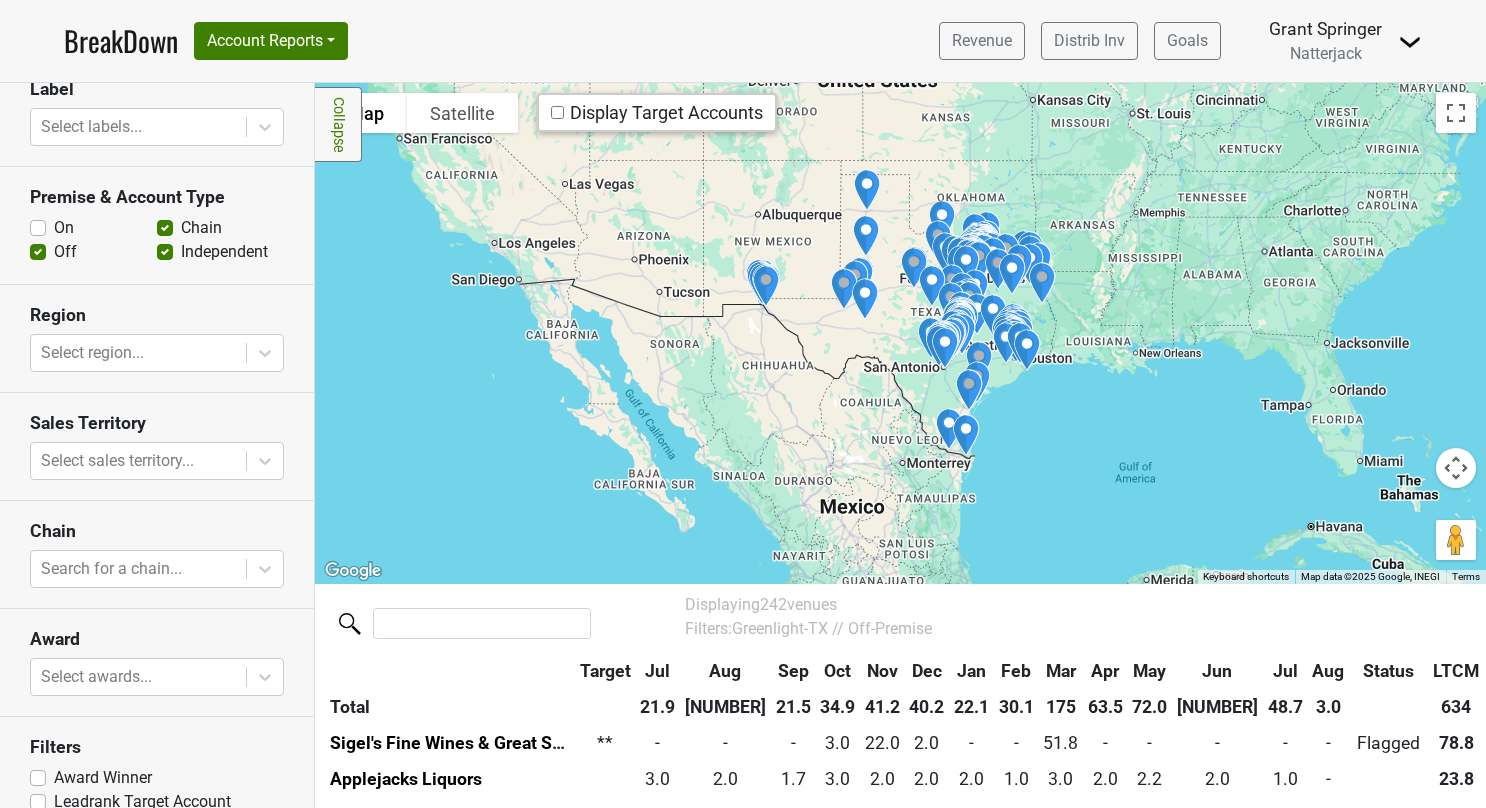 drag, startPoint x: 258, startPoint y: 576, endPoint x: 256, endPoint y: 630, distance: 54.037025 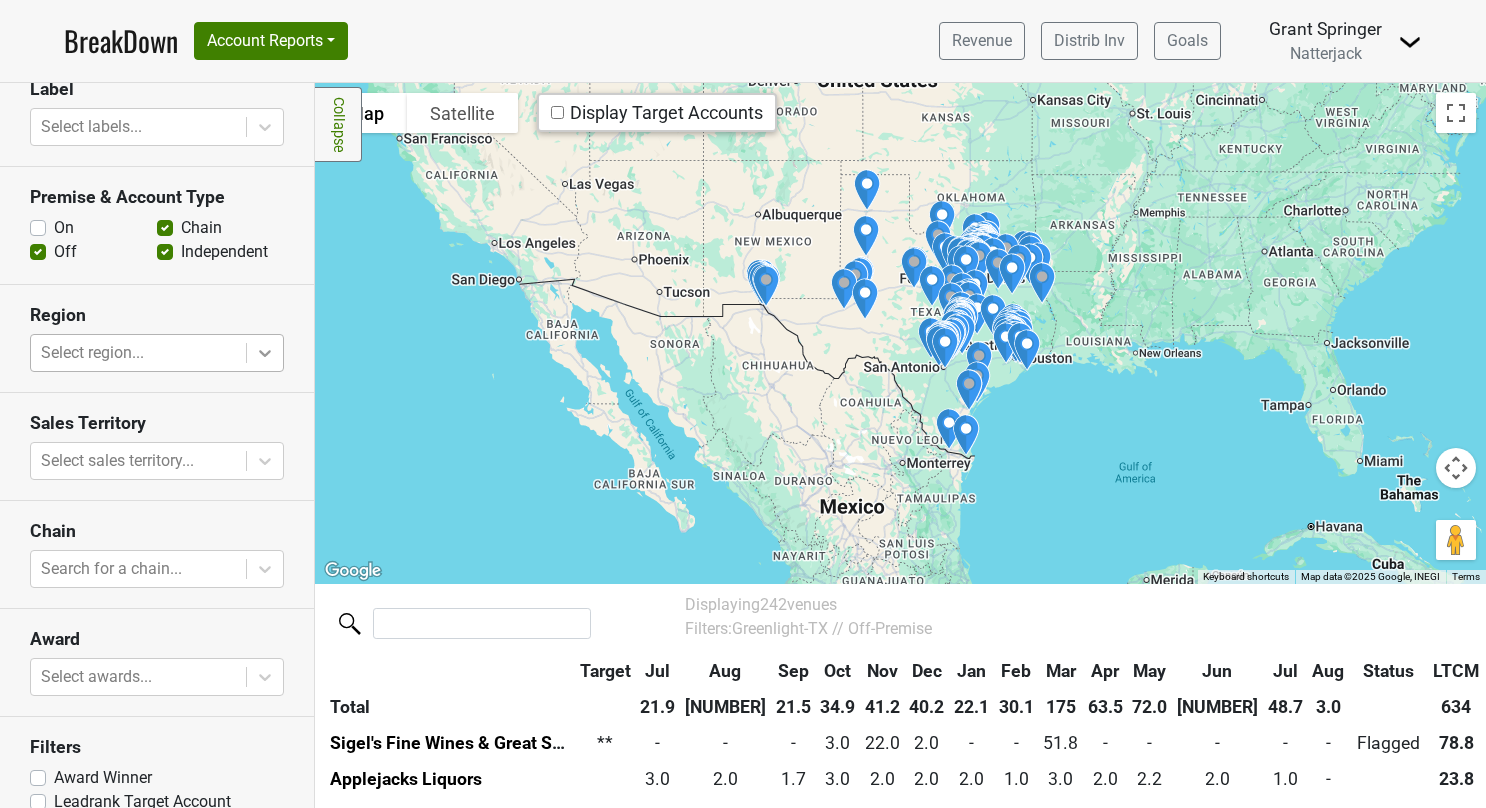 click 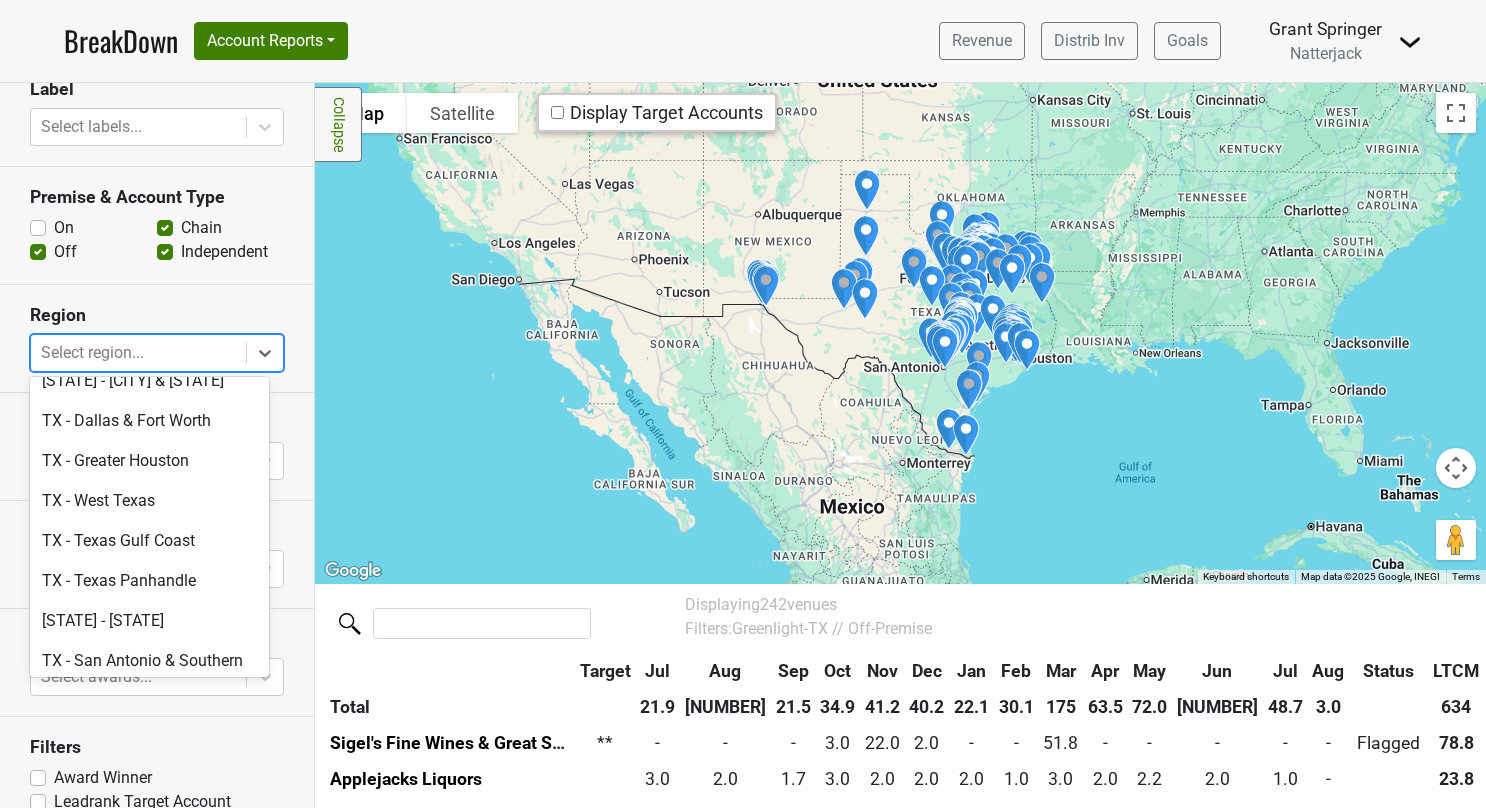 scroll, scrollTop: 5105, scrollLeft: 0, axis: vertical 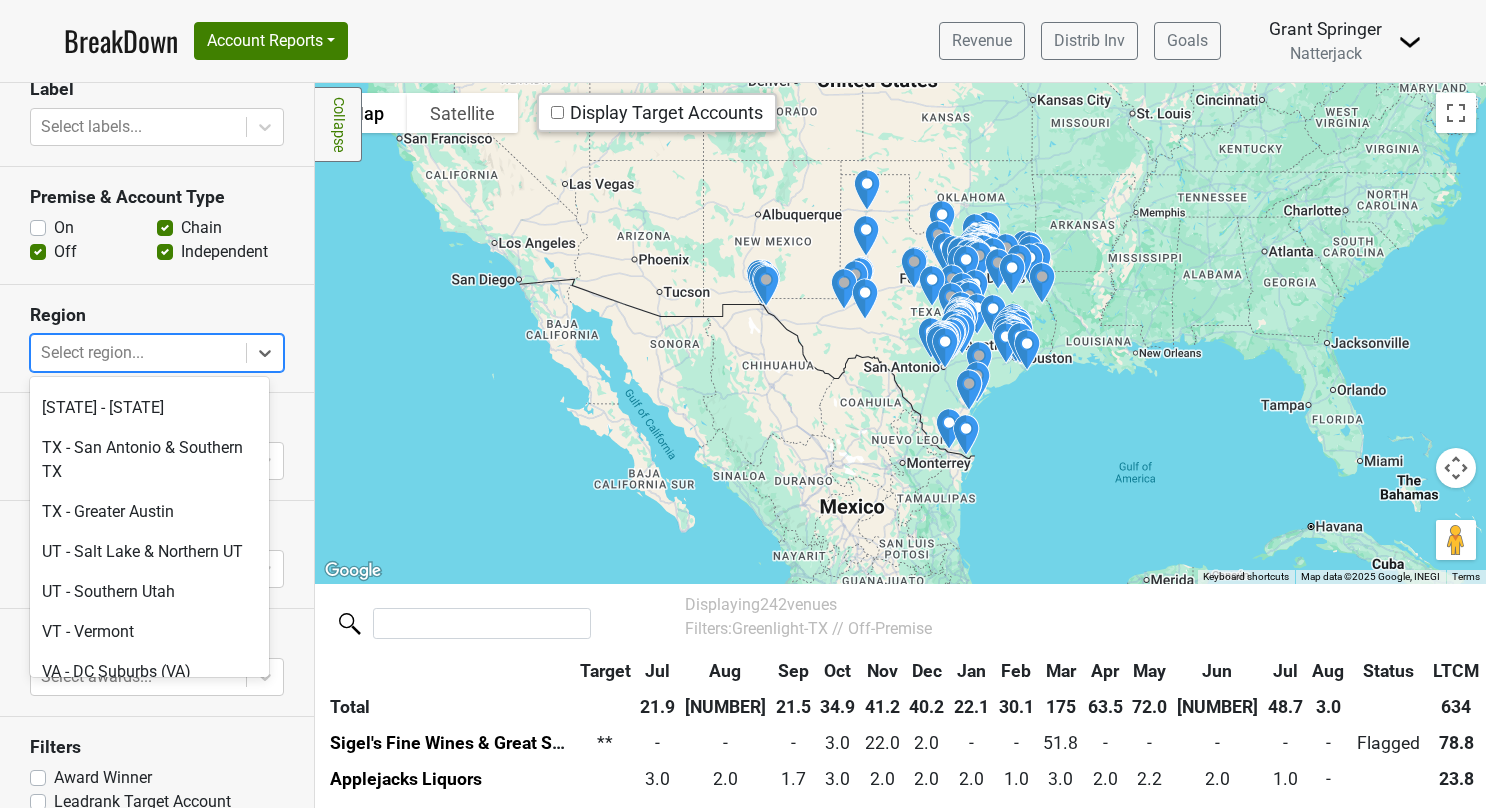 click on "TX - Dallas & Fort Worth" at bounding box center [149, 208] 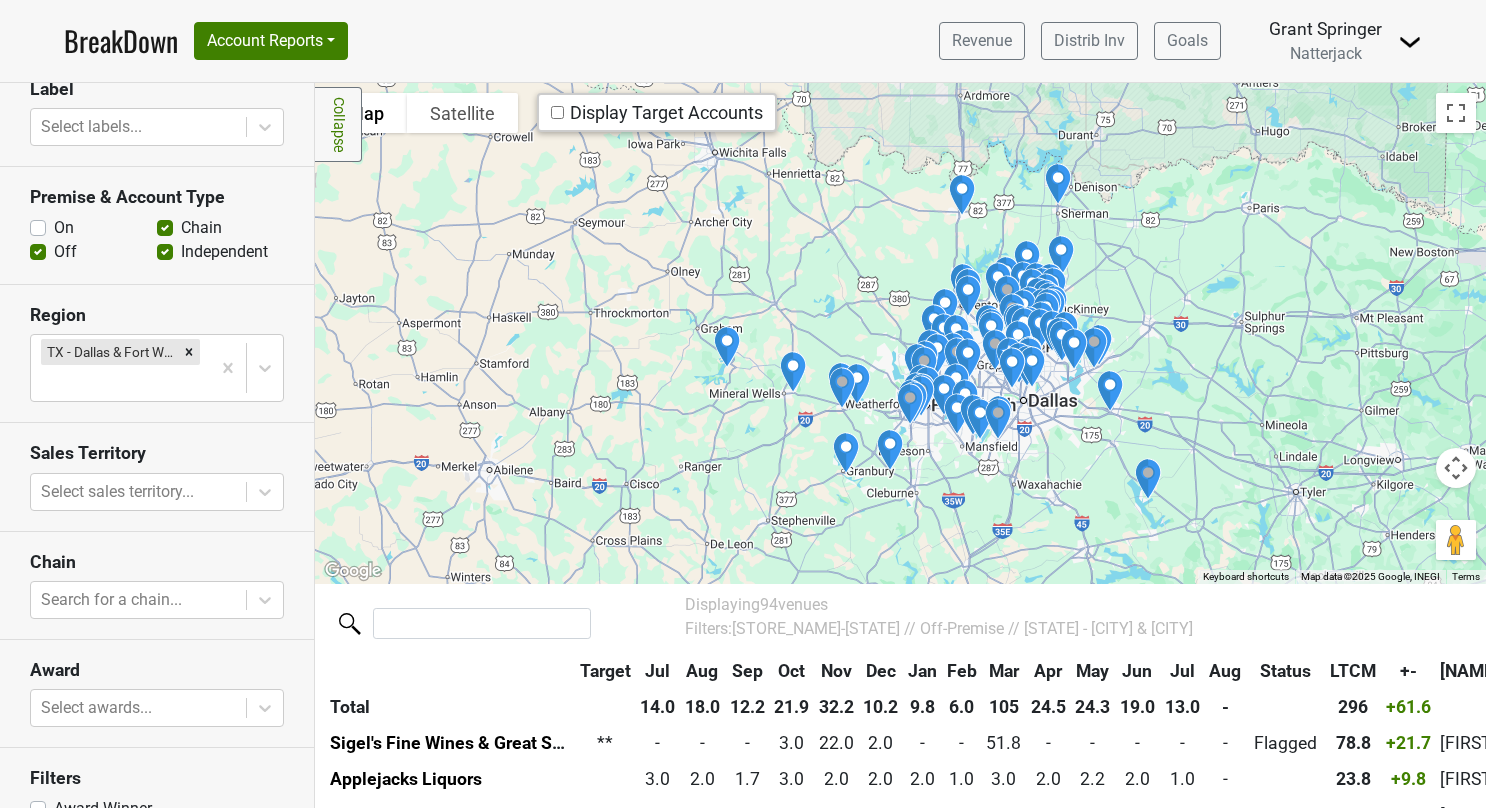 drag, startPoint x: 849, startPoint y: 360, endPoint x: 892, endPoint y: 378, distance: 46.615448 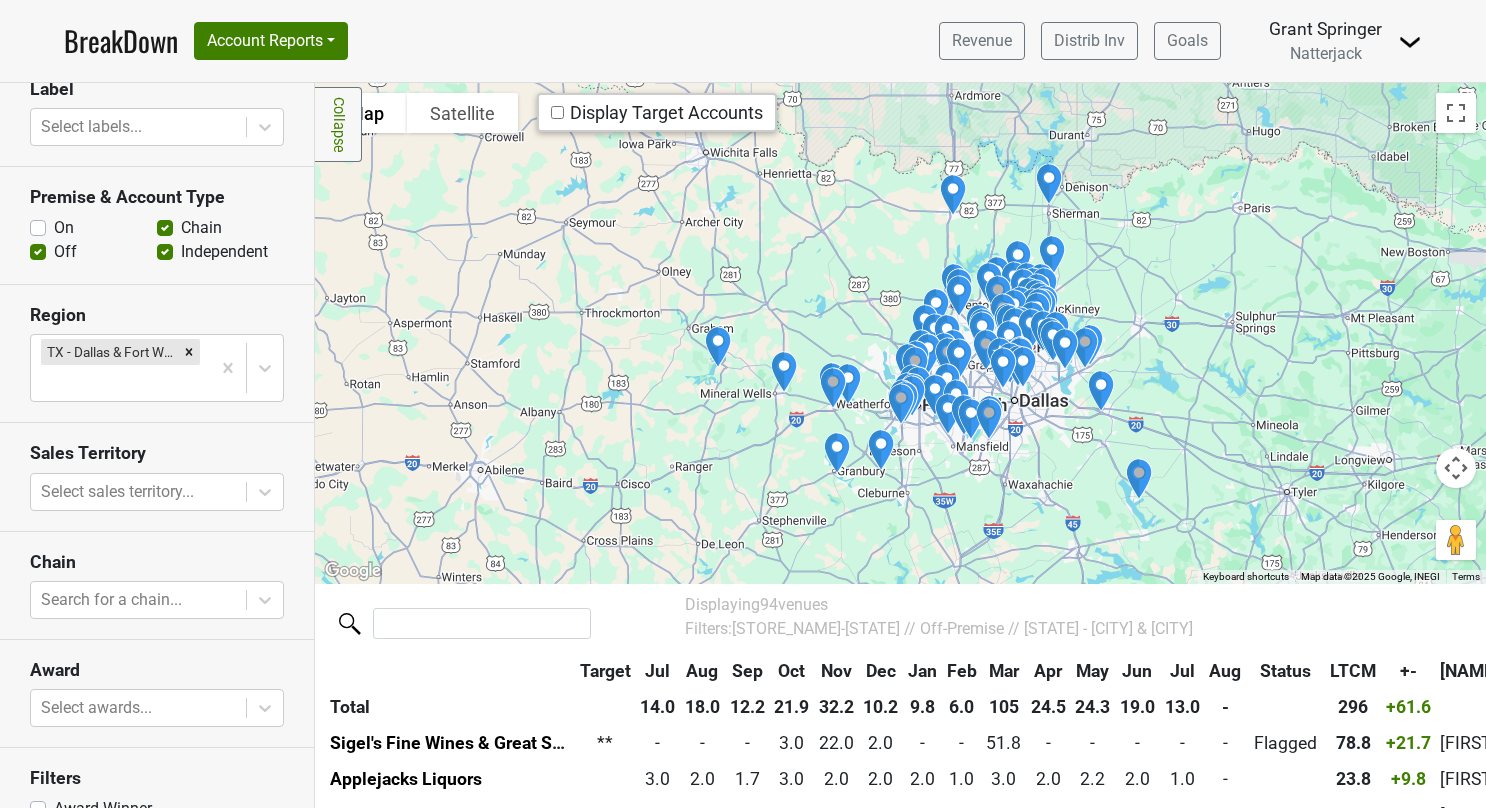 click at bounding box center (901, 404) 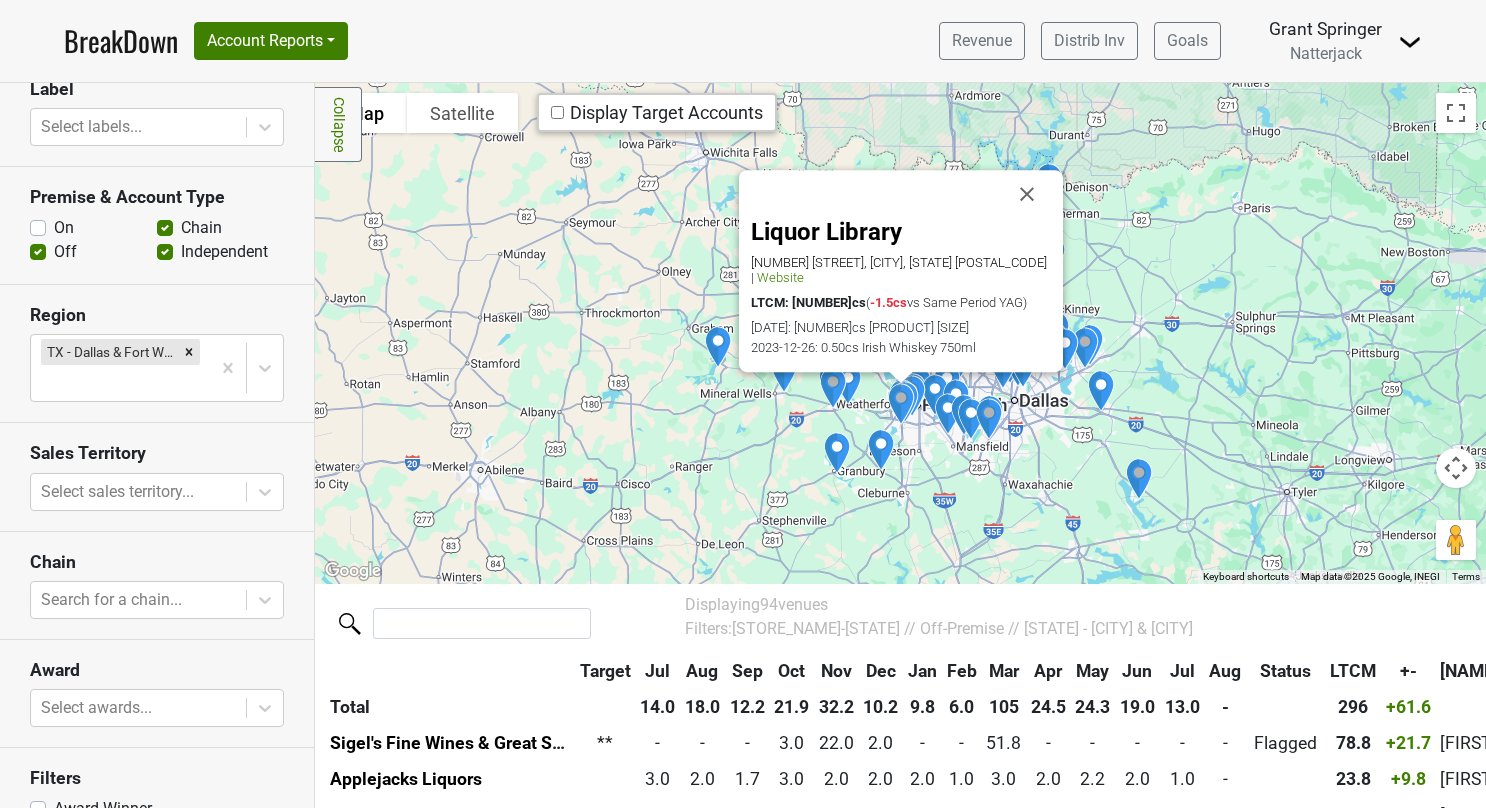 click at bounding box center (900, 378) 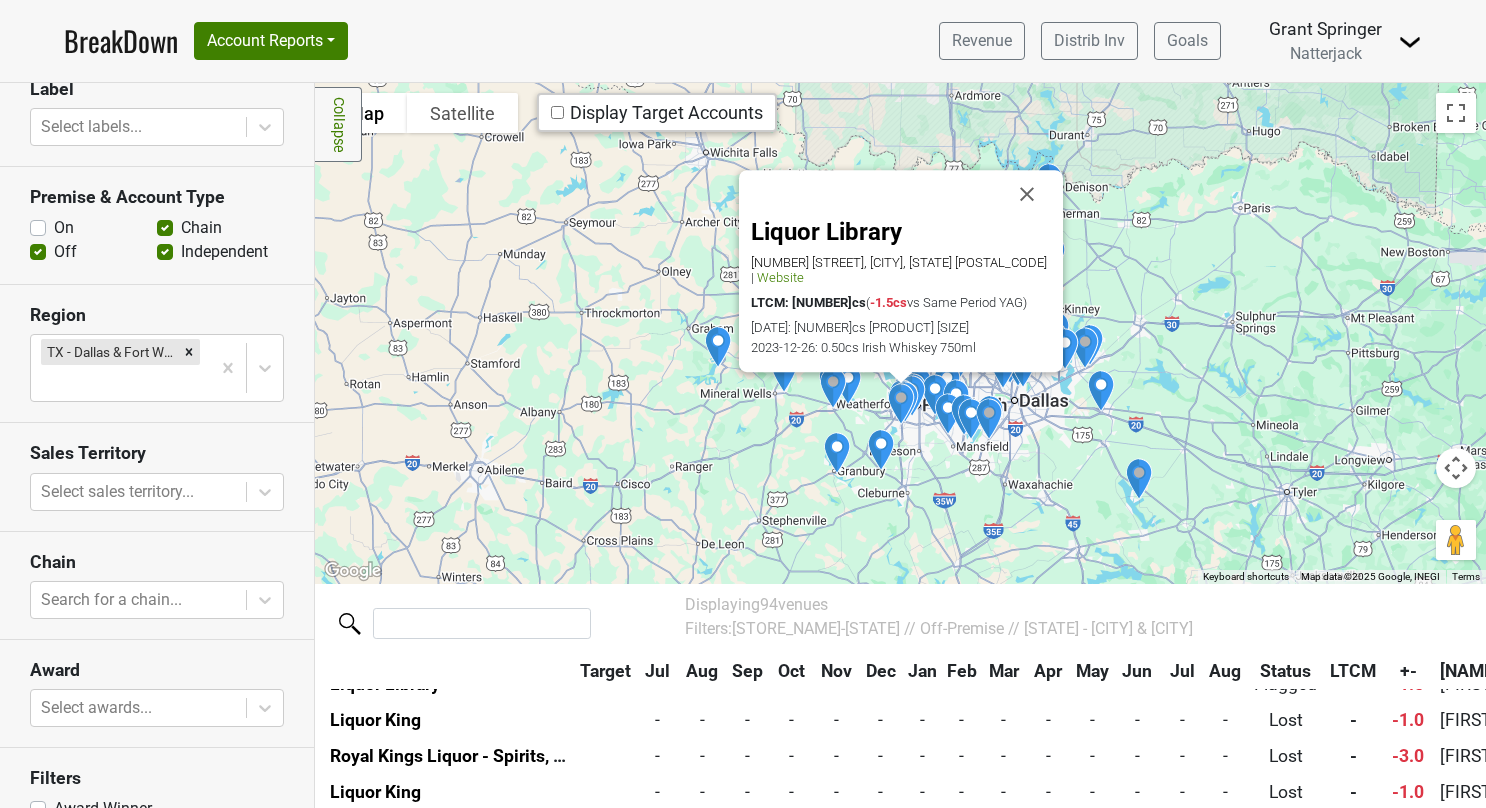 click at bounding box center (848, 384) 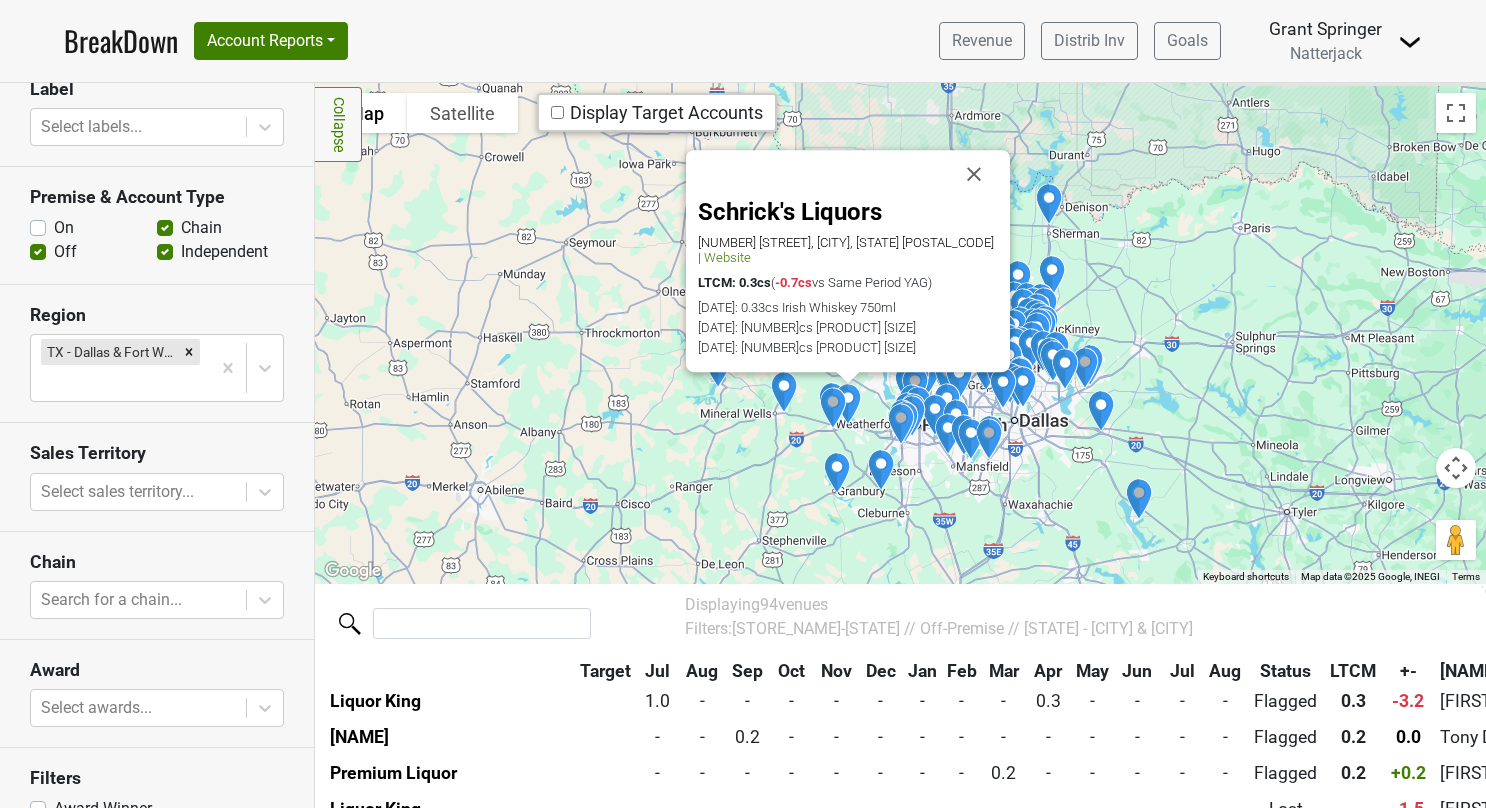 scroll, scrollTop: 2703, scrollLeft: 0, axis: vertical 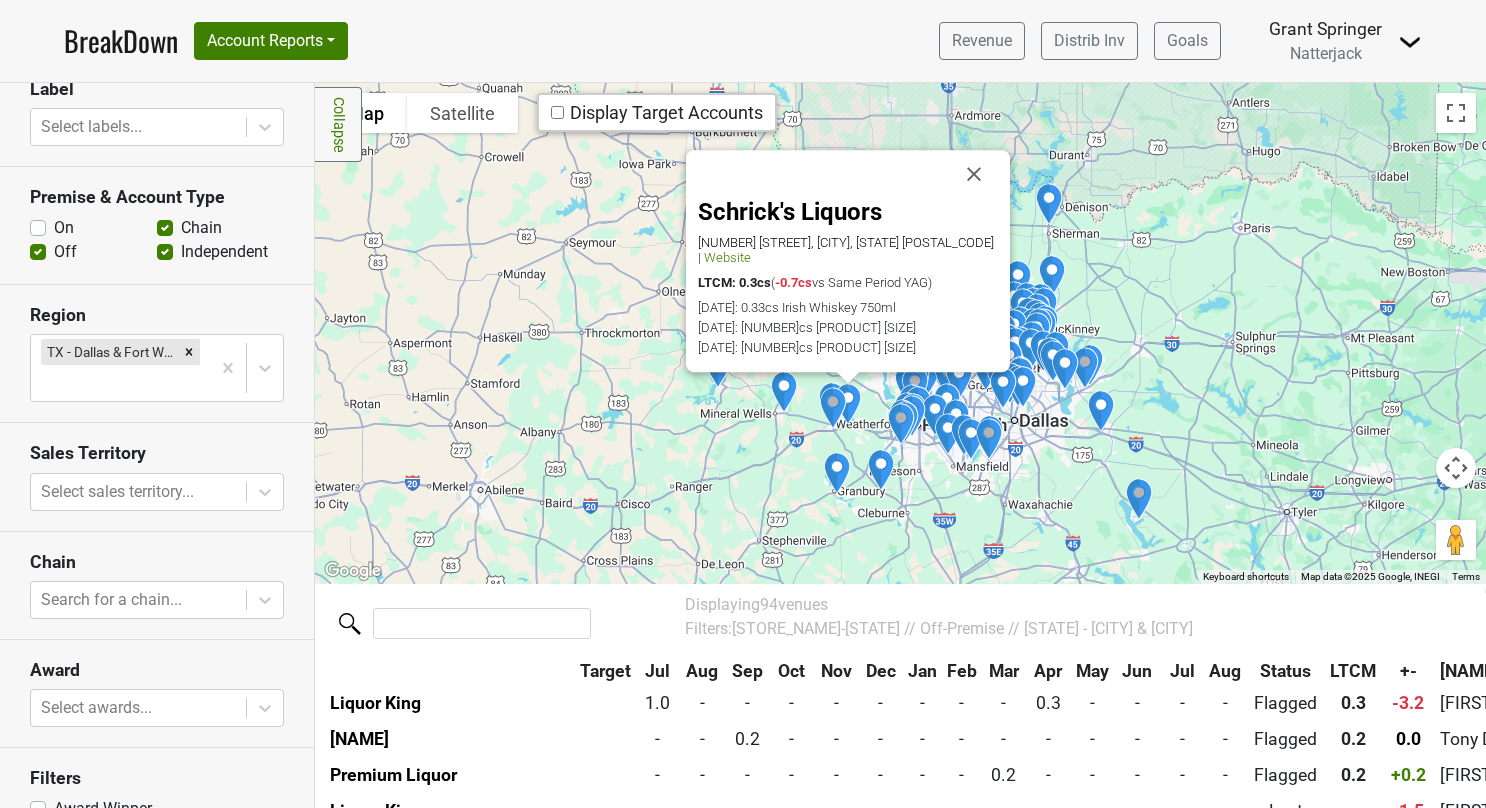 click at bounding box center [848, 404] 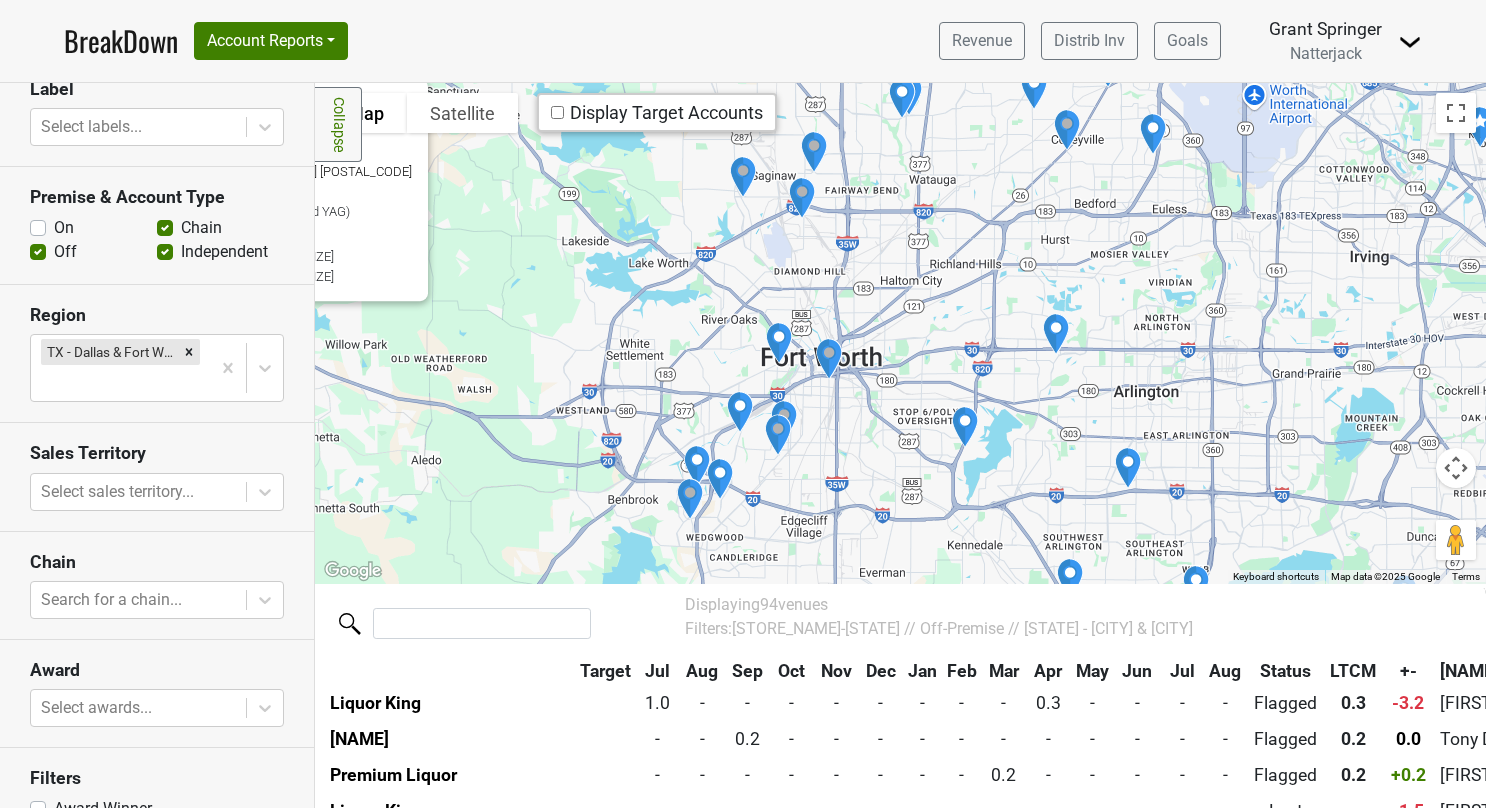drag, startPoint x: 752, startPoint y: 448, endPoint x: 896, endPoint y: 266, distance: 232.07758 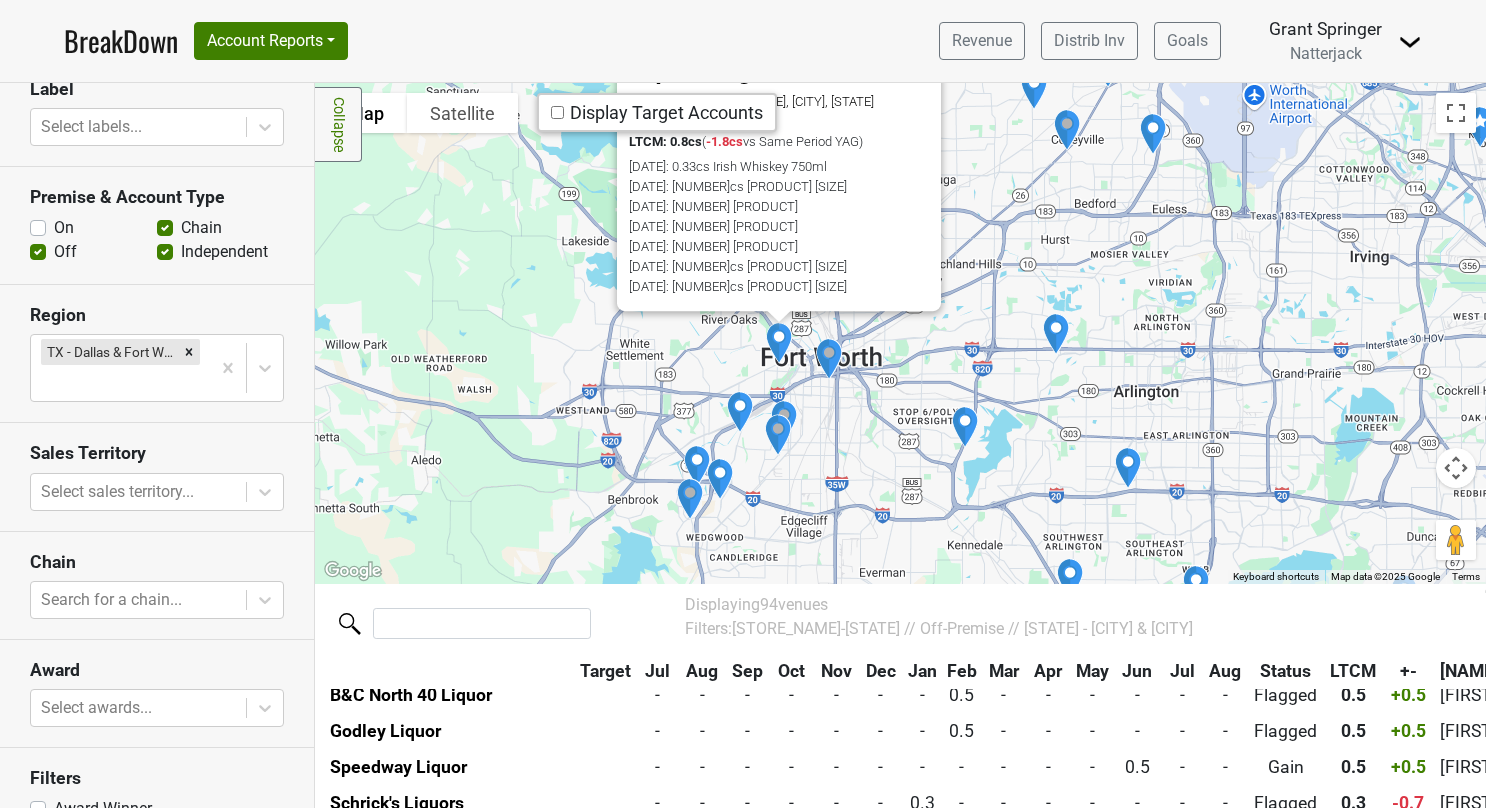 scroll, scrollTop: 2523, scrollLeft: 0, axis: vertical 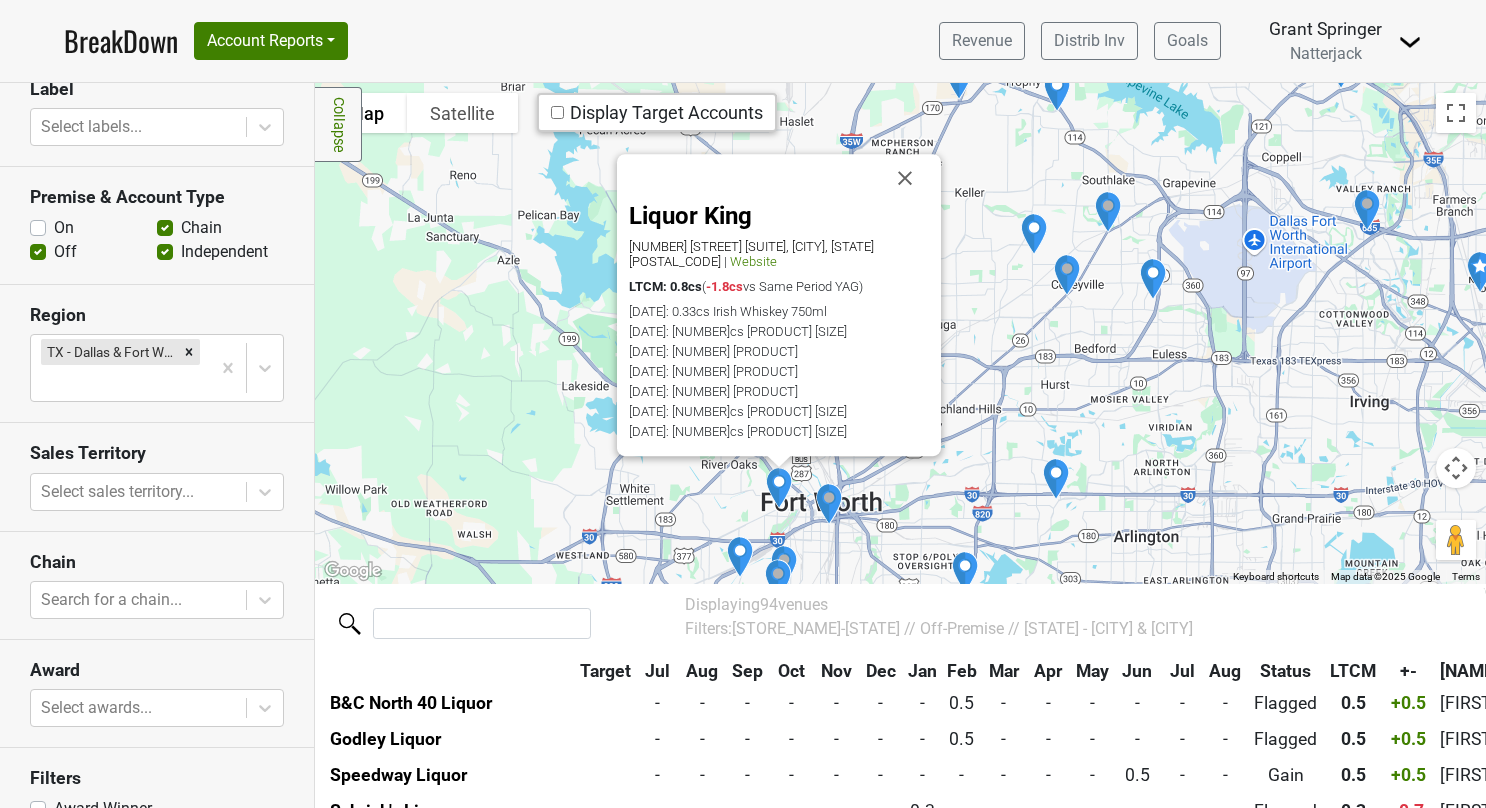 click at bounding box center [829, 504] 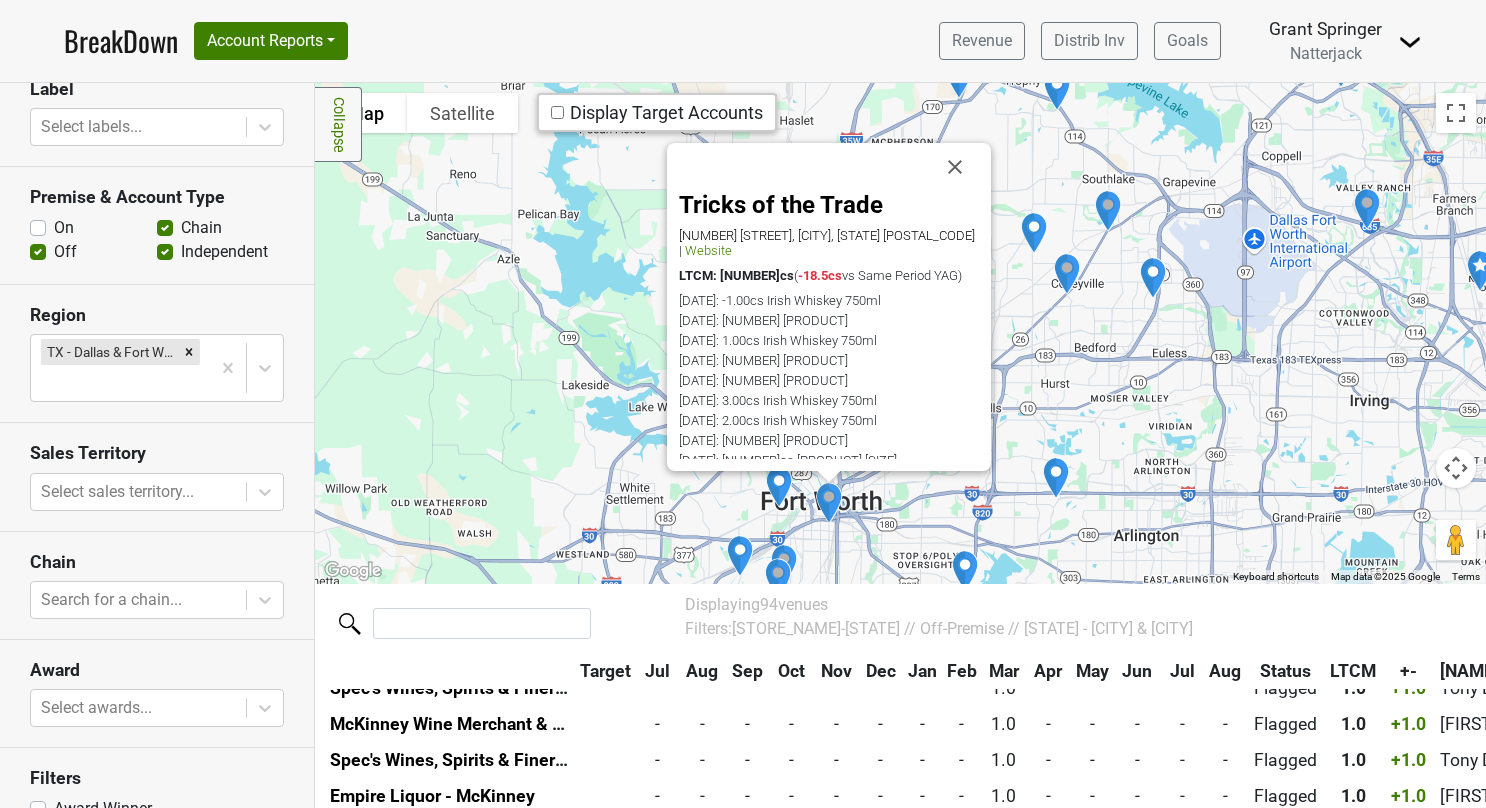 scroll, scrollTop: 2127, scrollLeft: 0, axis: vertical 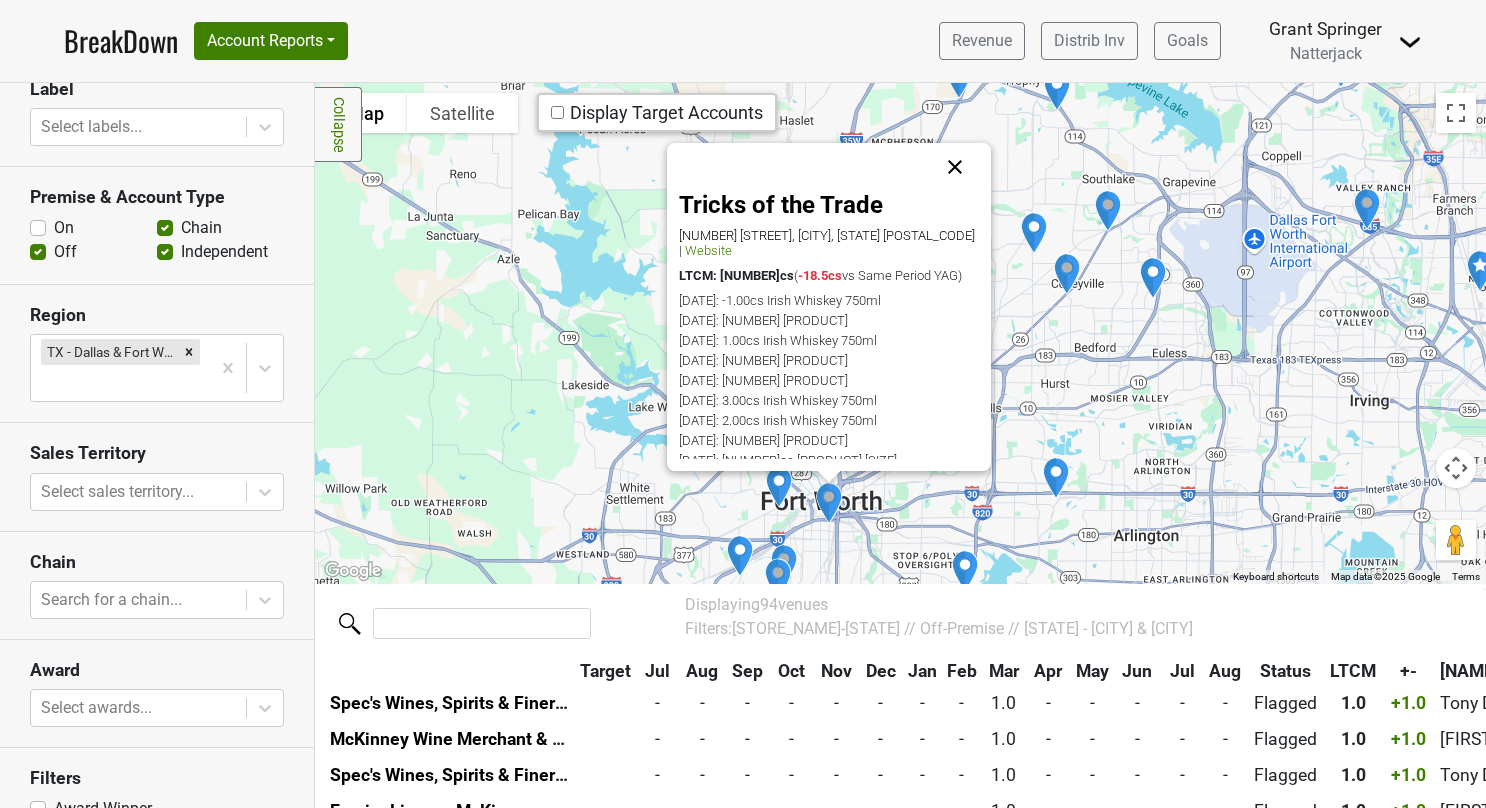 click at bounding box center [955, 167] 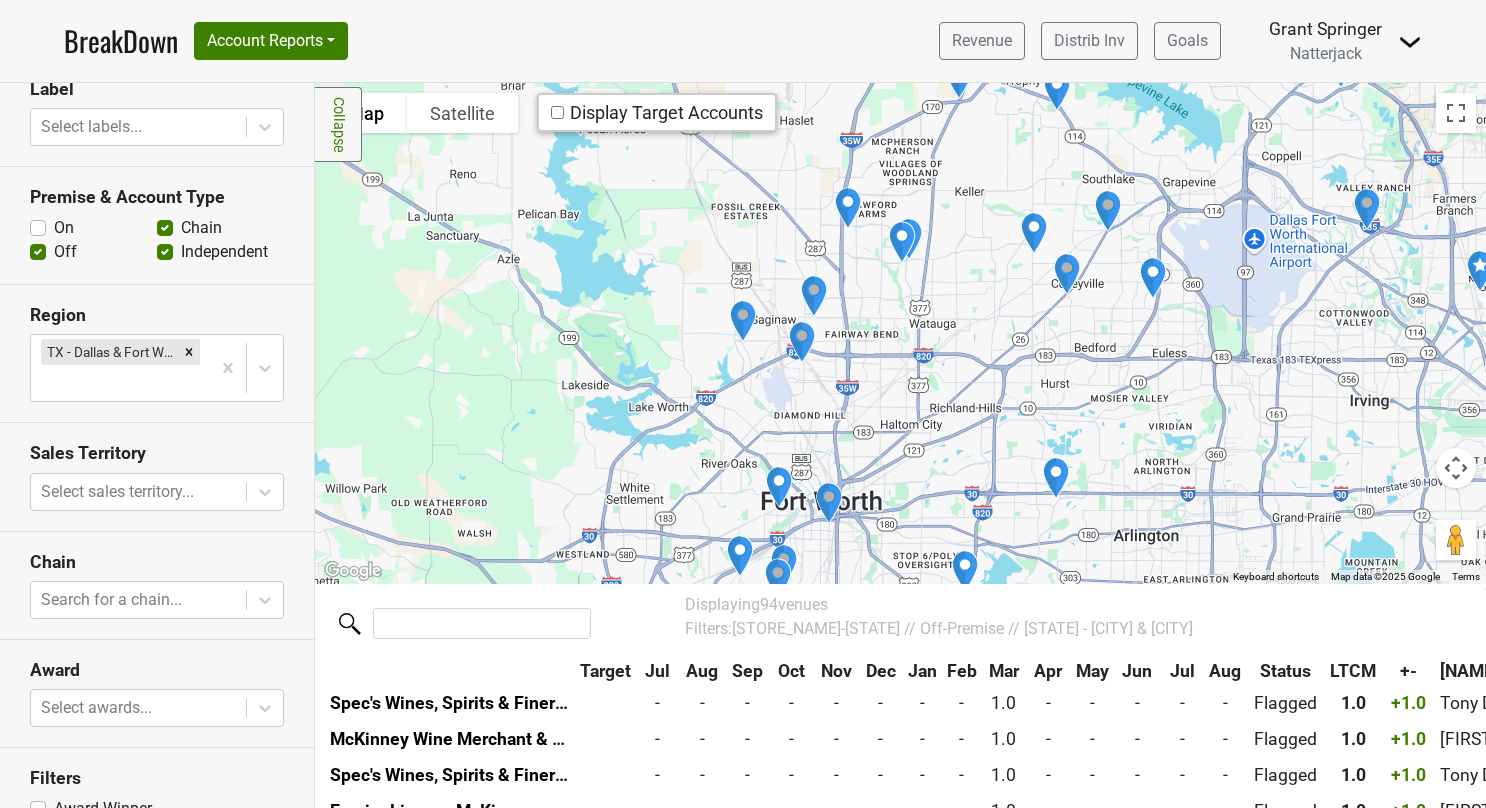 click at bounding box center (802, 342) 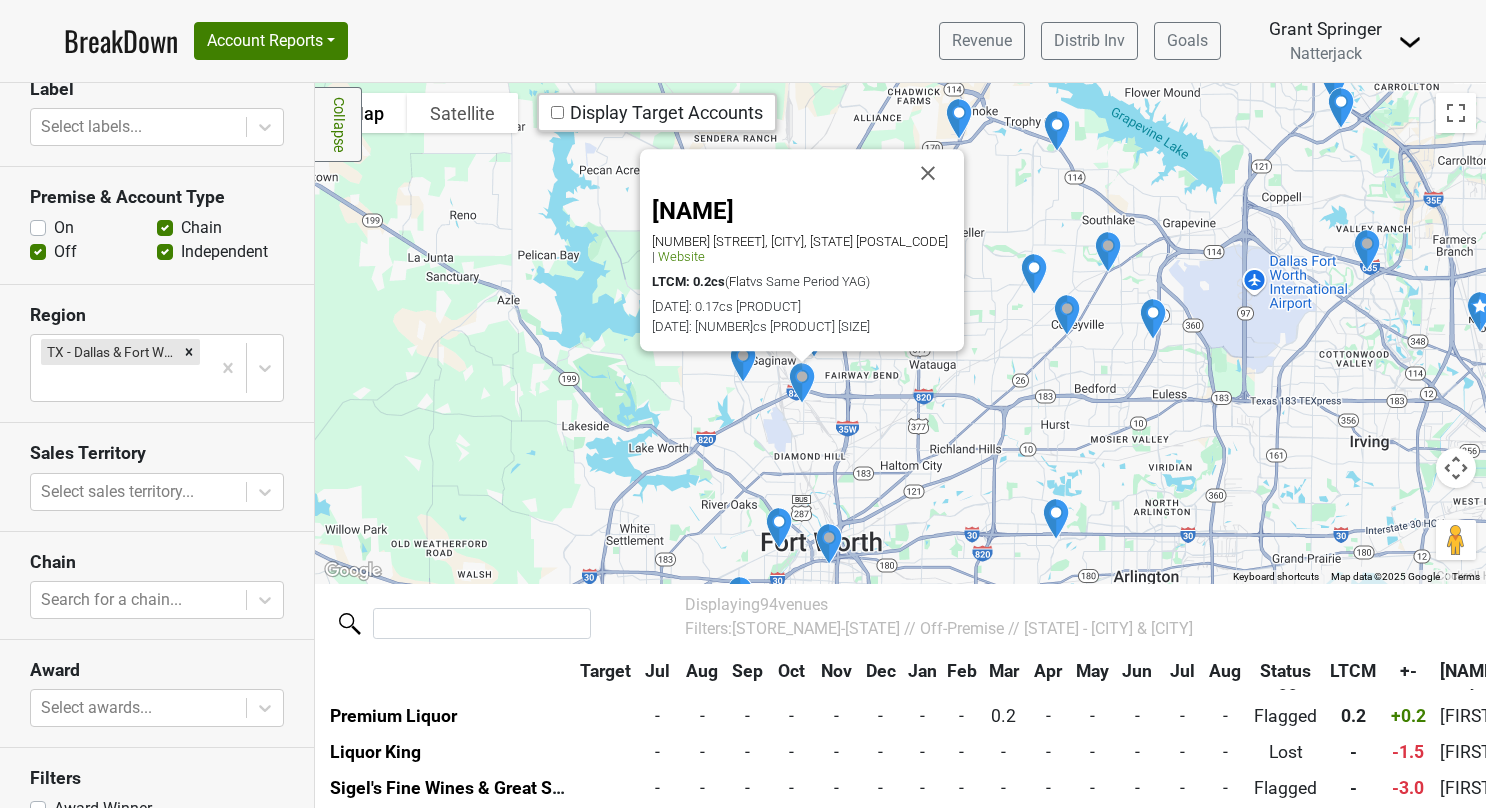 scroll, scrollTop: 2811, scrollLeft: 0, axis: vertical 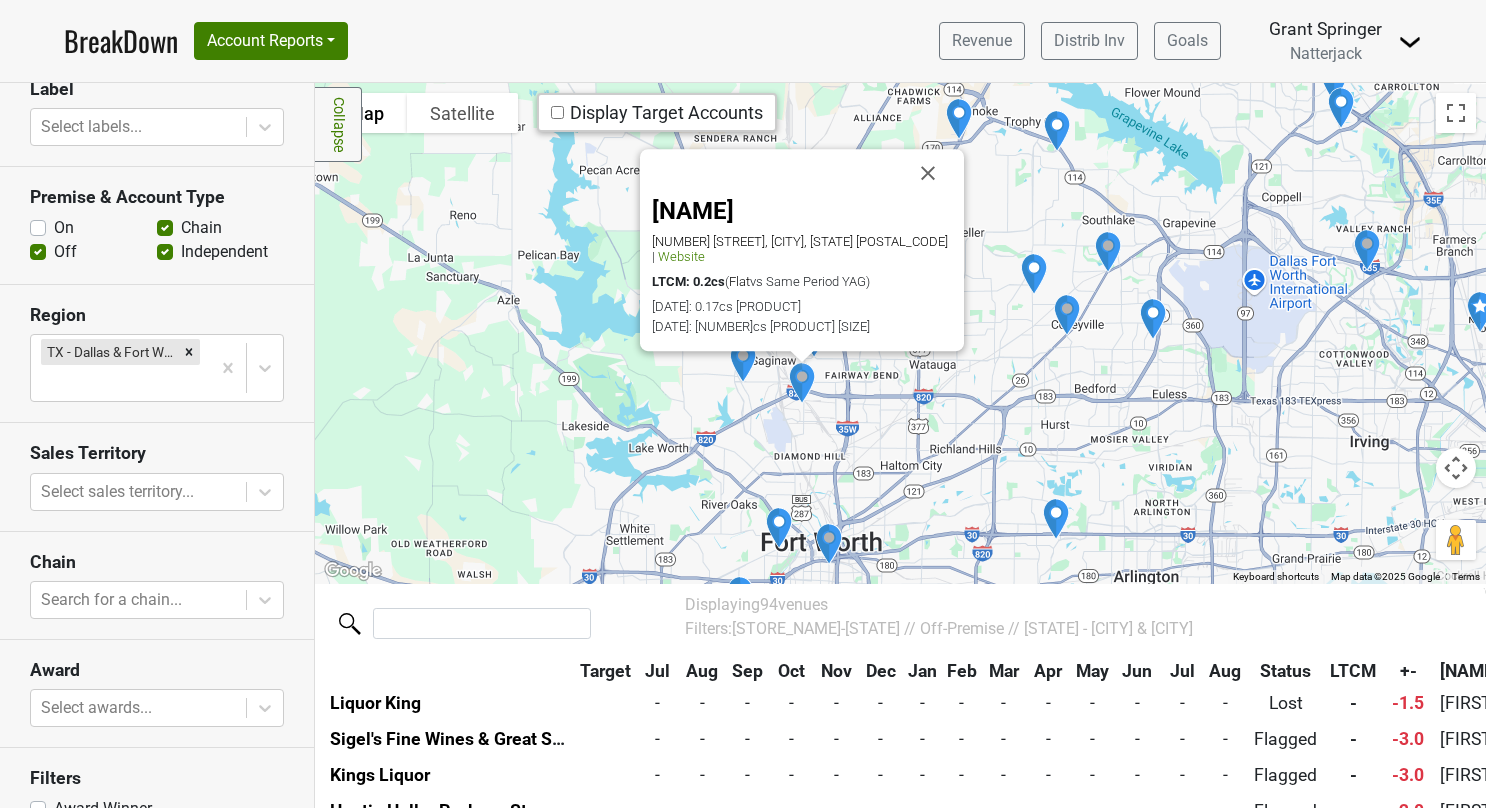click at bounding box center [743, 362] 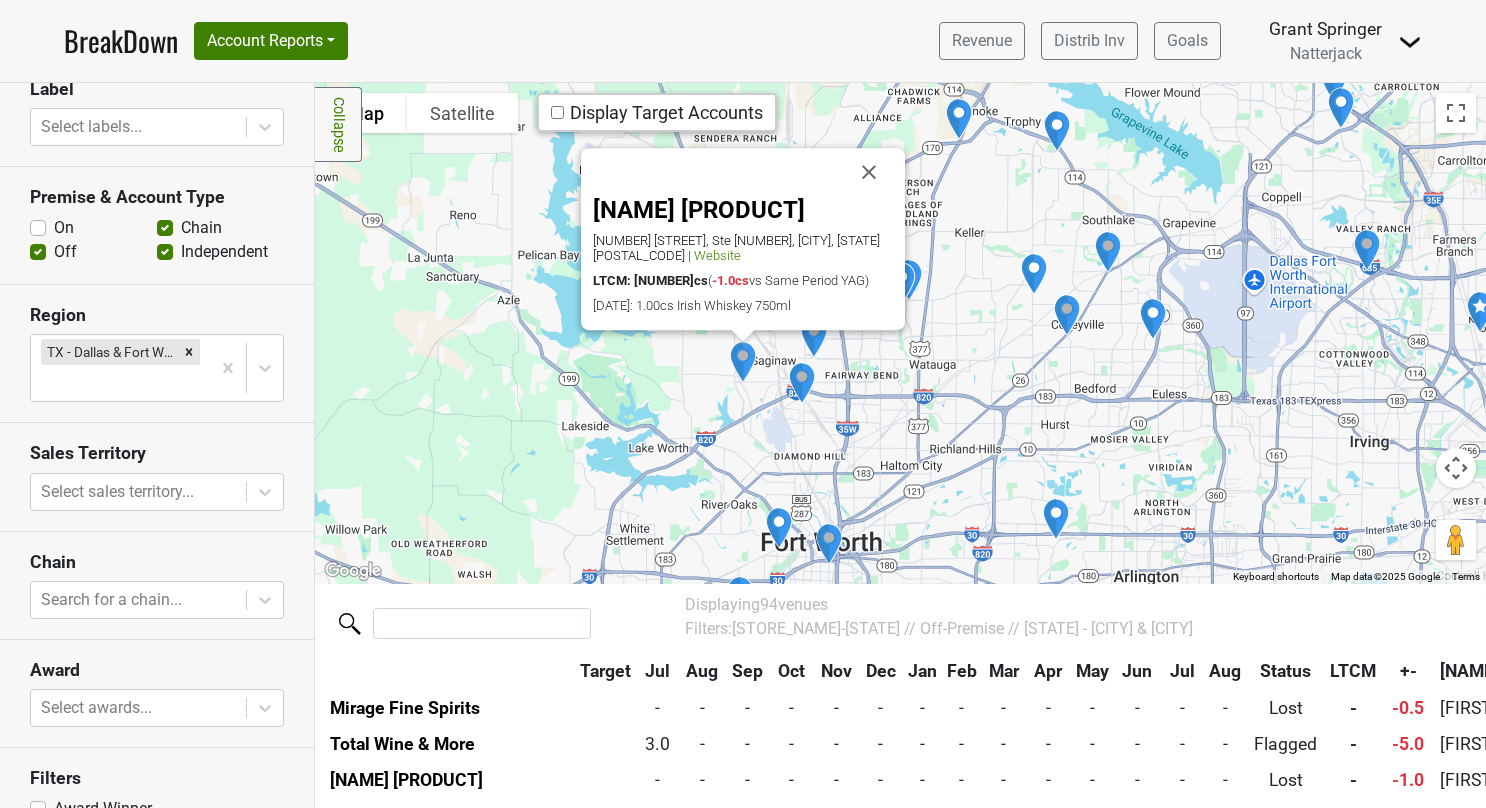 scroll, scrollTop: 3207, scrollLeft: 0, axis: vertical 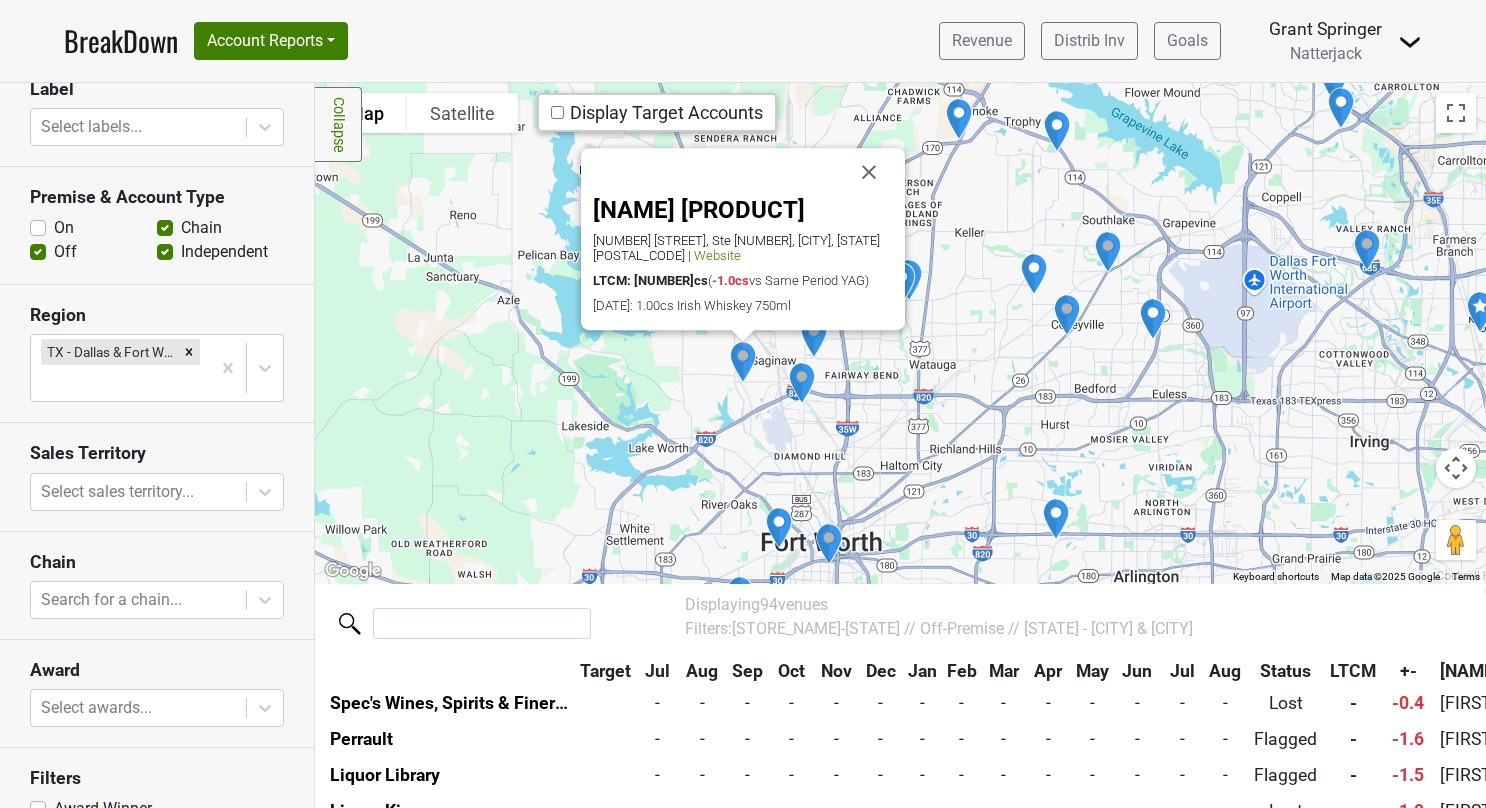 click at bounding box center (802, 383) 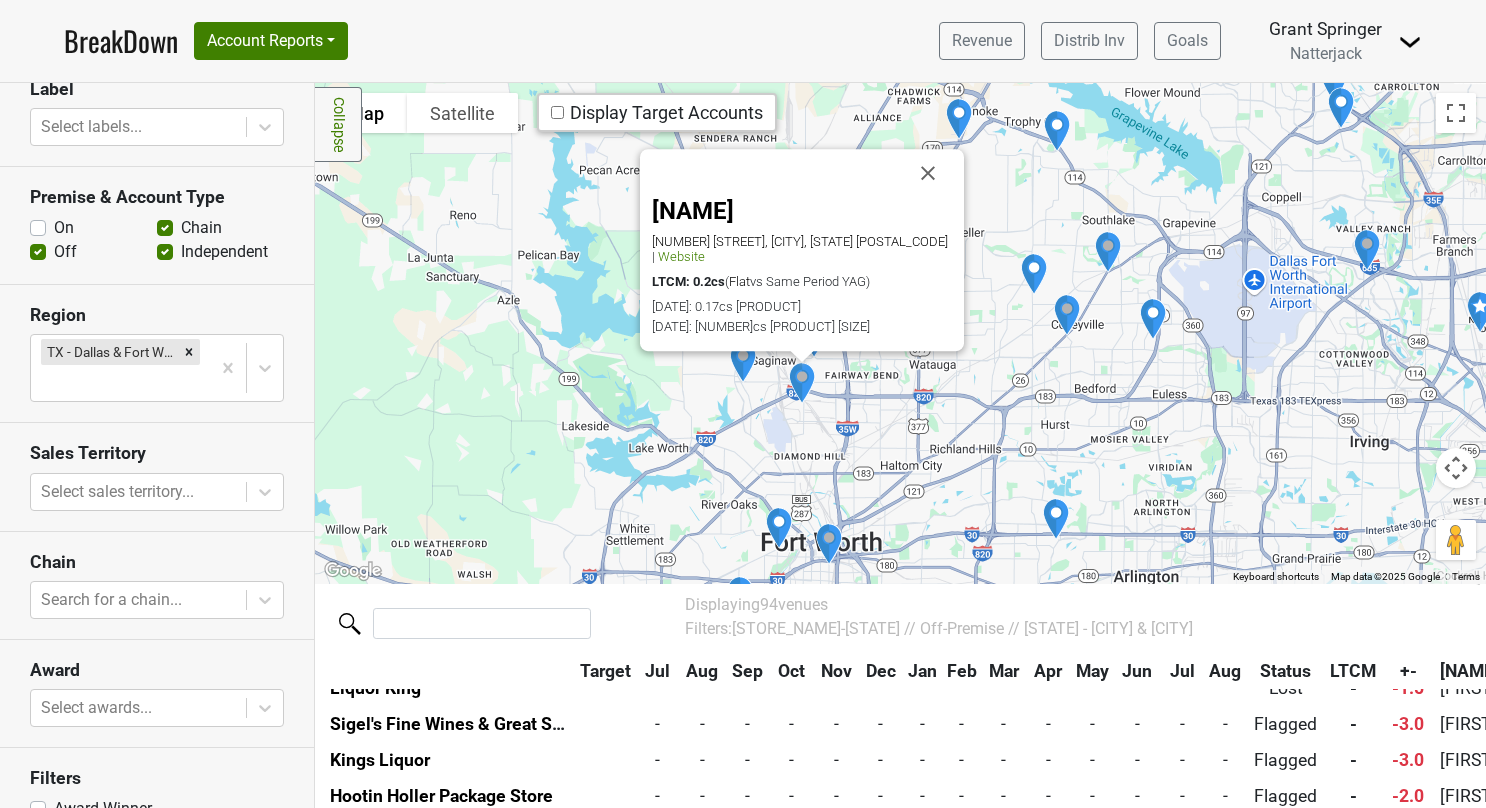 scroll, scrollTop: 2811, scrollLeft: 0, axis: vertical 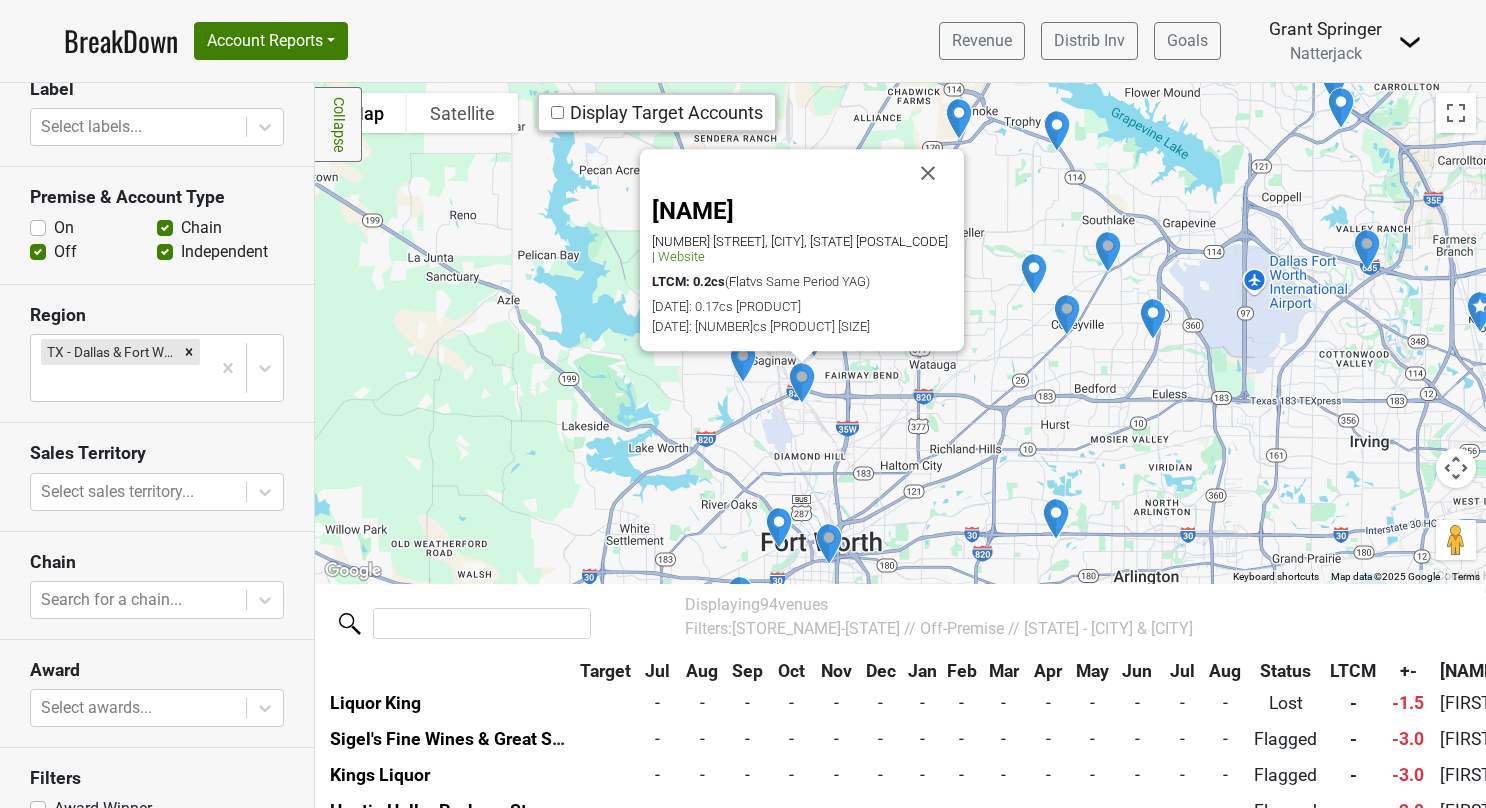 click on "[PRODUCT] [NUMBER] [PRODUCT] [PRODUCT] [PRODUCT]" at bounding box center (900, 333) 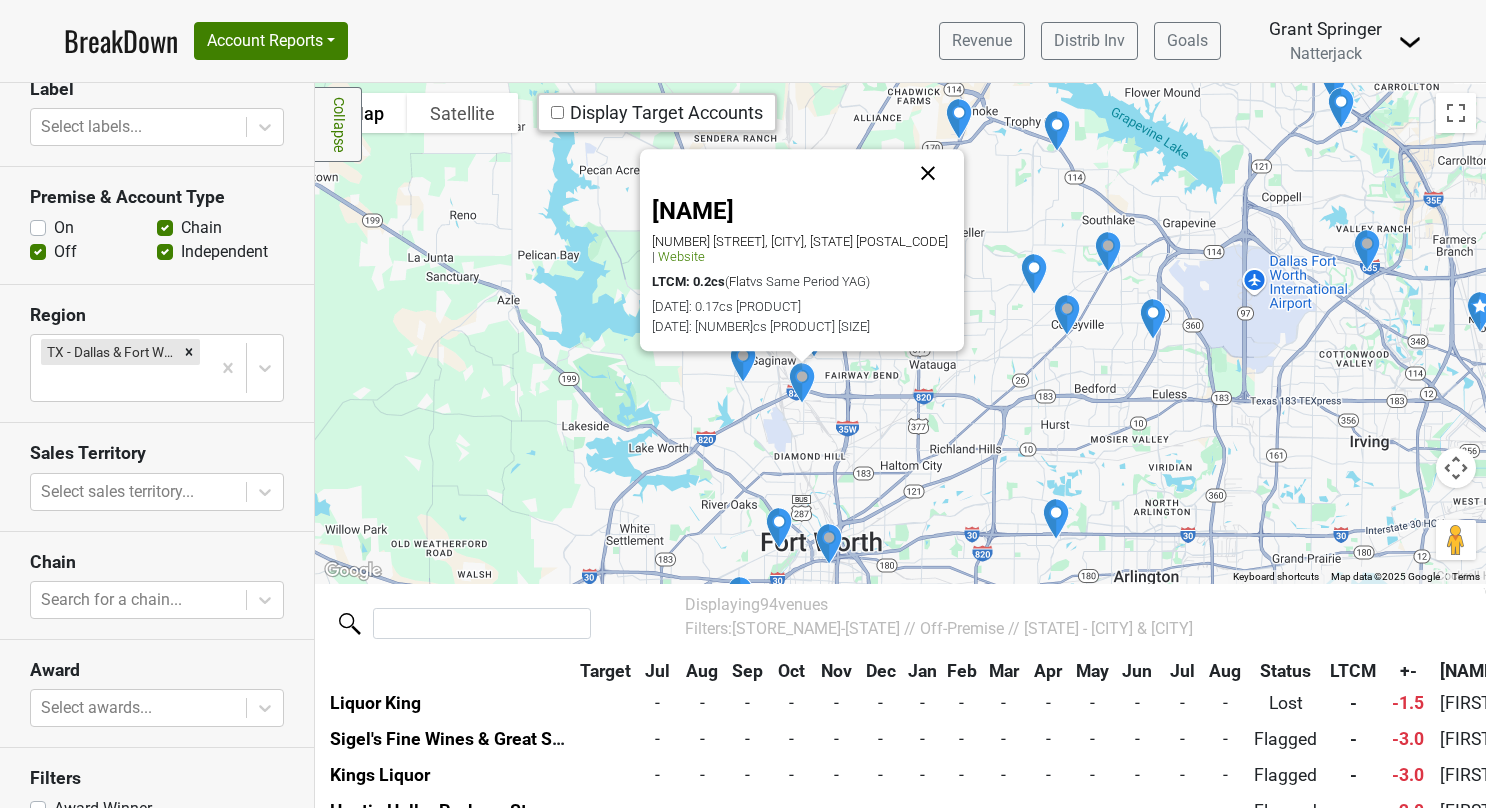 click at bounding box center (928, 173) 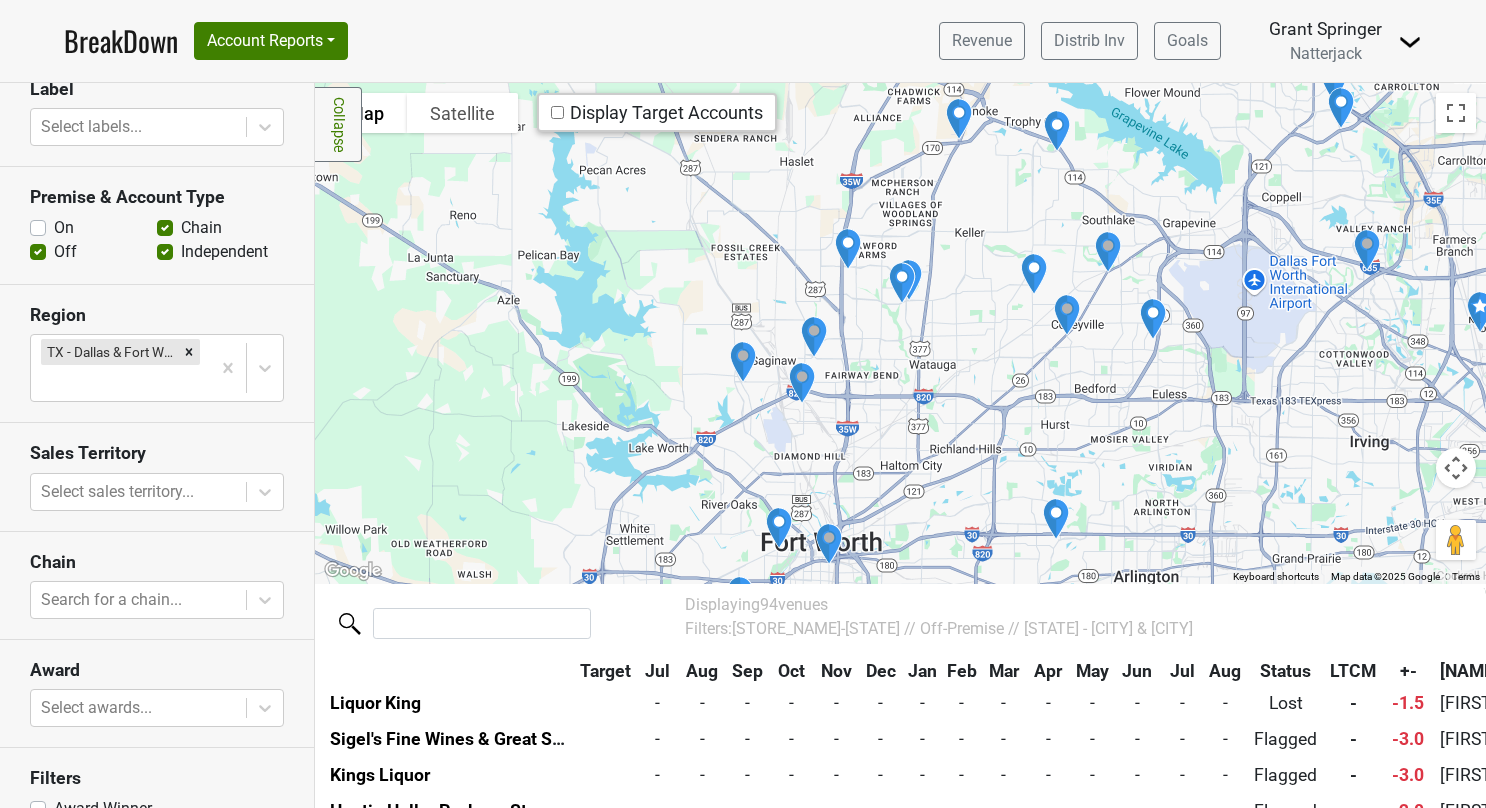 click at bounding box center (814, 337) 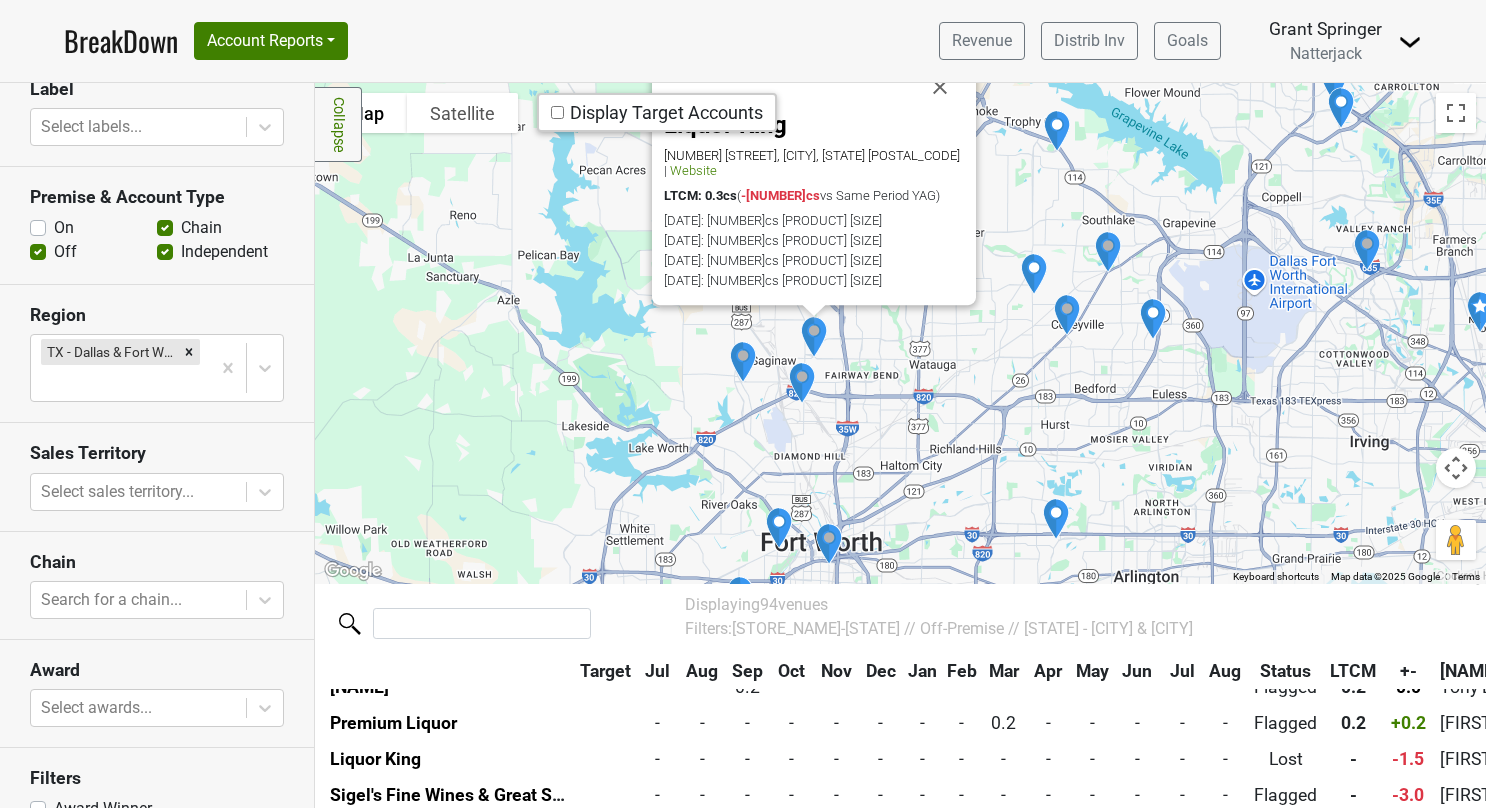 scroll, scrollTop: 2739, scrollLeft: 0, axis: vertical 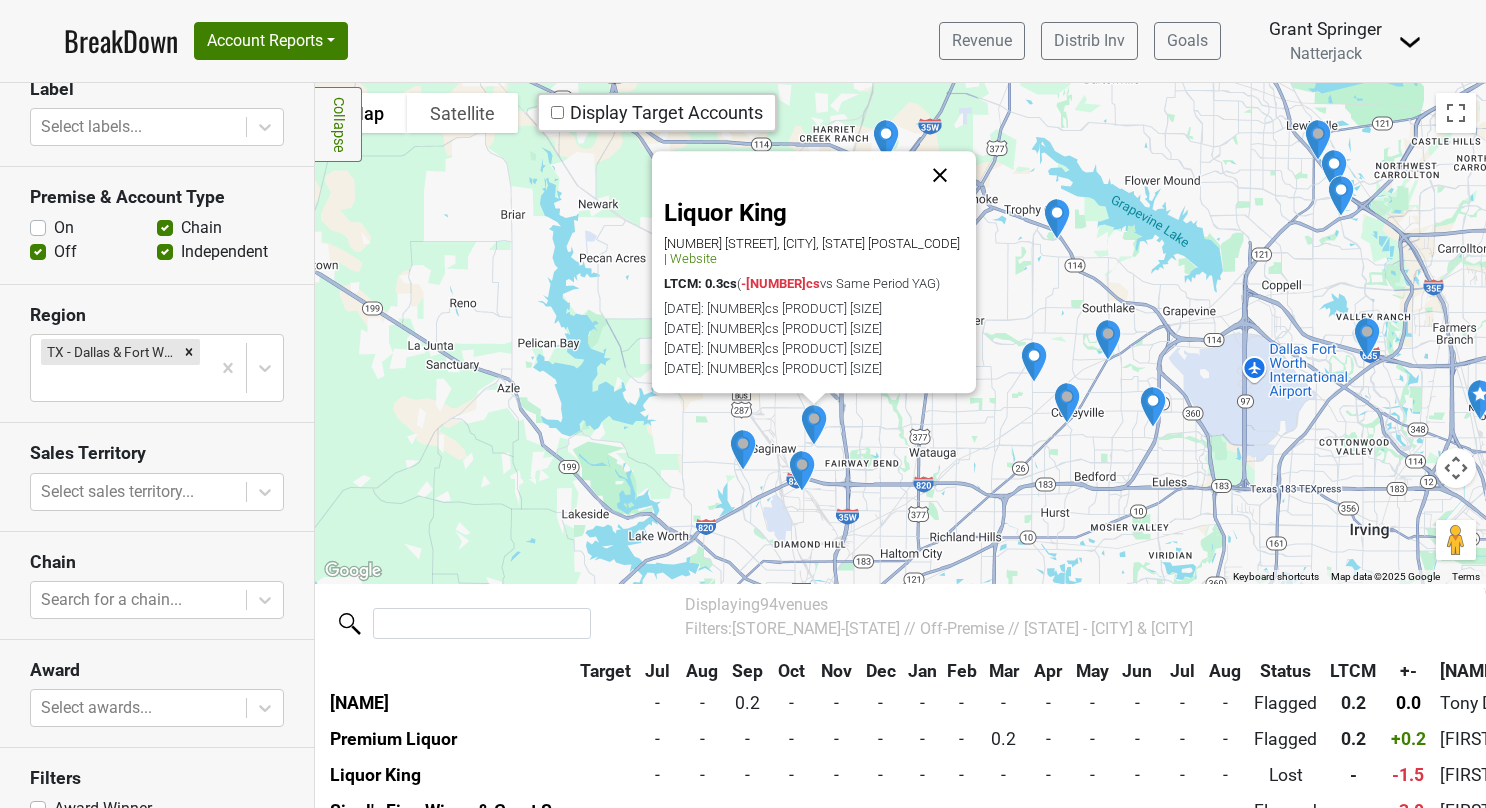 click at bounding box center (940, 175) 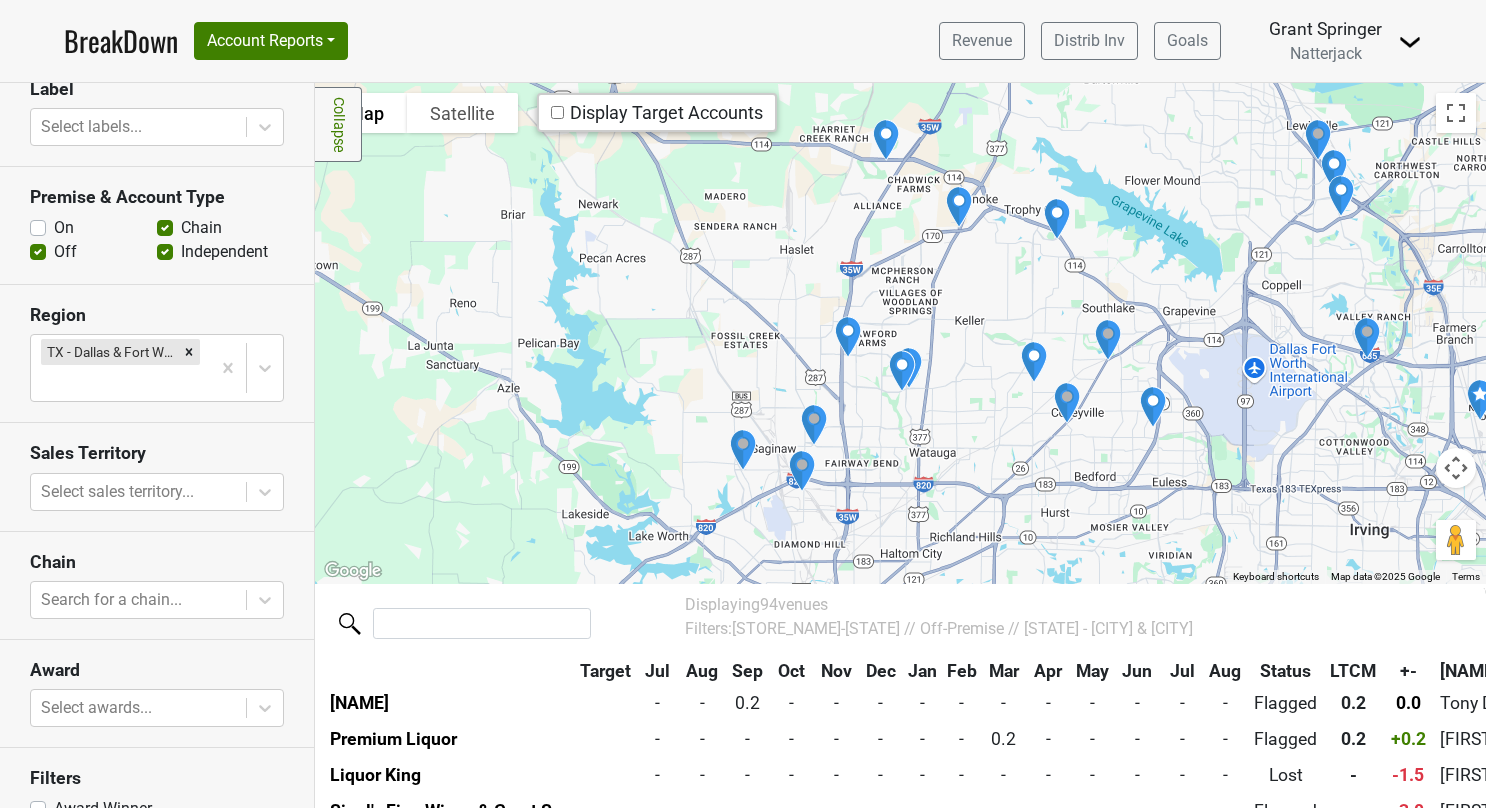 click at bounding box center (848, 337) 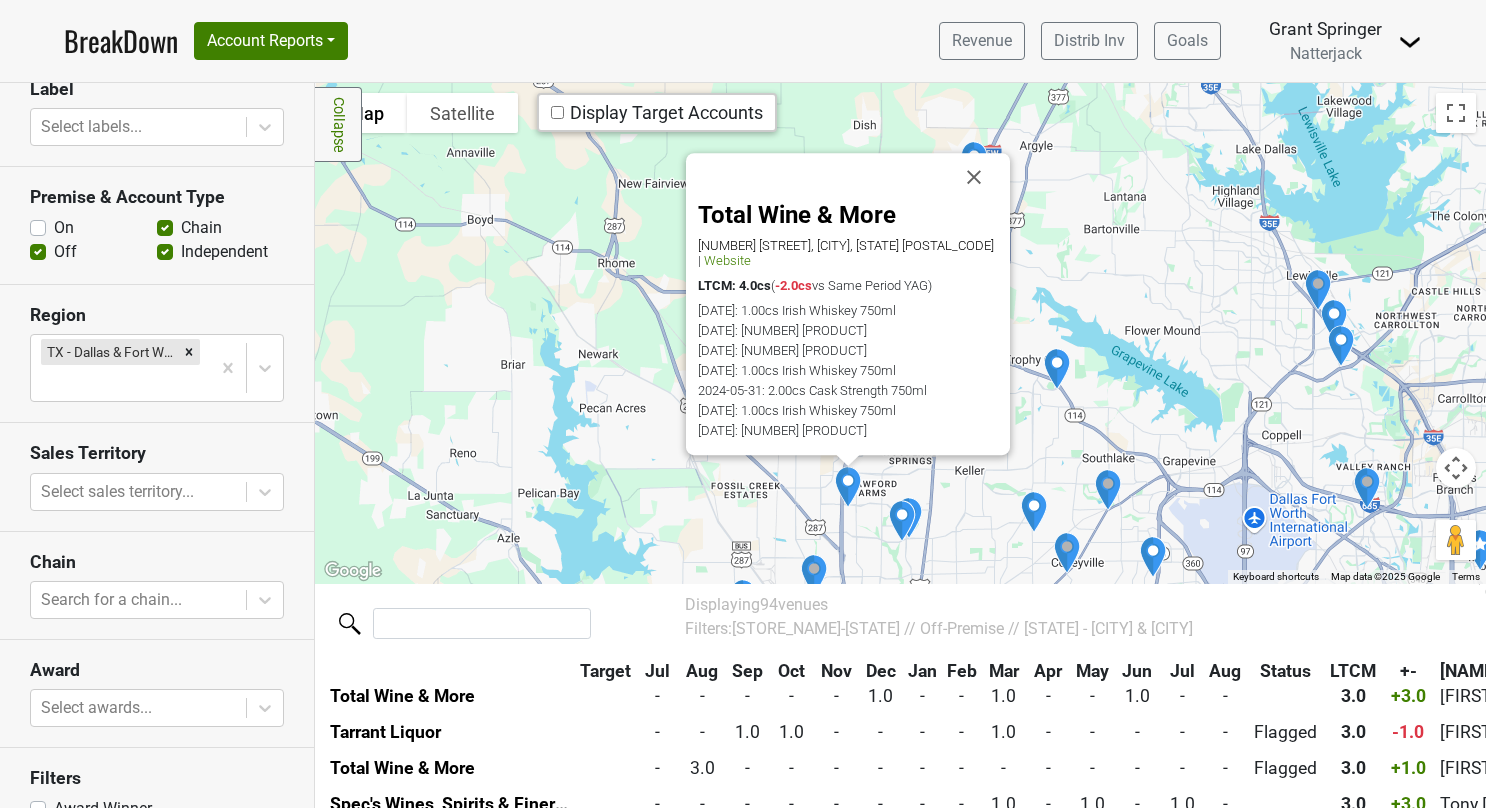 scroll, scrollTop: 688, scrollLeft: 0, axis: vertical 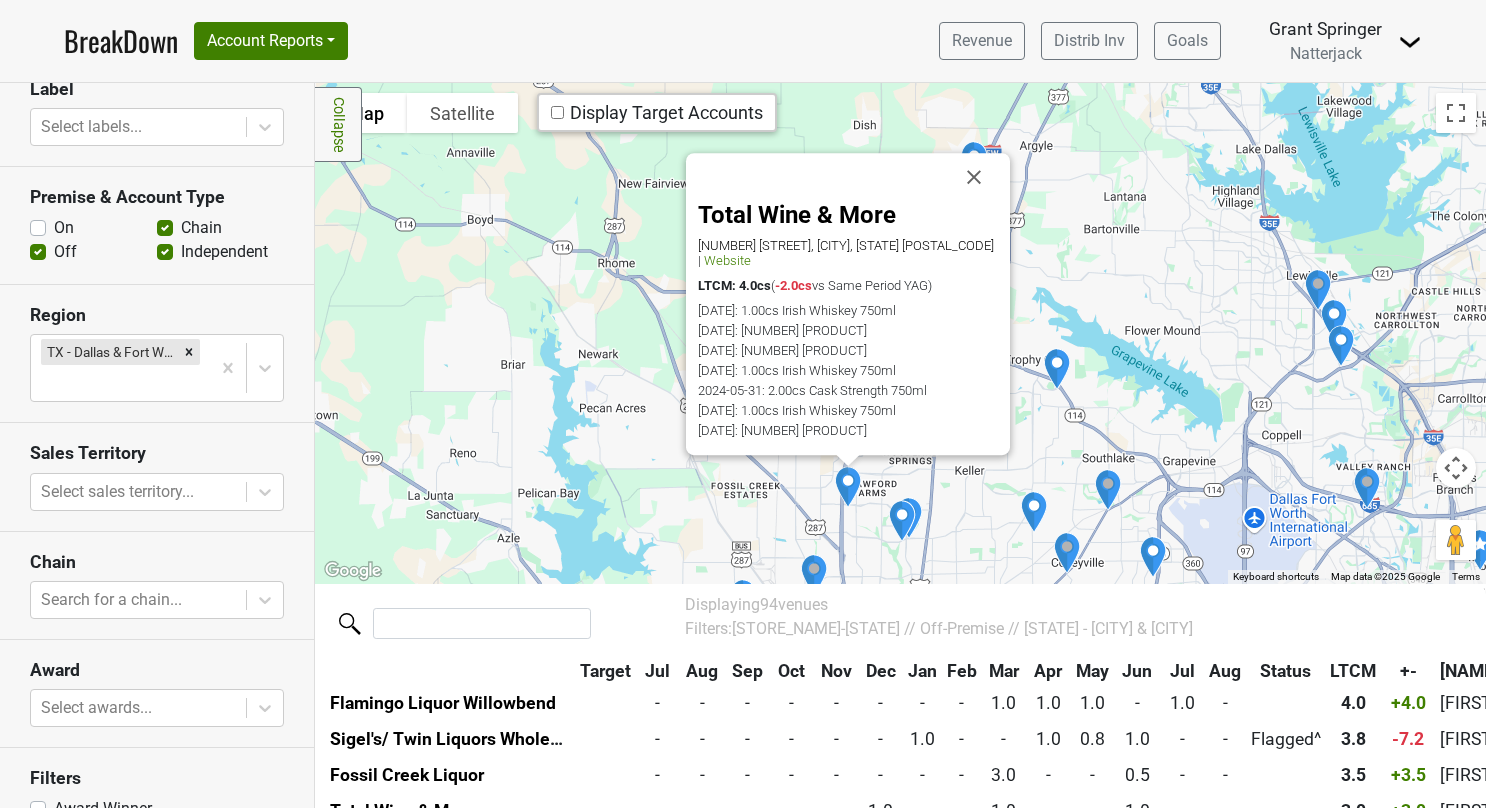 click at bounding box center [902, 521] 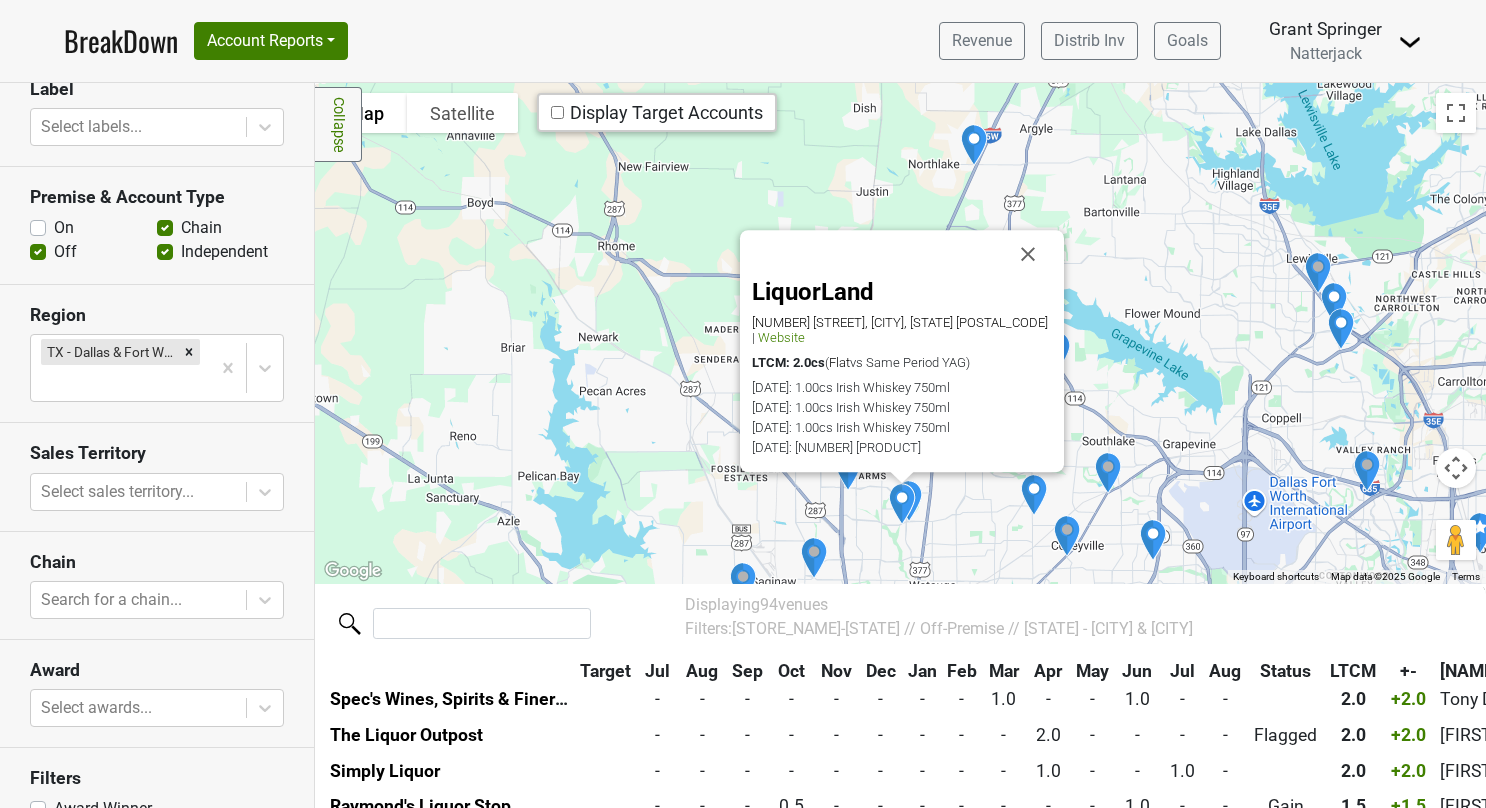 scroll, scrollTop: 1407, scrollLeft: 0, axis: vertical 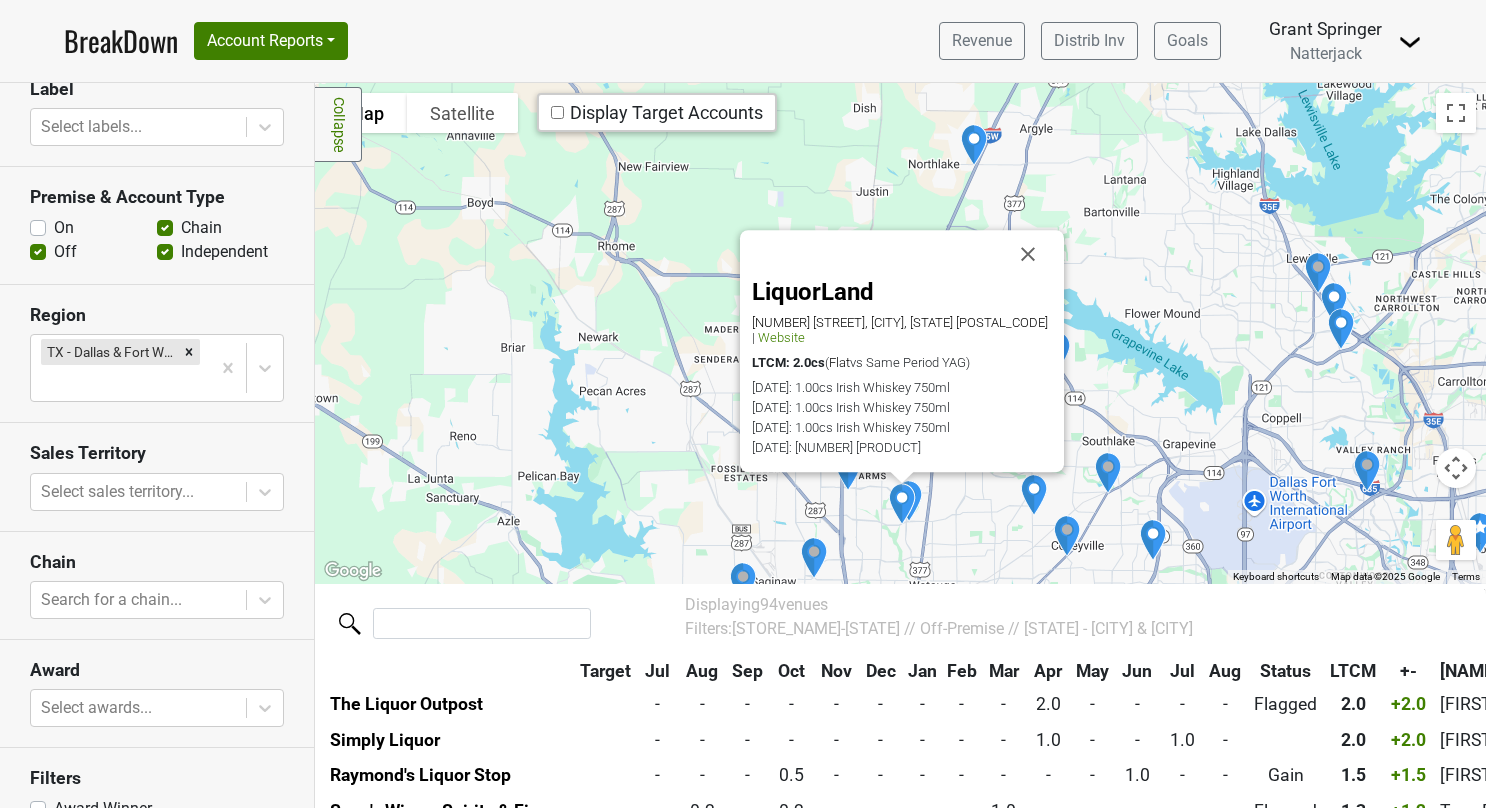 click at bounding box center (902, 504) 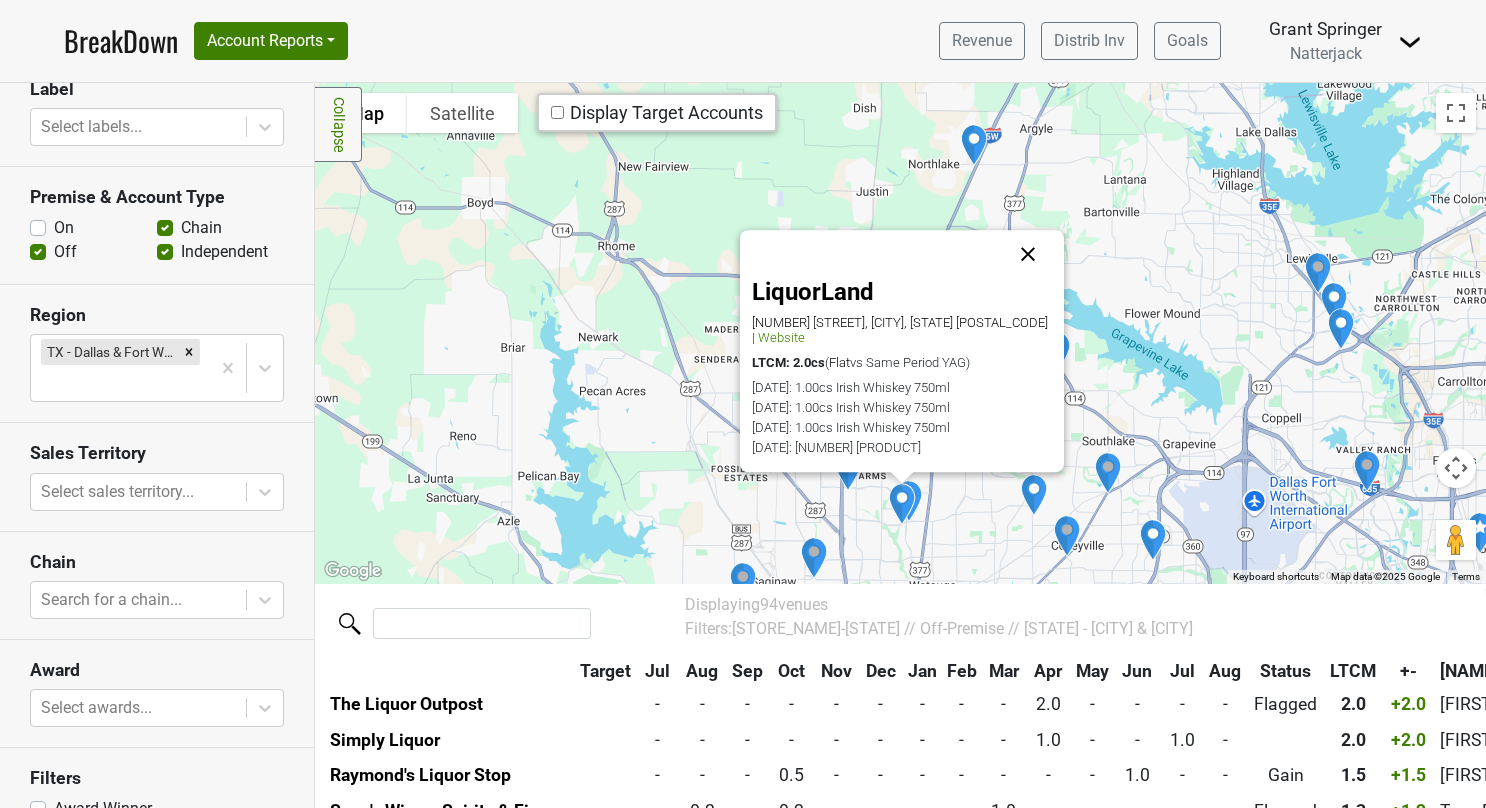 click at bounding box center (1028, 254) 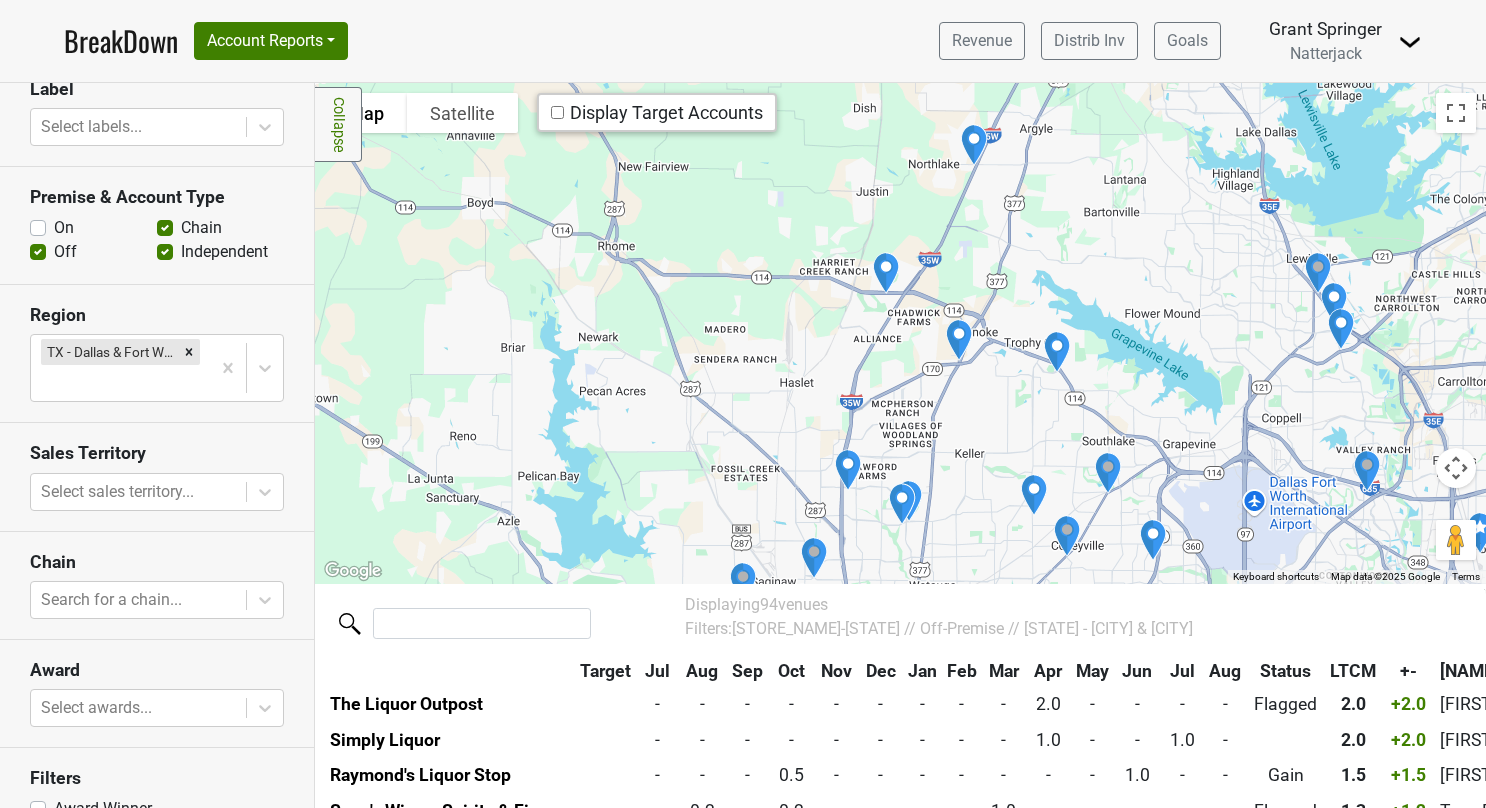 click at bounding box center [902, 504] 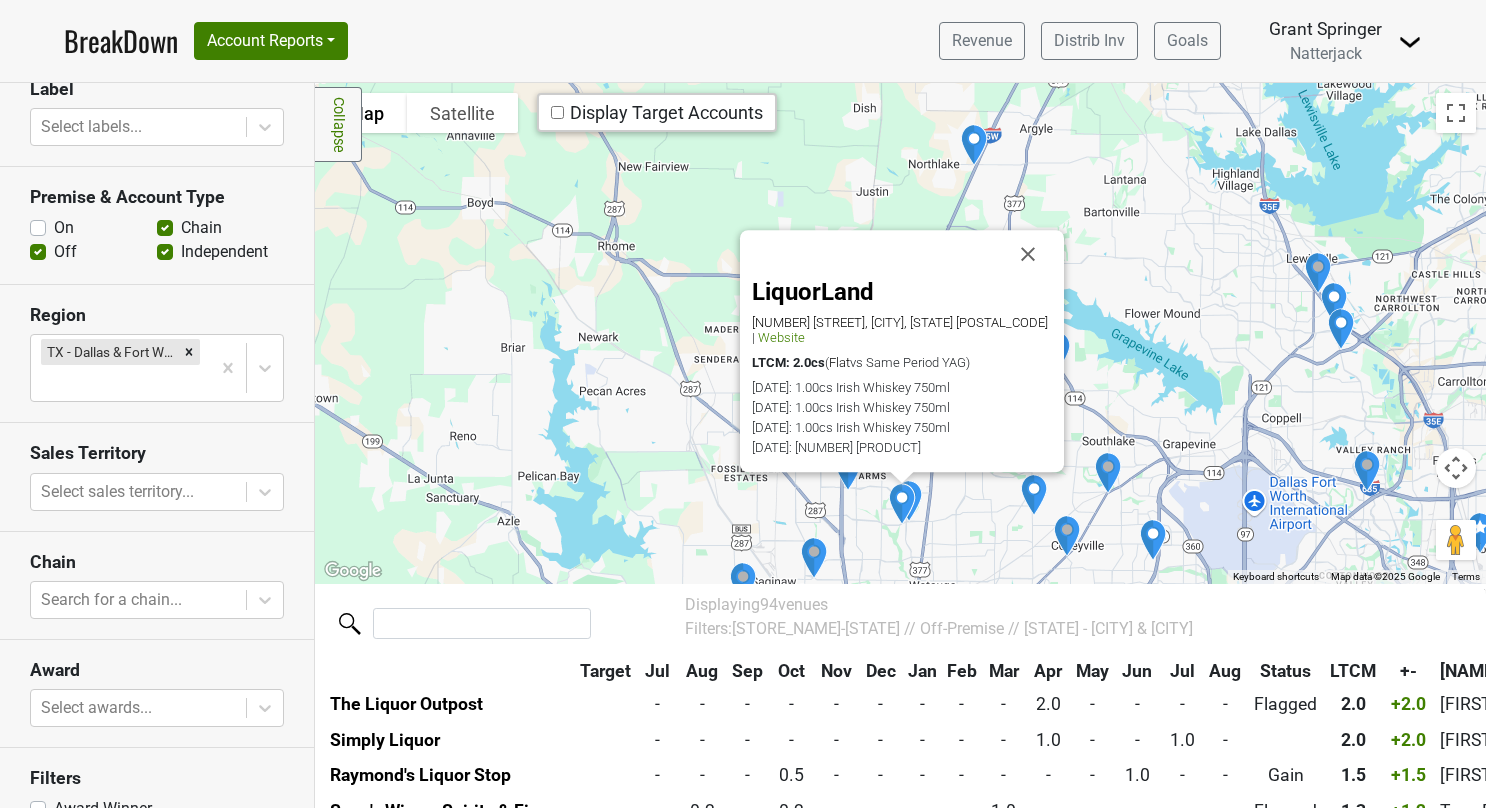 click at bounding box center [902, 504] 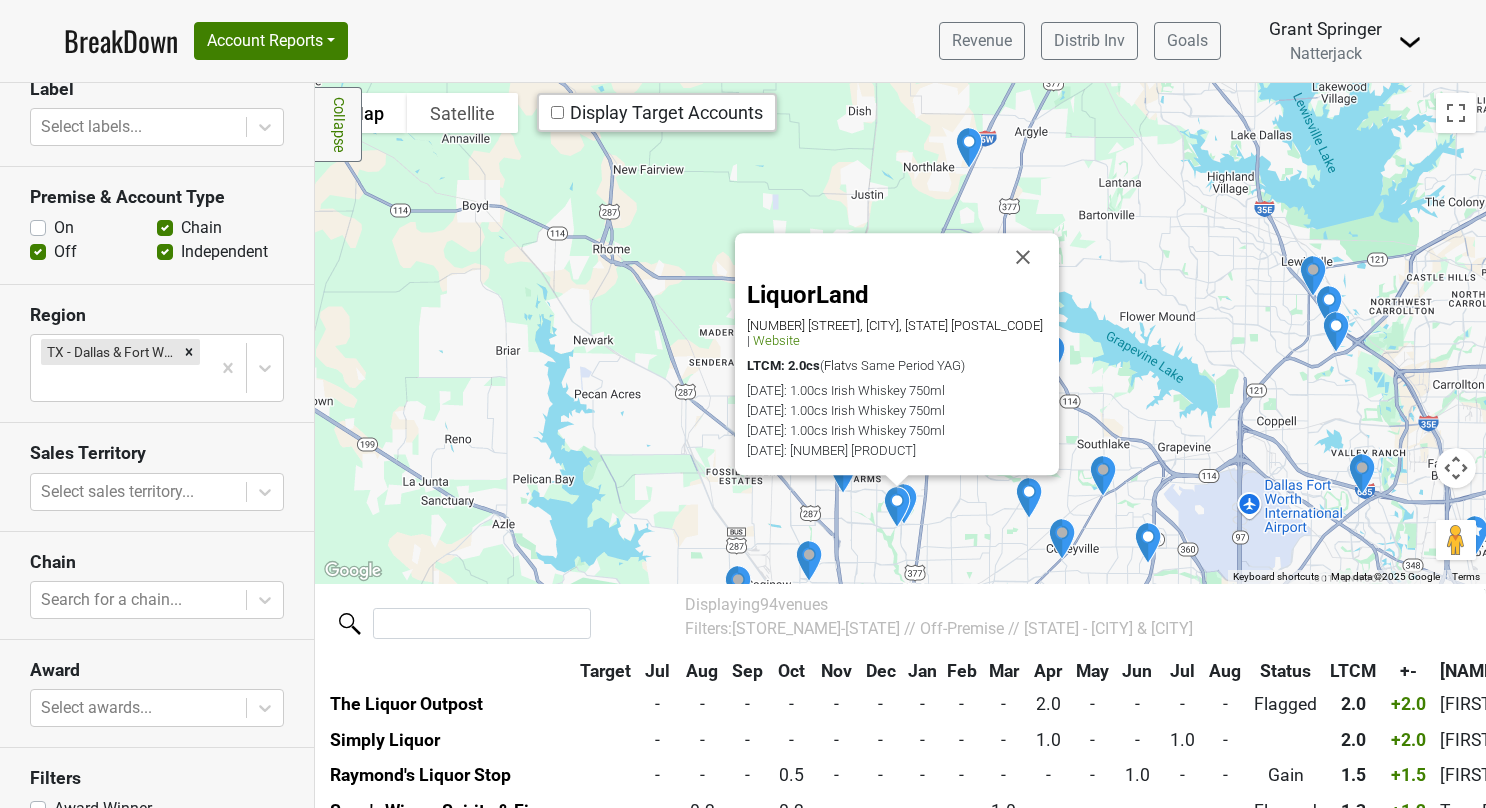 click on "[STORE_NAME]
[NUMBER] [STREET], [CITY], [STATE] [POSTAL_CODE]
|
Website
LTCM: 2.0cs  (
Flat  vs Same Period YAG)
[DATE]: 1.00cs   Irish Whiskey 750ml
[DATE]: 1.00cs   Irish Whiskey 750ml
[DATE]: 1.00cs   Irish Whiskey 750ml" at bounding box center [900, 333] 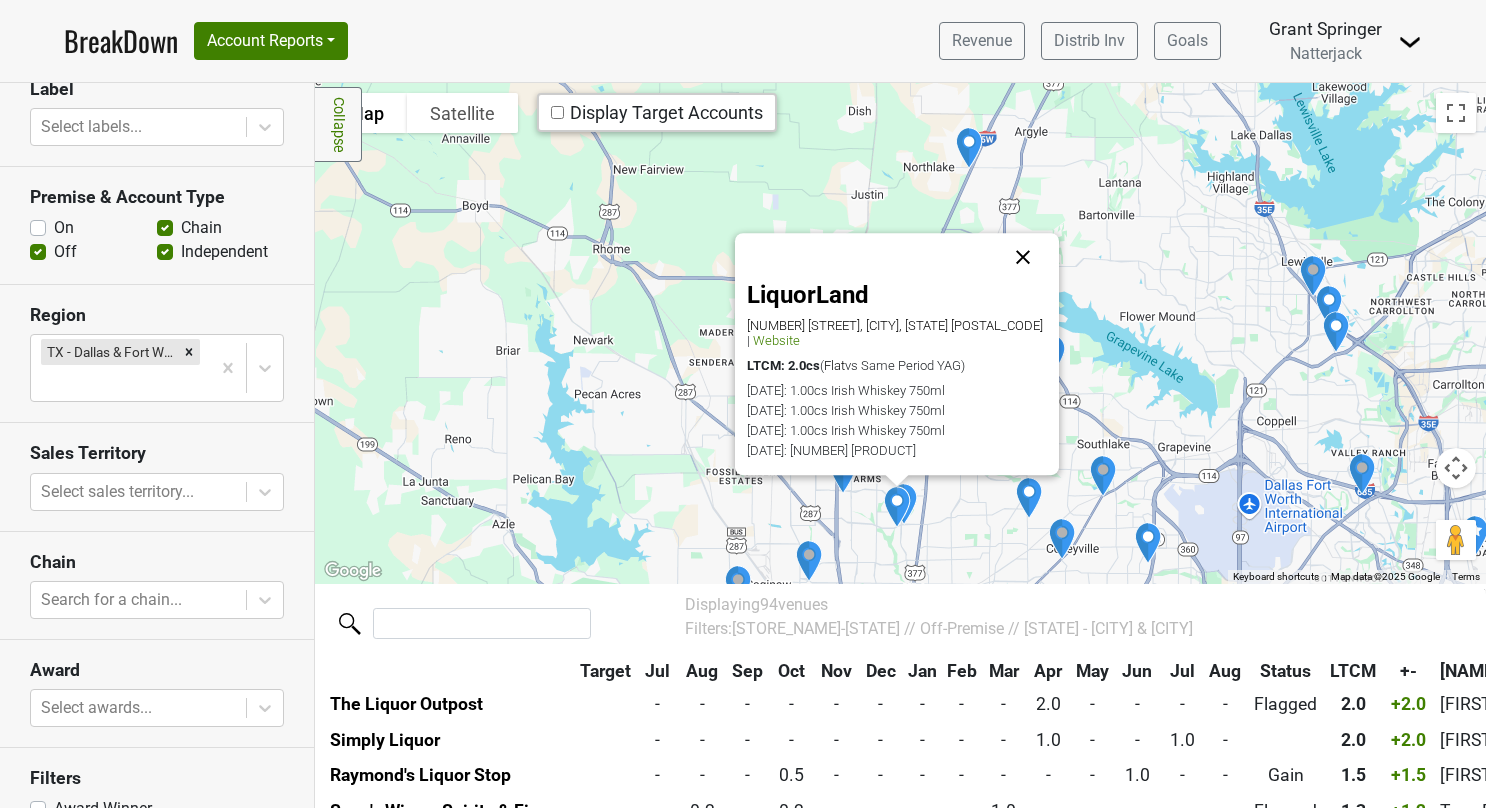 click at bounding box center [1023, 257] 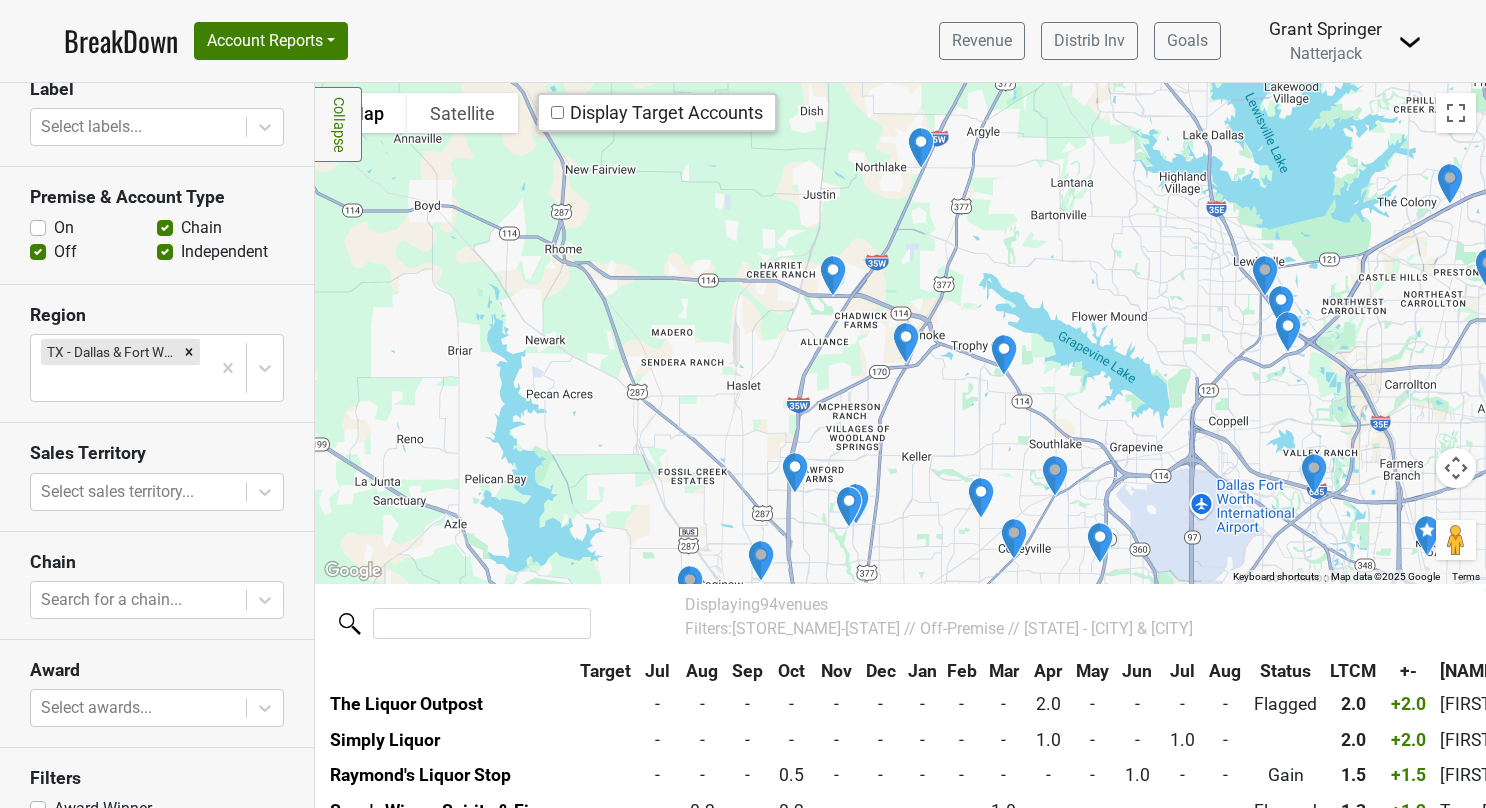drag, startPoint x: 931, startPoint y: 404, endPoint x: 881, endPoint y: 407, distance: 50.08992 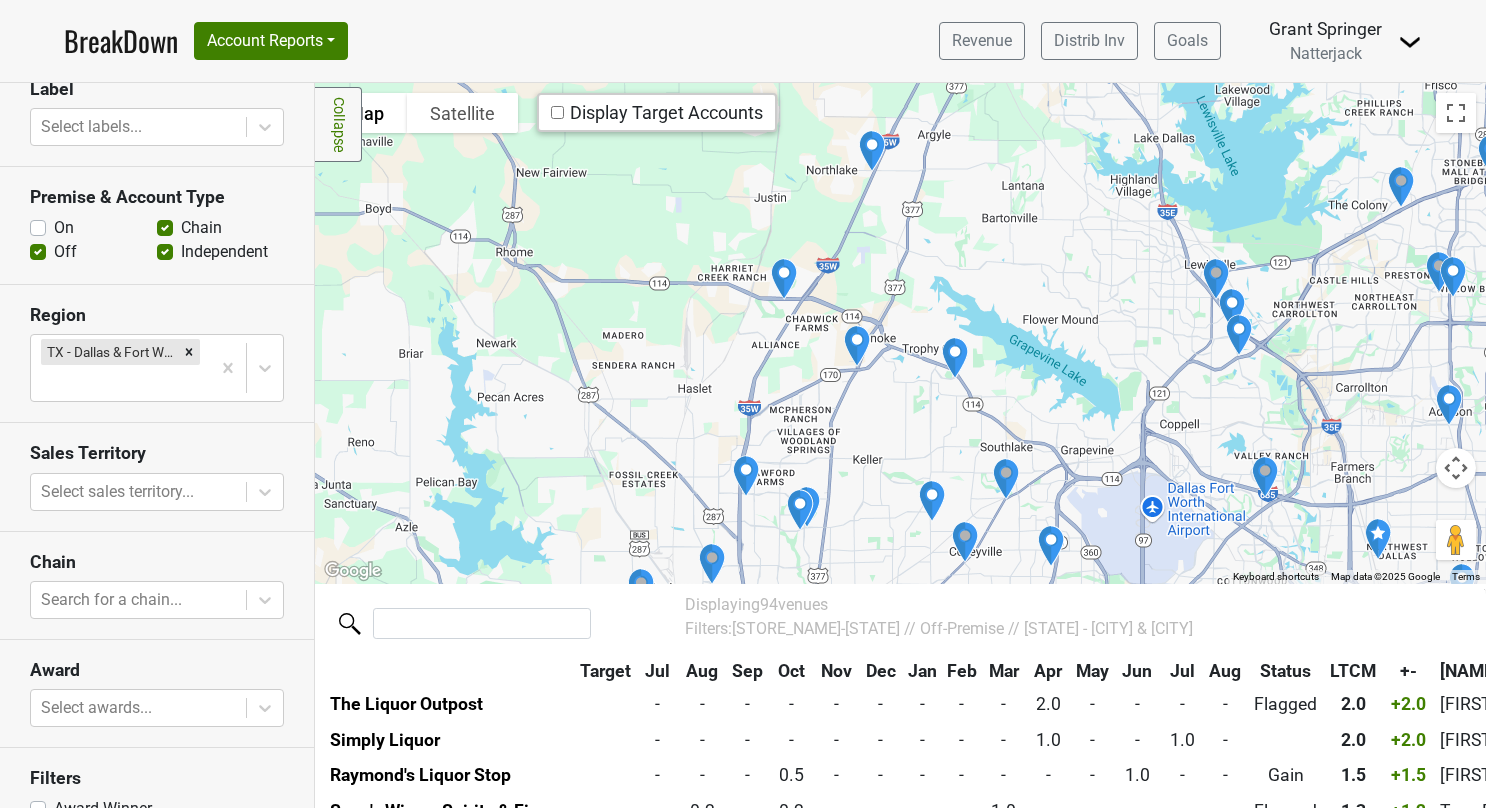 drag, startPoint x: 808, startPoint y: 482, endPoint x: 779, endPoint y: 474, distance: 30.083218 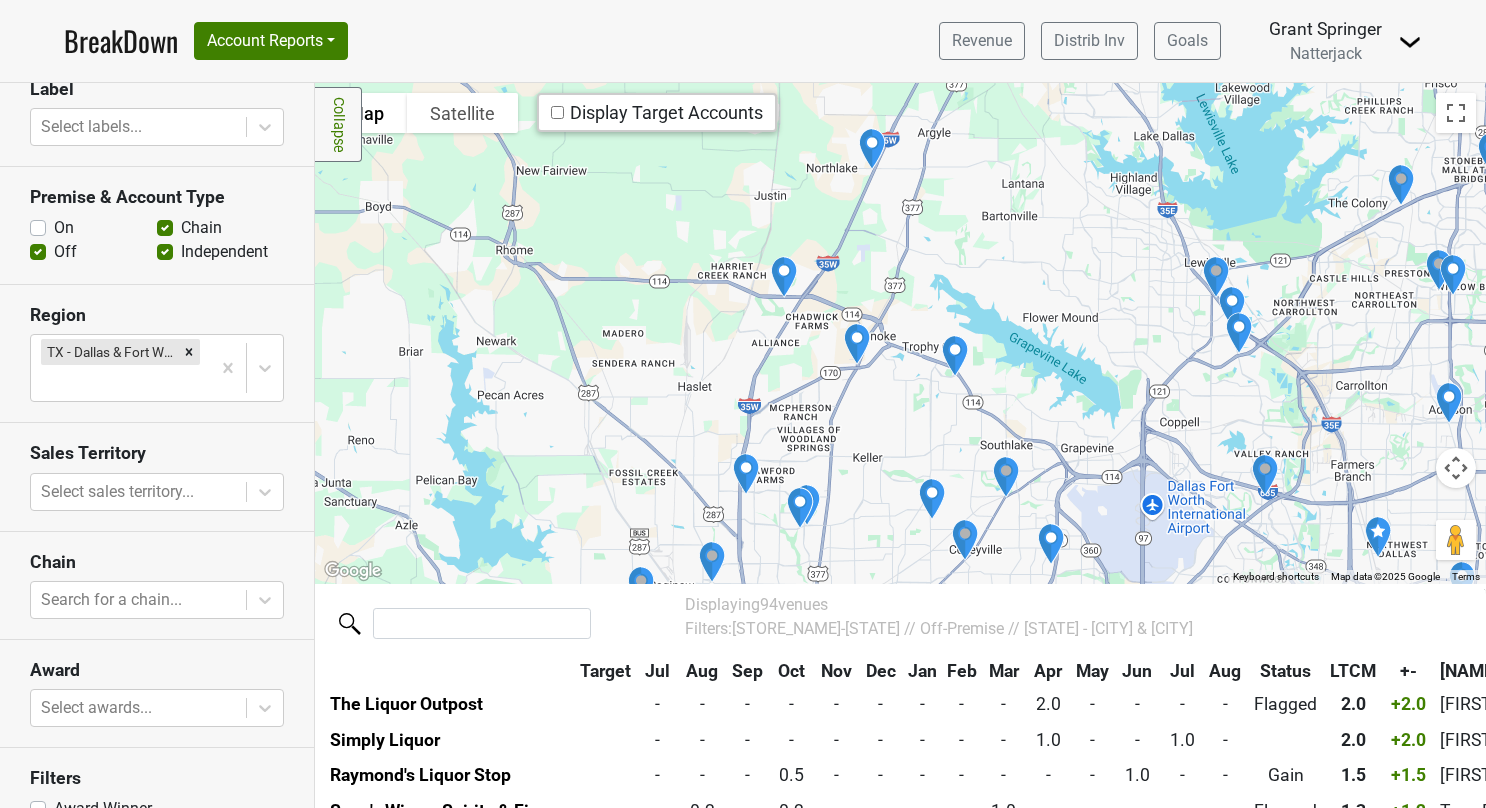 click at bounding box center (857, 344) 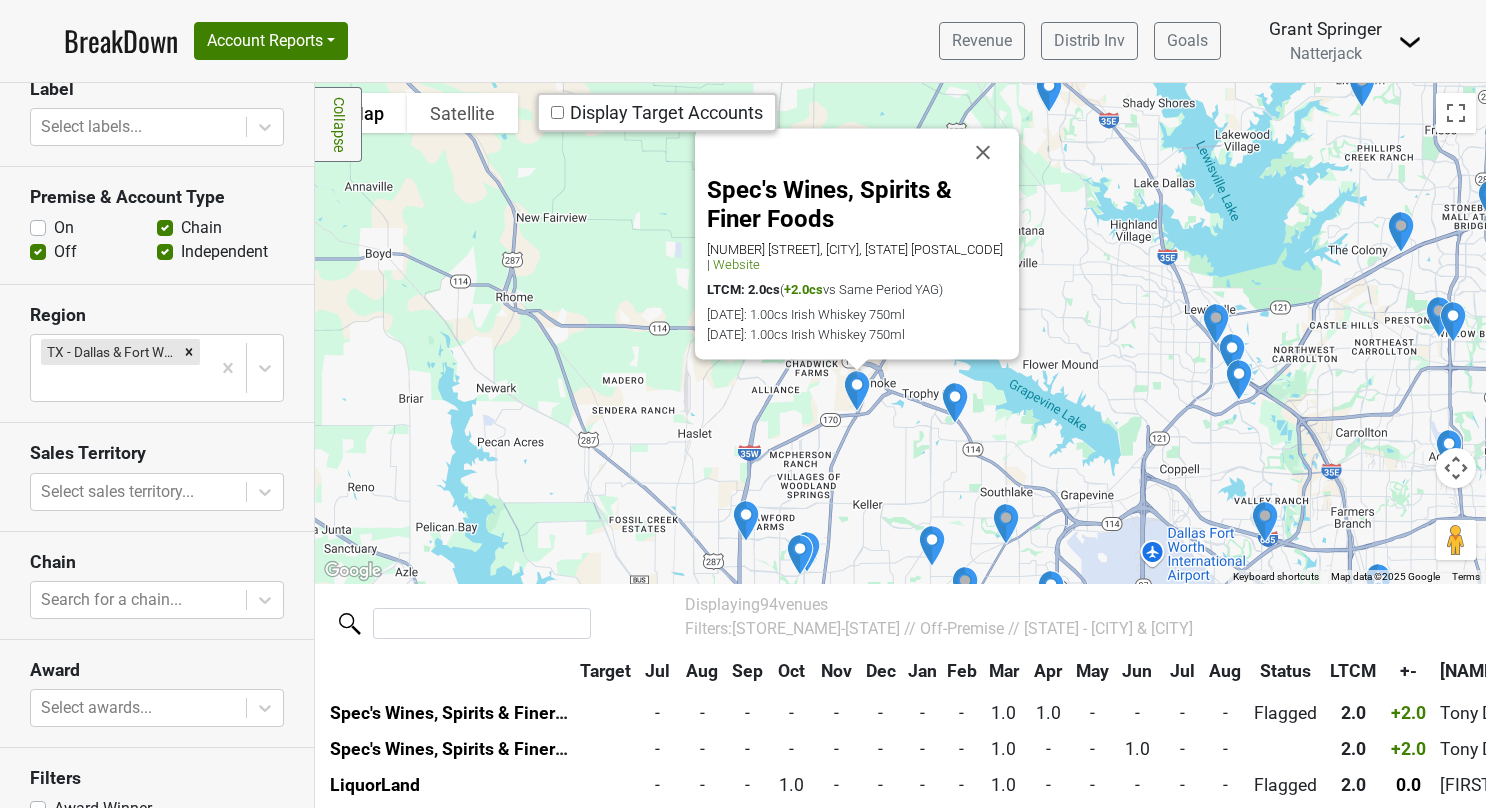 scroll, scrollTop: 1228, scrollLeft: 0, axis: vertical 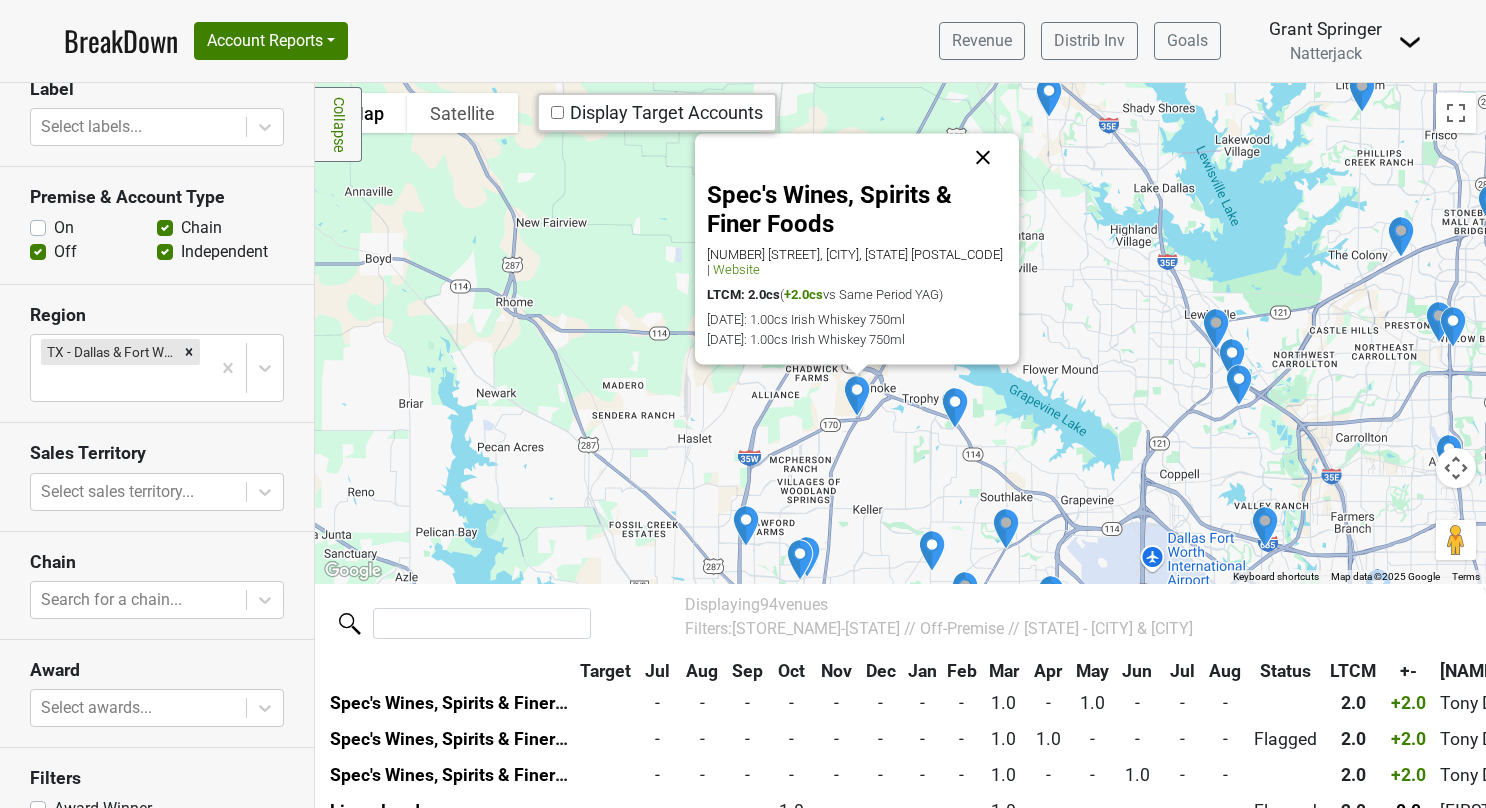 click at bounding box center [983, 157] 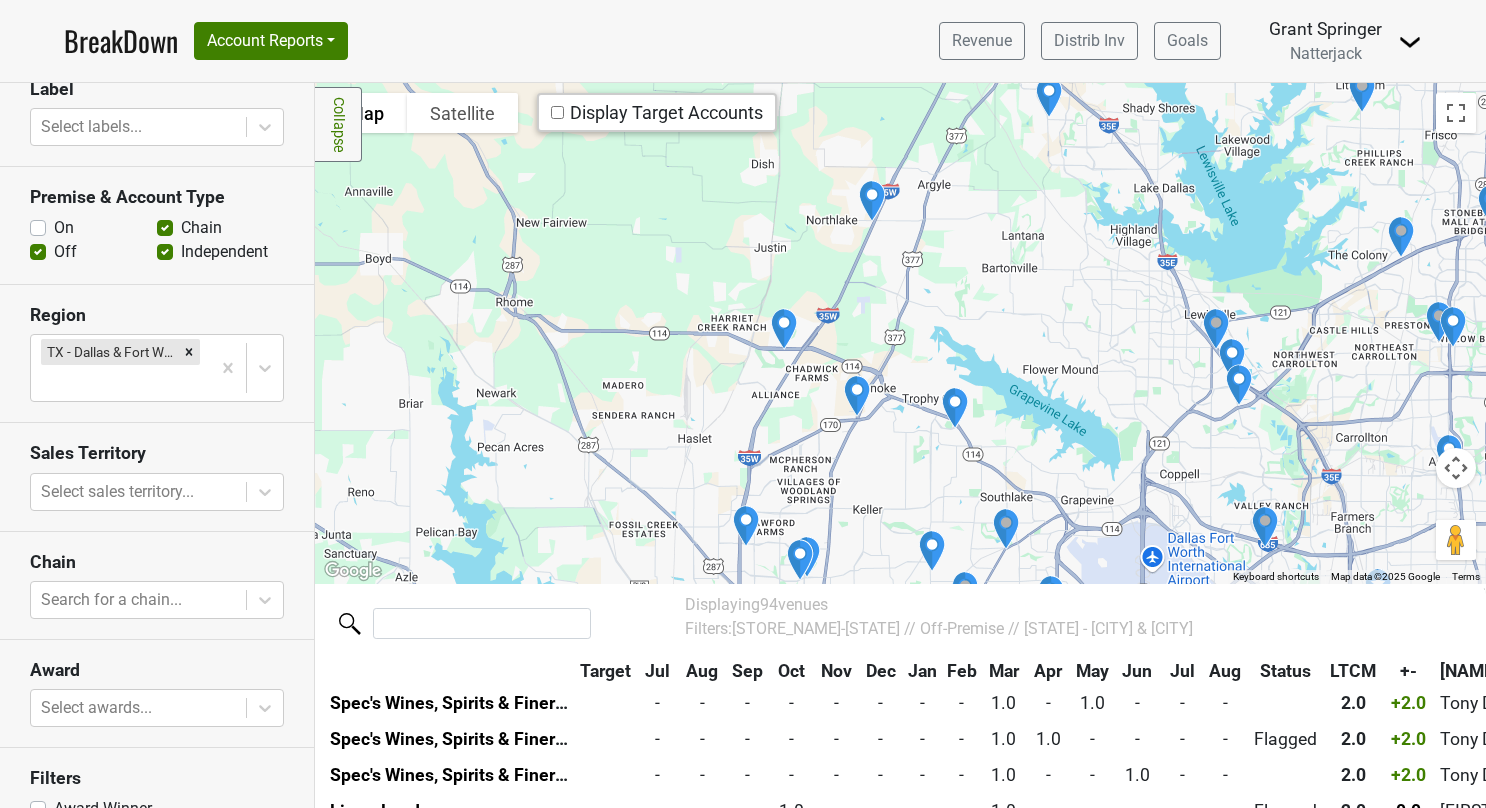 click at bounding box center (784, 329) 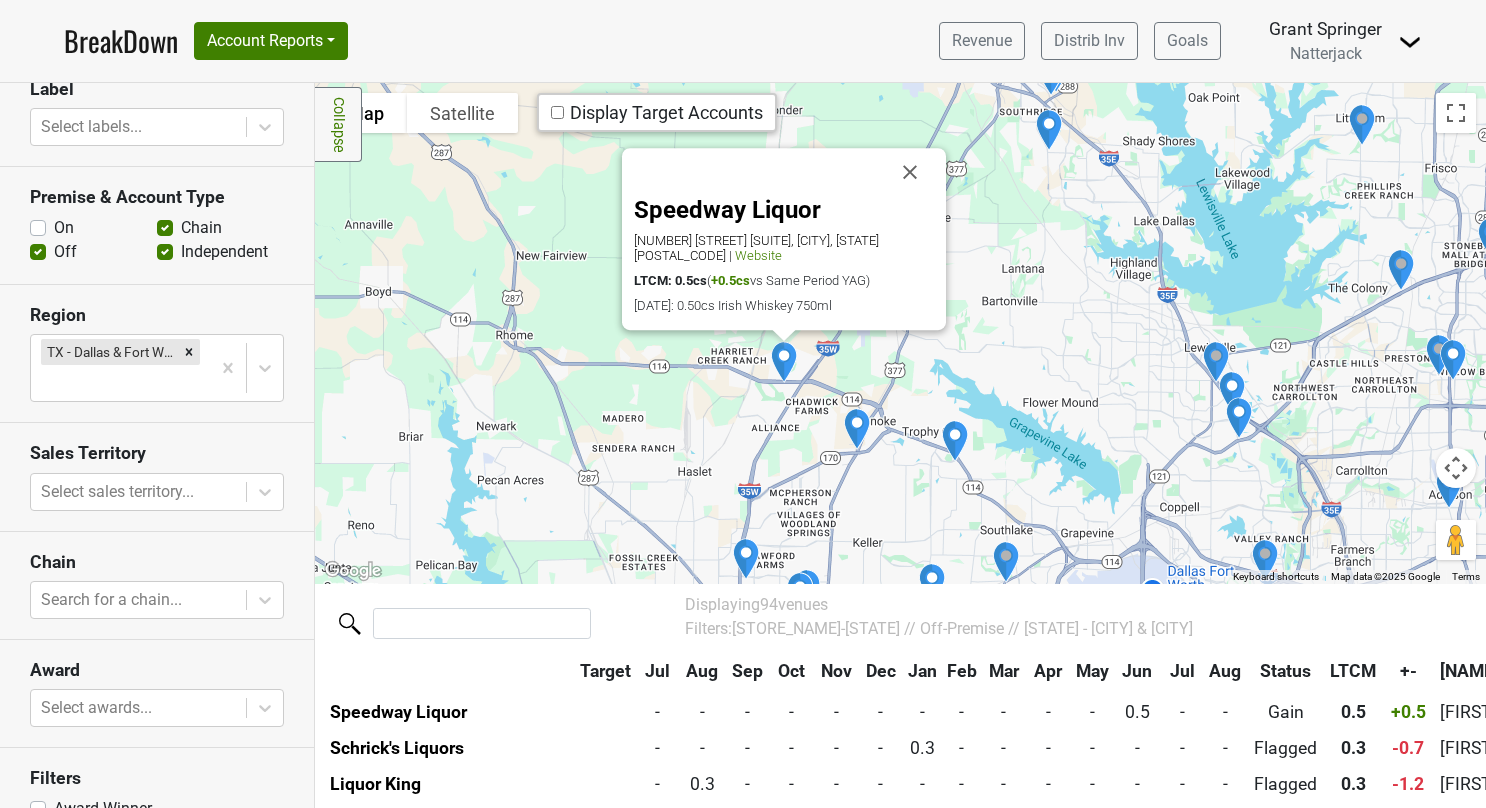 scroll, scrollTop: 2667, scrollLeft: 0, axis: vertical 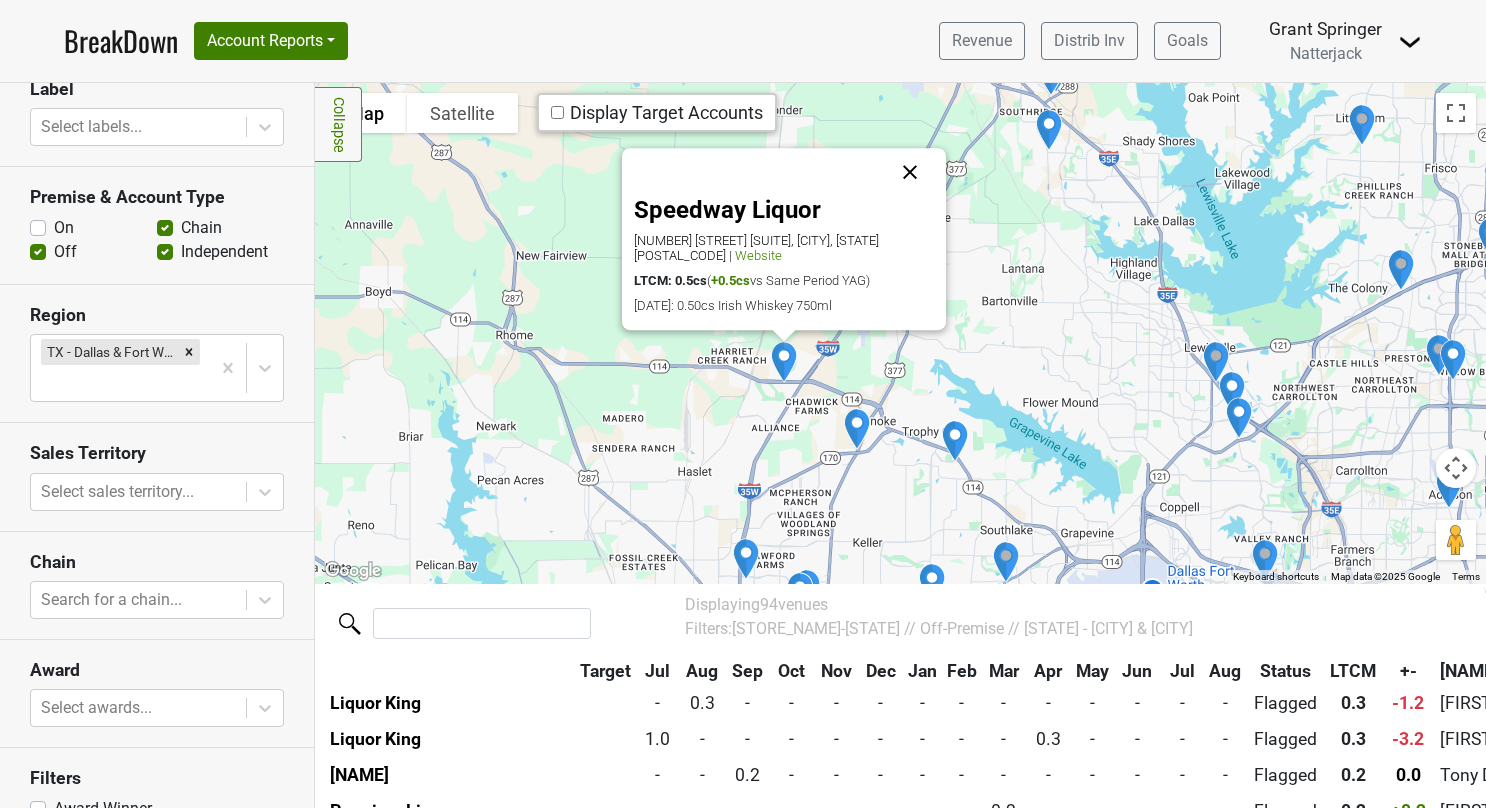 click at bounding box center [910, 172] 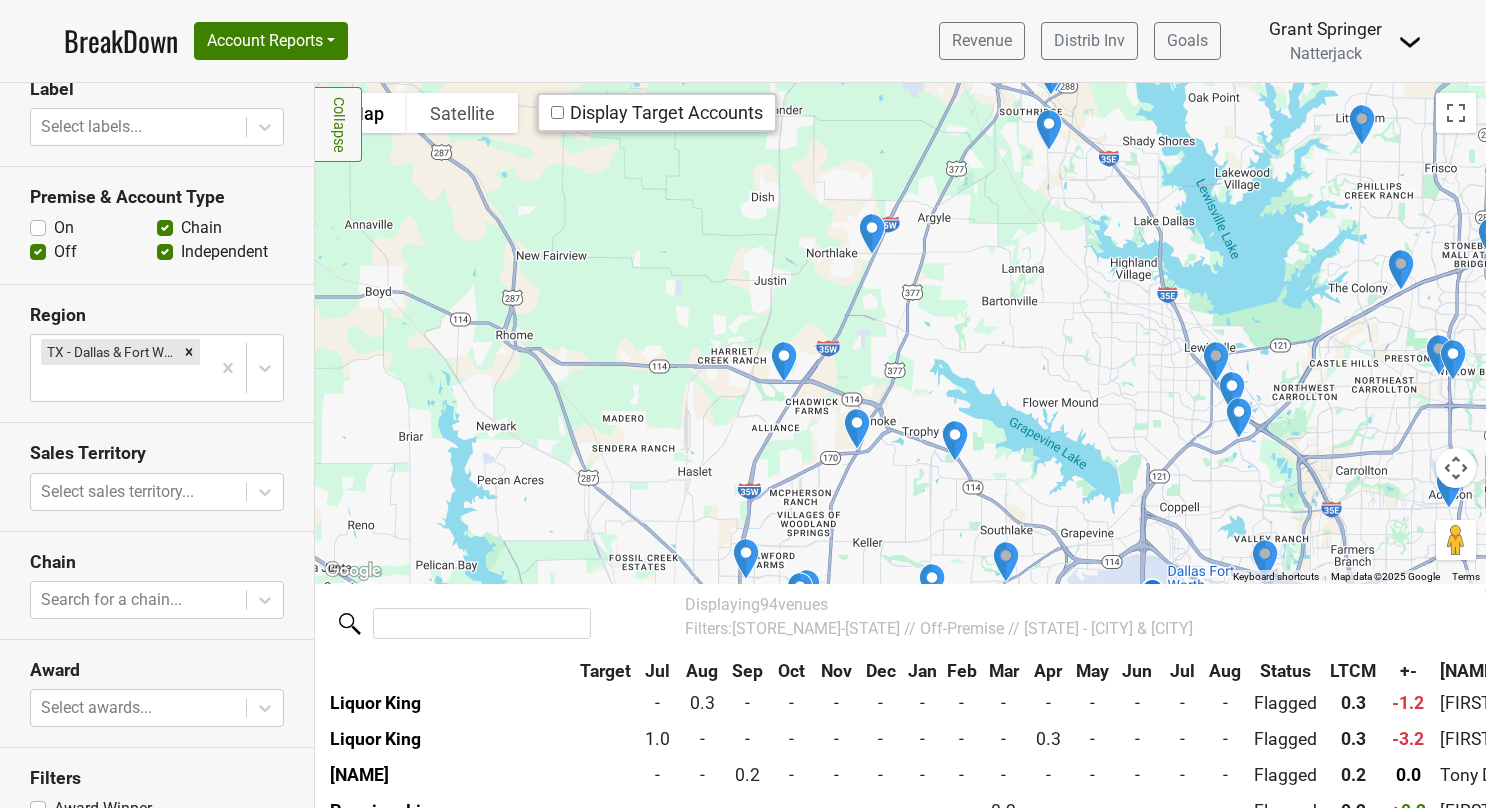 click at bounding box center [872, 234] 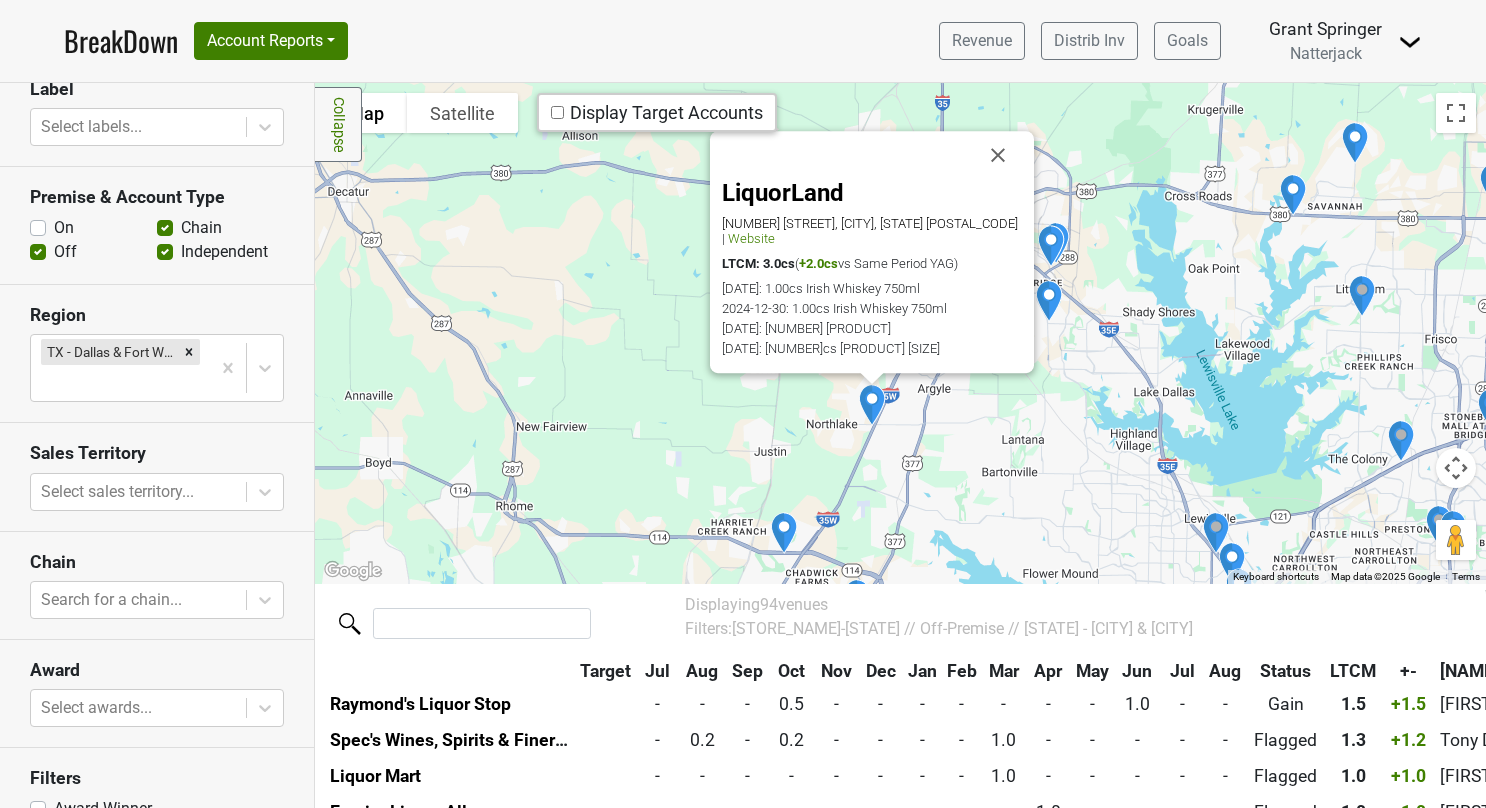 scroll, scrollTop: 1048, scrollLeft: 0, axis: vertical 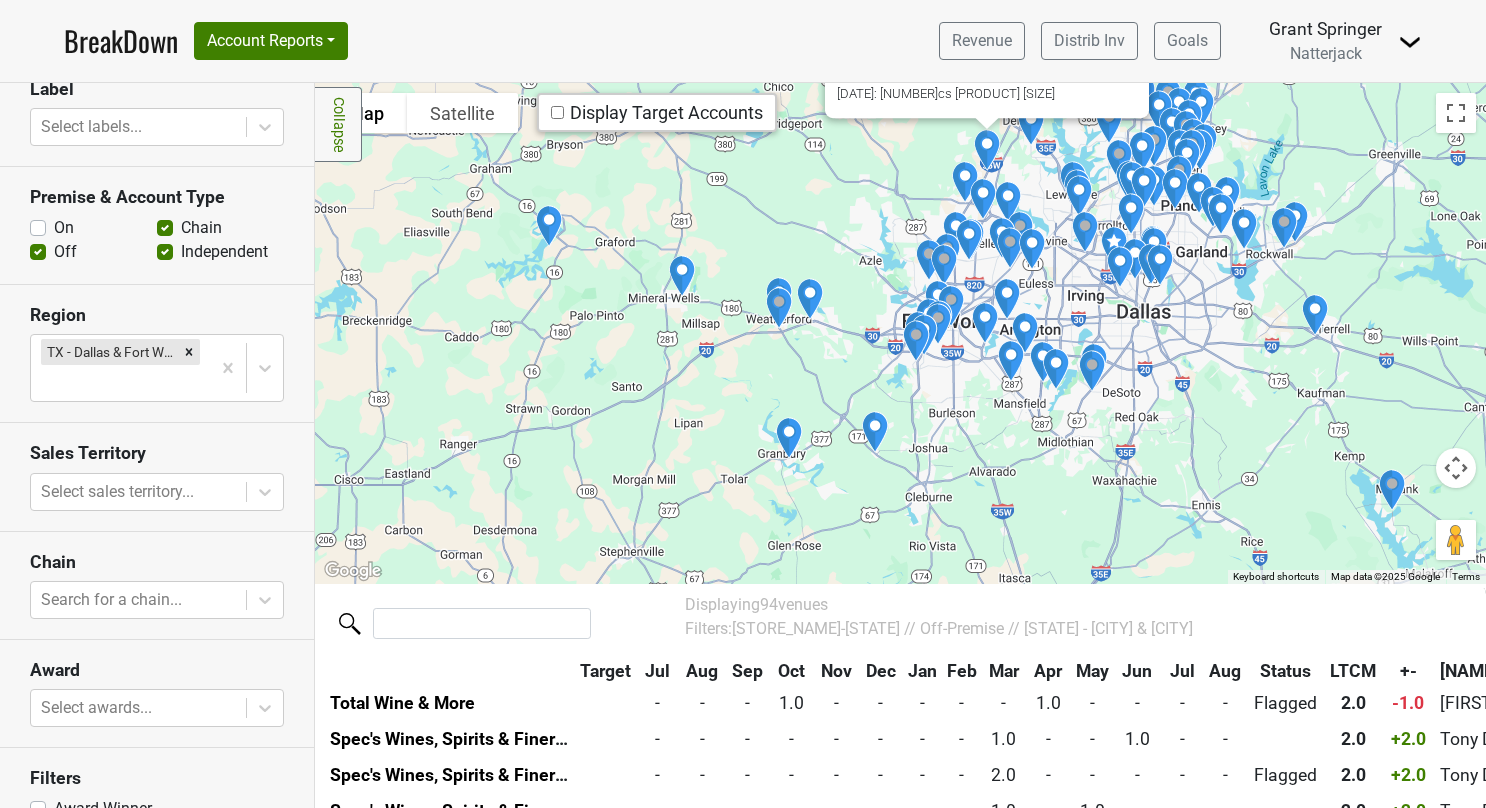 drag, startPoint x: 858, startPoint y: 451, endPoint x: 840, endPoint y: 208, distance: 243.66576 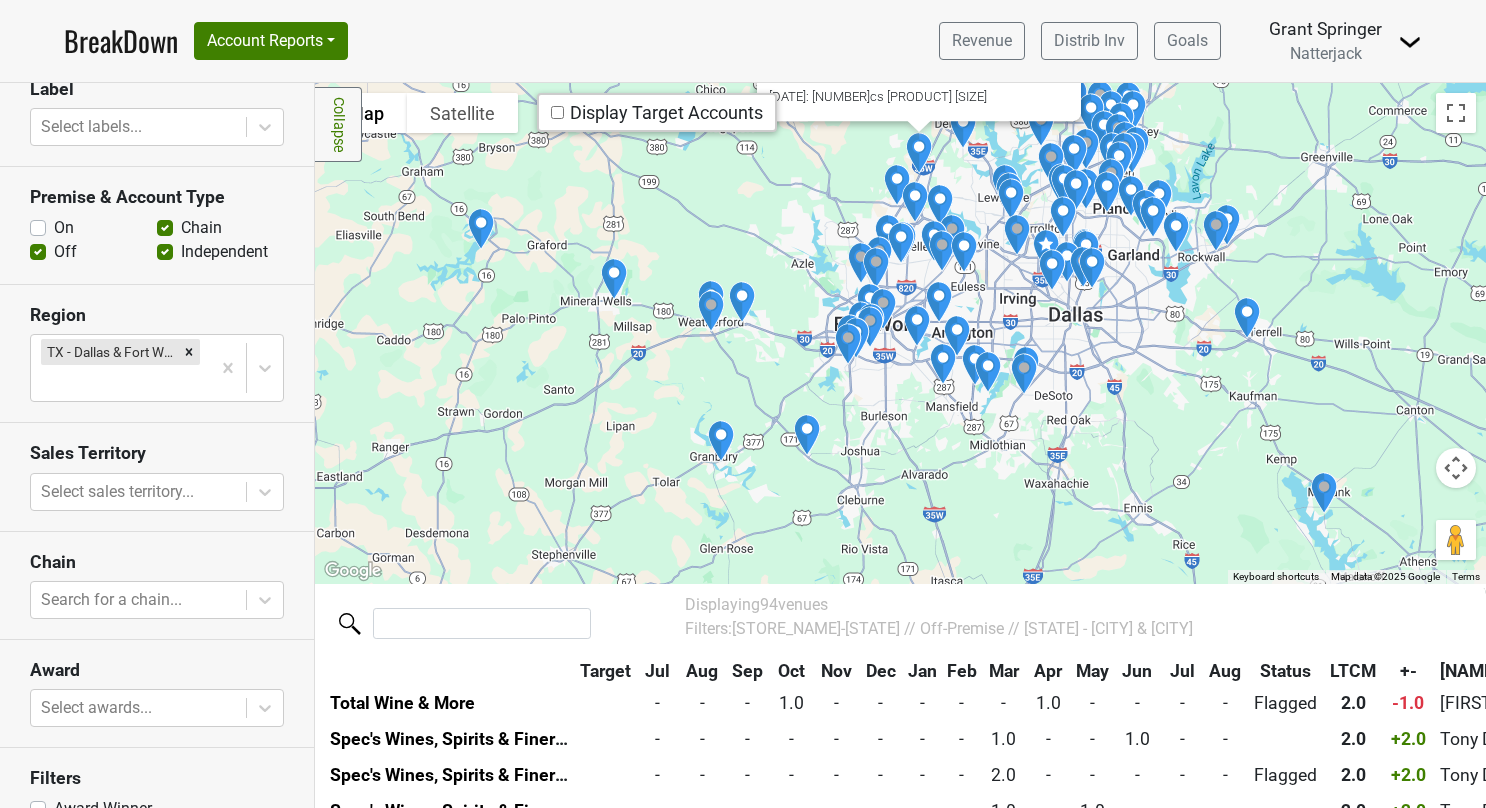 drag, startPoint x: 915, startPoint y: 328, endPoint x: 848, endPoint y: 342, distance: 68.44706 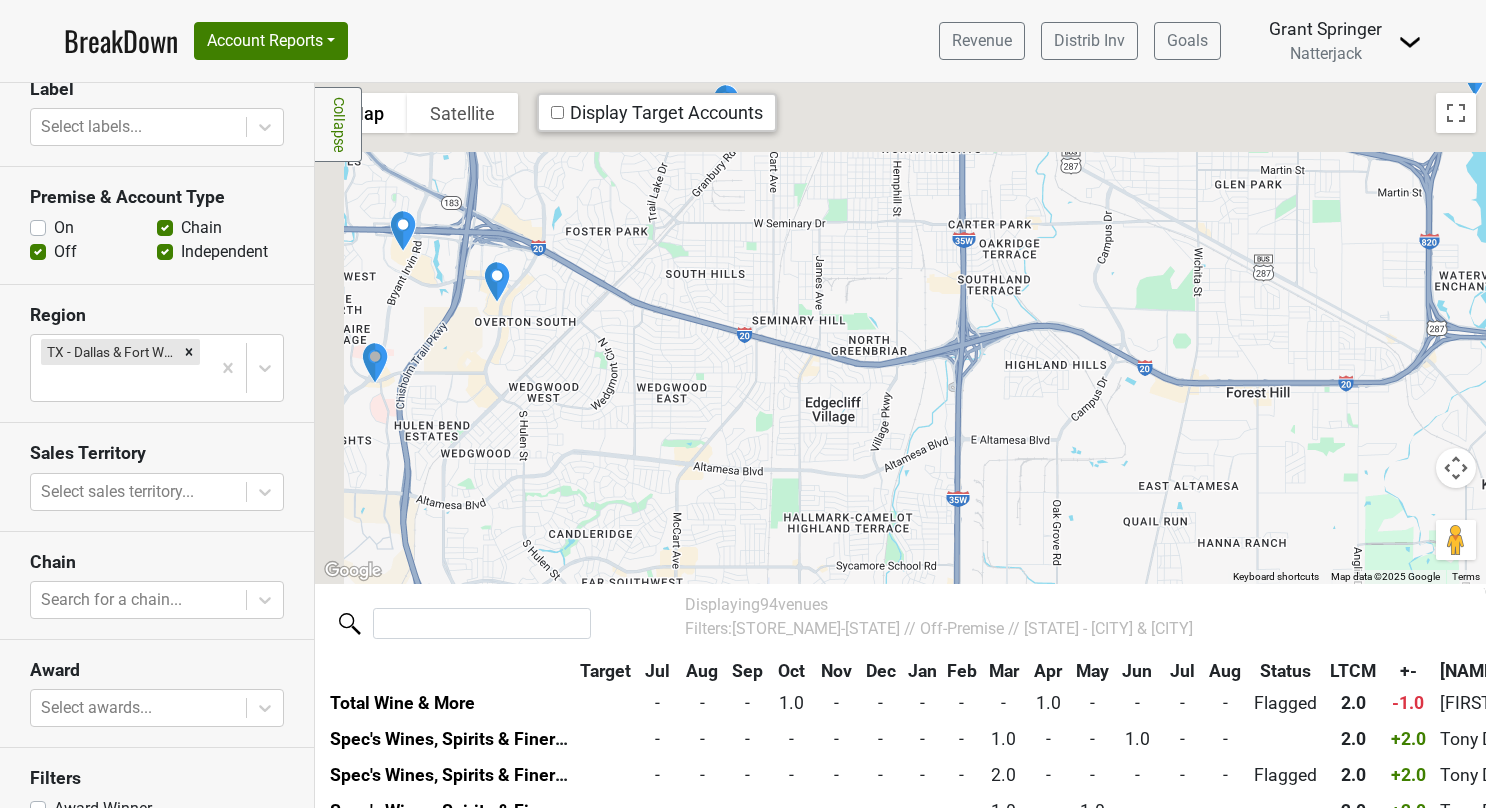 drag, startPoint x: 856, startPoint y: 196, endPoint x: 884, endPoint y: 483, distance: 288.3626 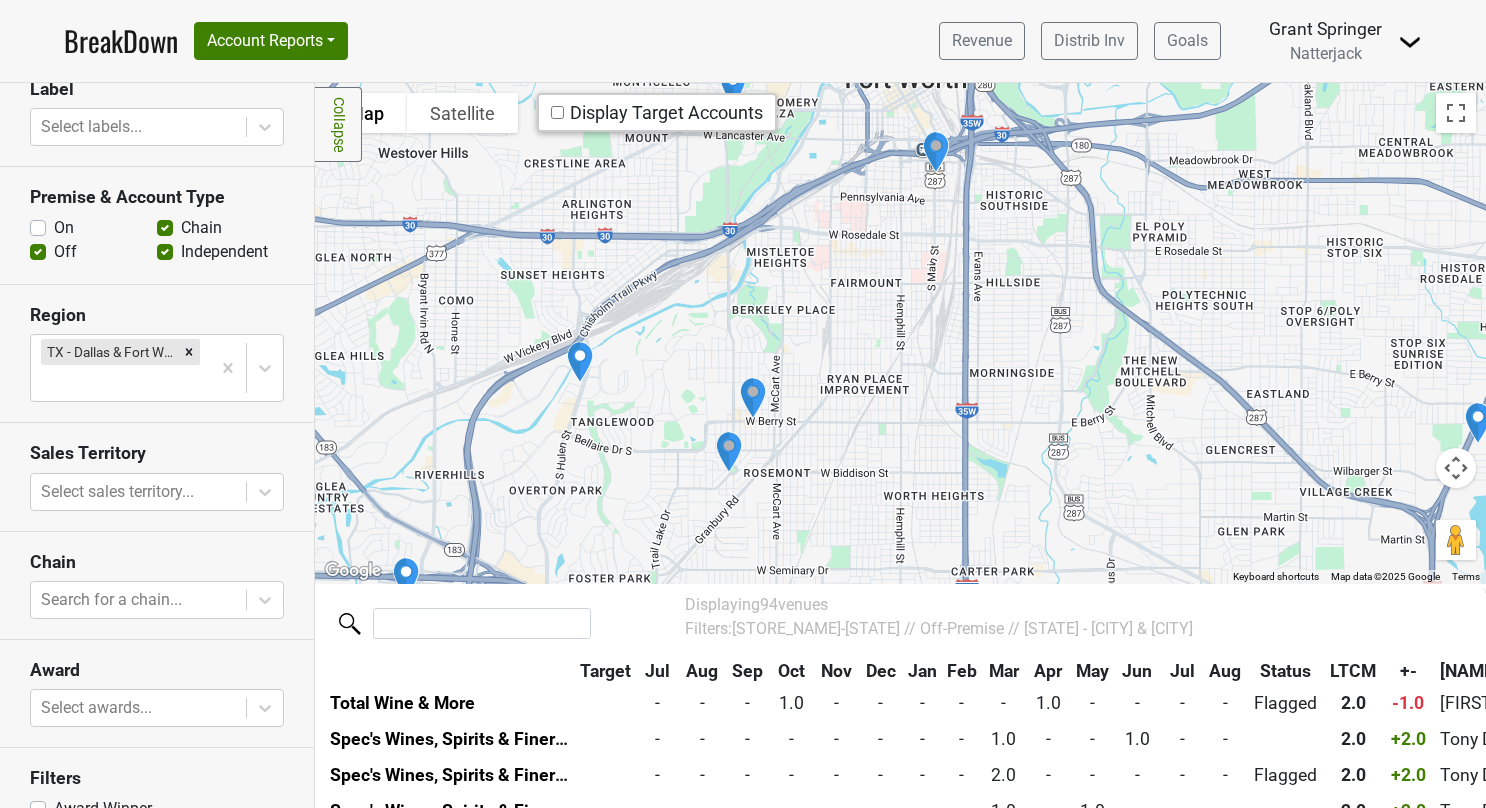 drag, startPoint x: 892, startPoint y: 344, endPoint x: 892, endPoint y: 513, distance: 169 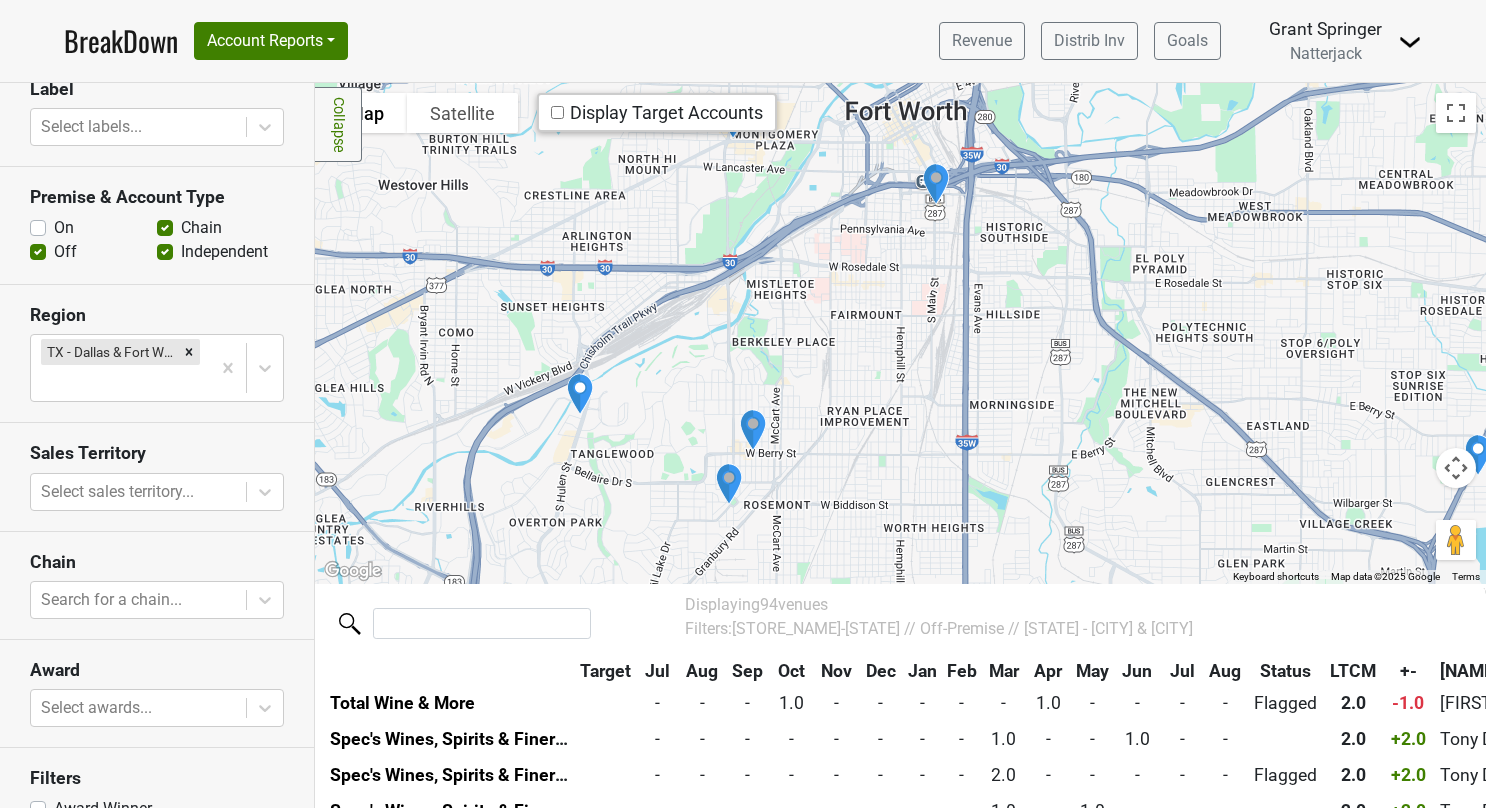 click at bounding box center (753, 430) 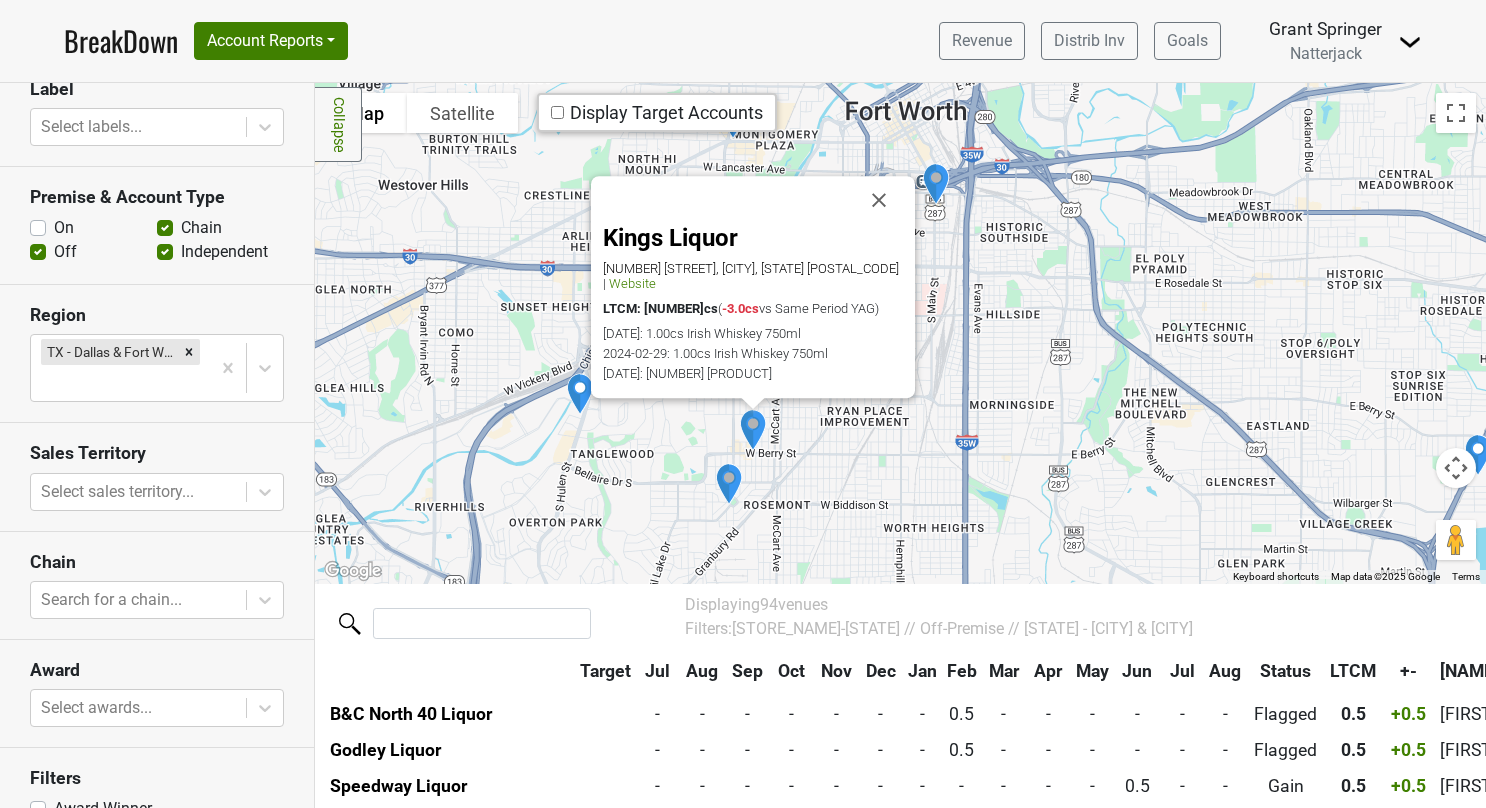 scroll, scrollTop: 2955, scrollLeft: 0, axis: vertical 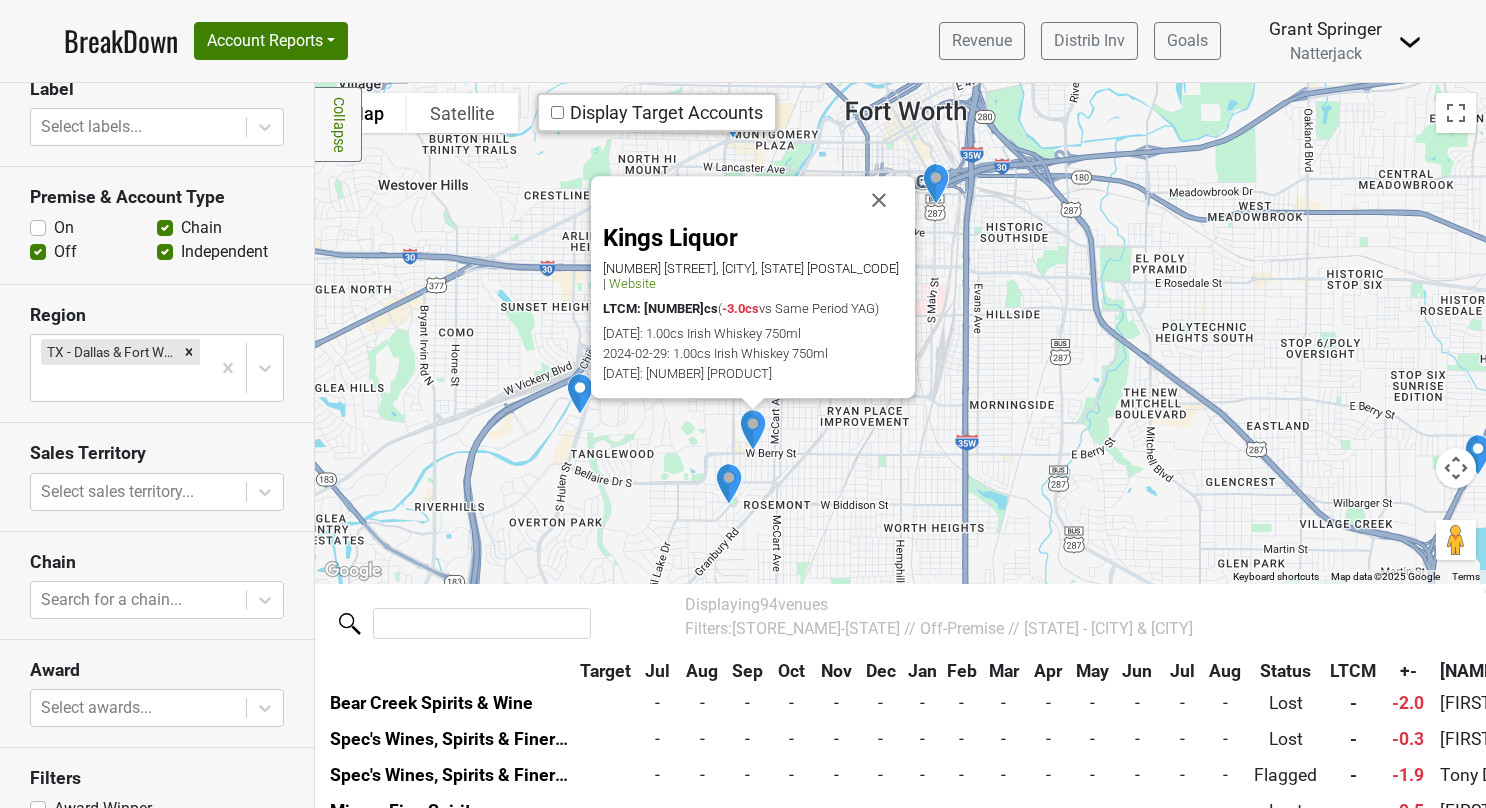 click at bounding box center [729, 484] 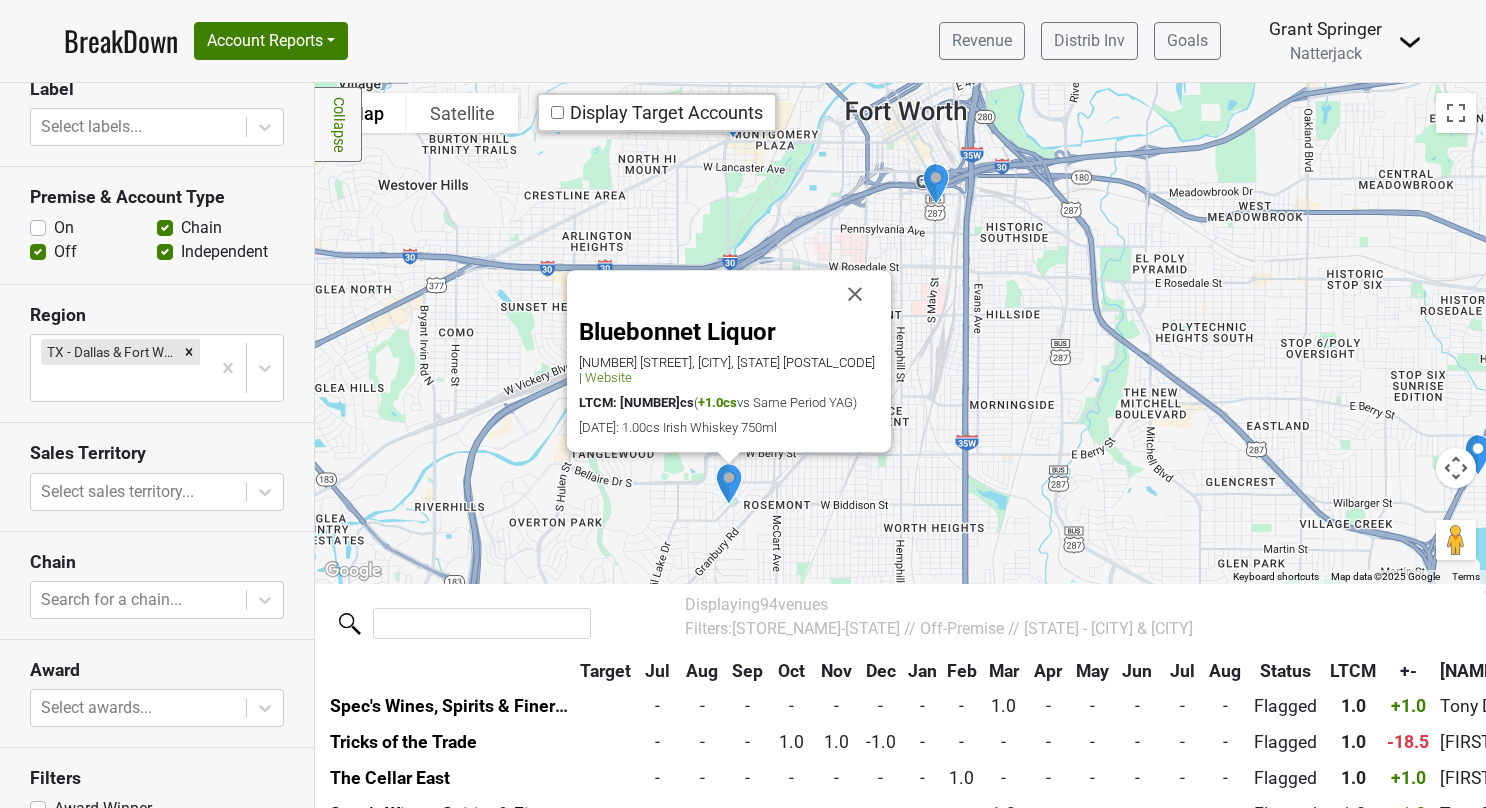 scroll, scrollTop: 1731, scrollLeft: 0, axis: vertical 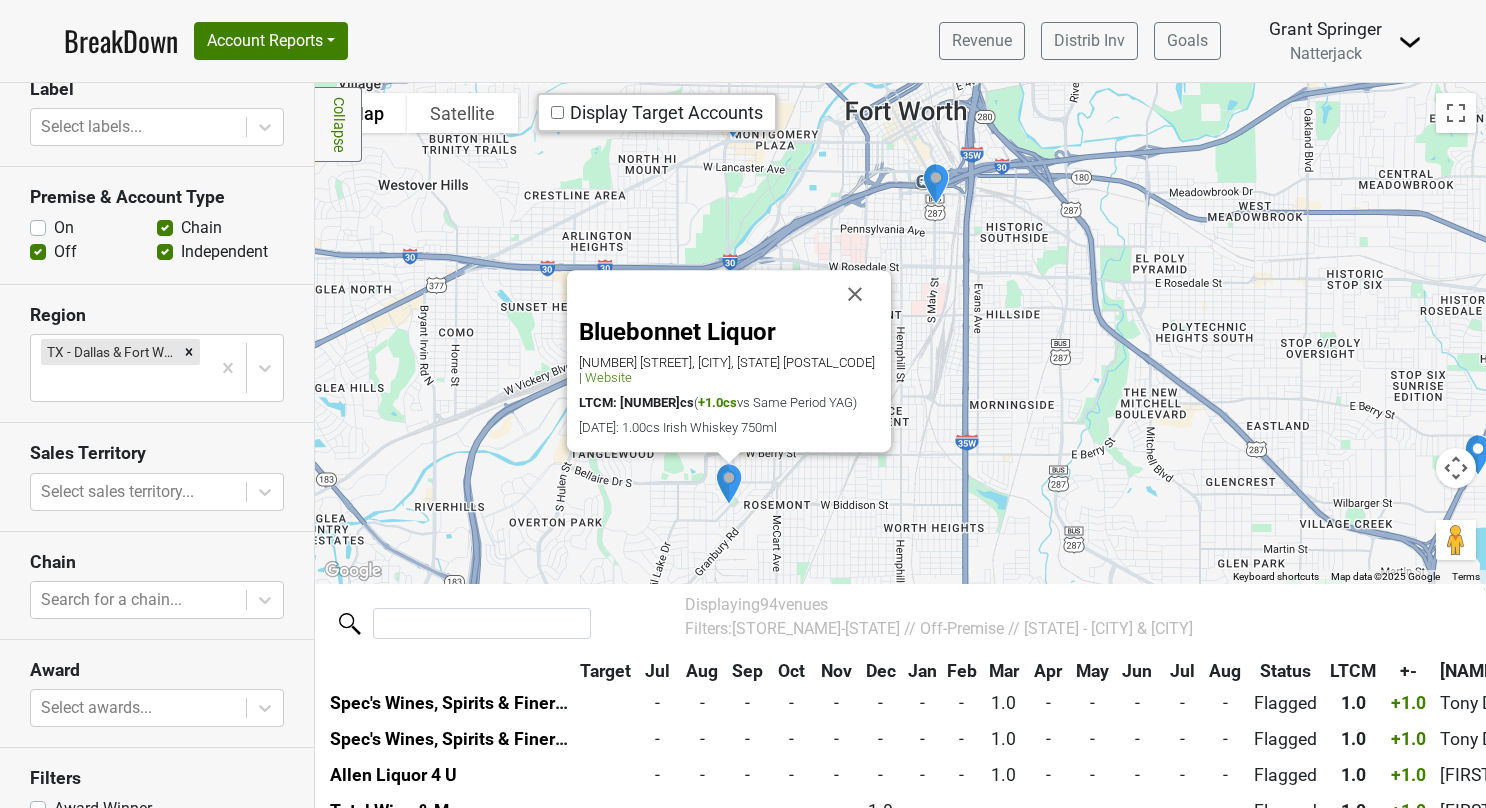 click at bounding box center [729, 484] 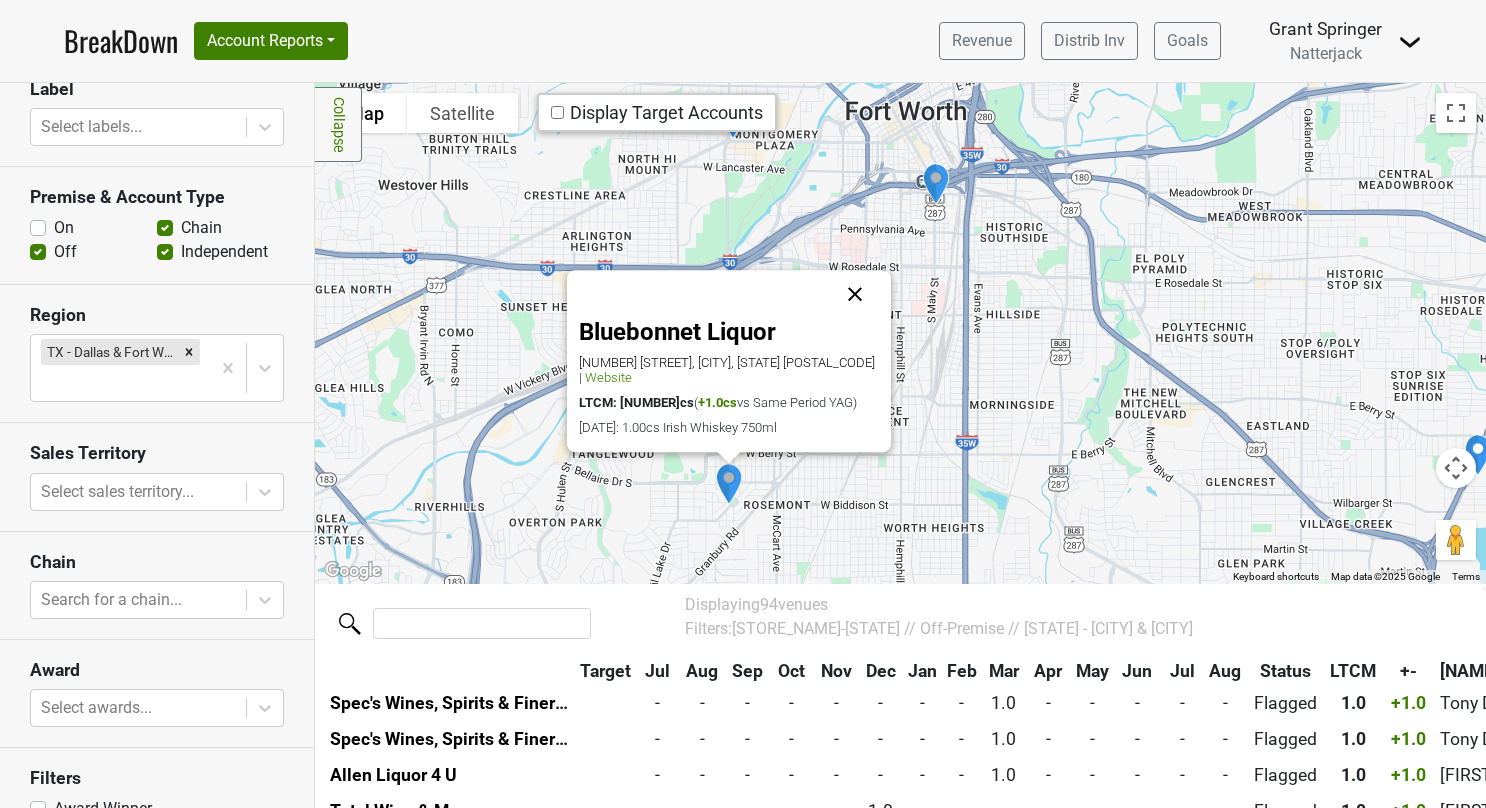 click at bounding box center [855, 294] 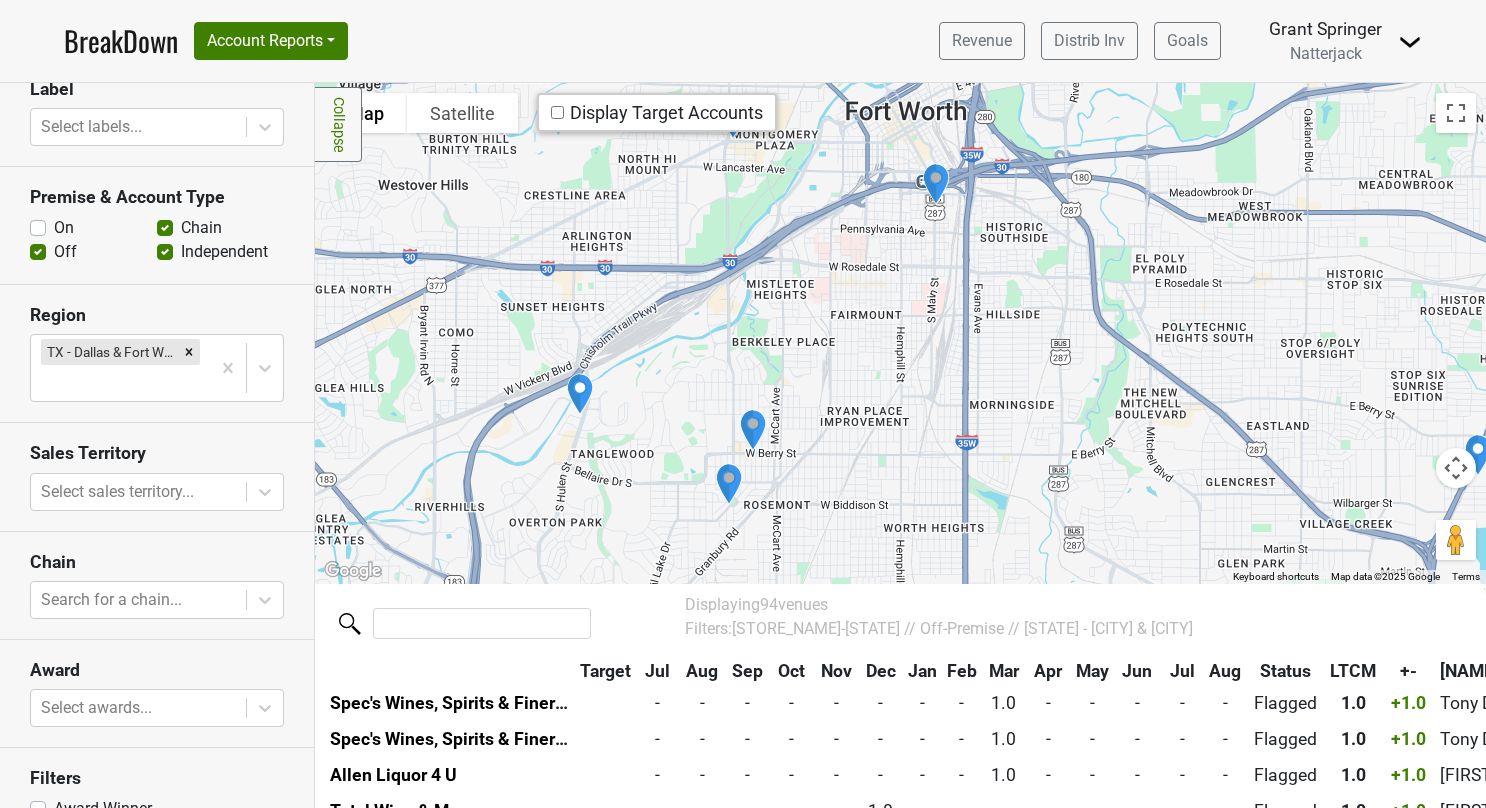 click at bounding box center (580, 394) 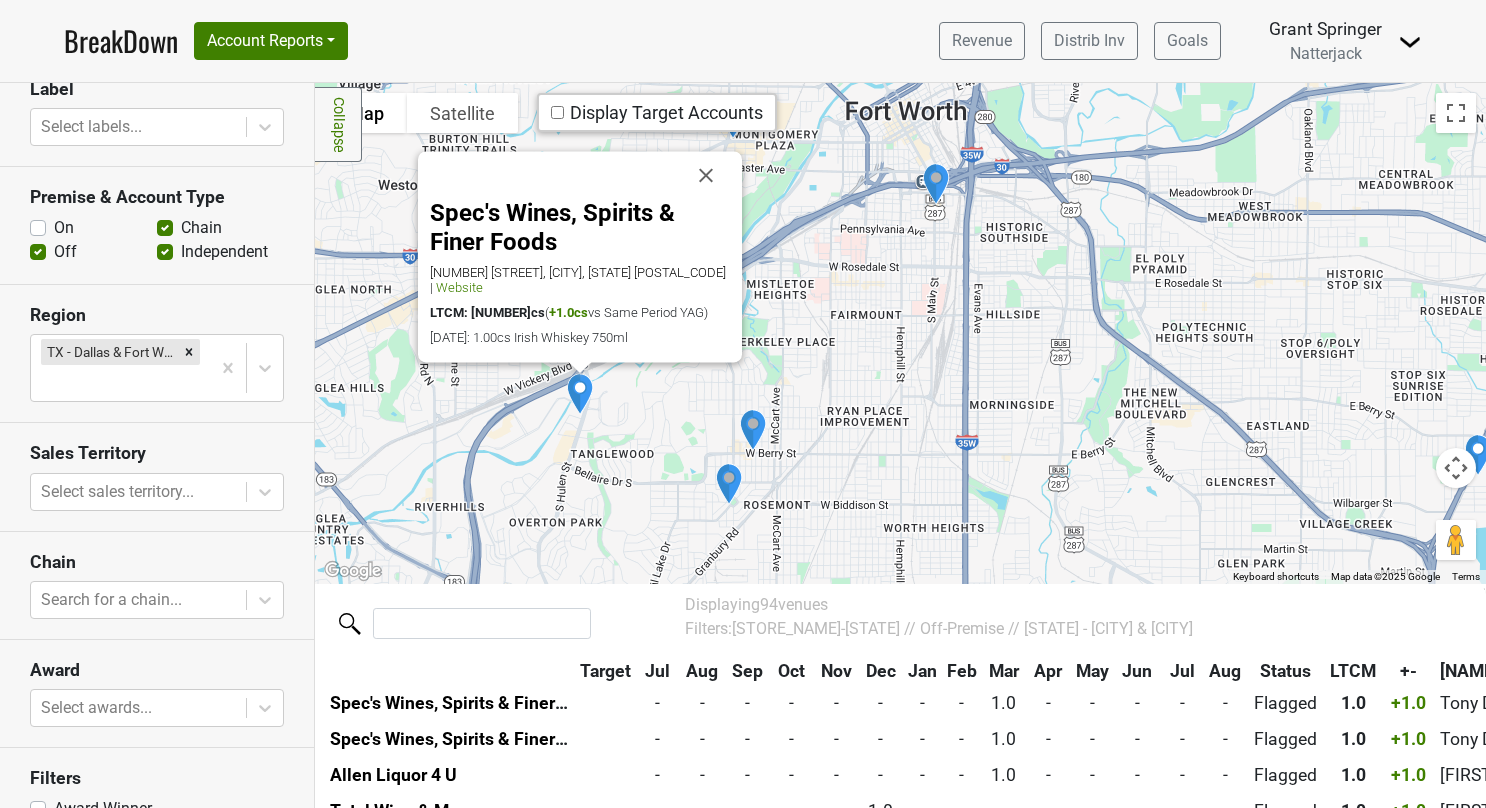 scroll, scrollTop: 1803, scrollLeft: 0, axis: vertical 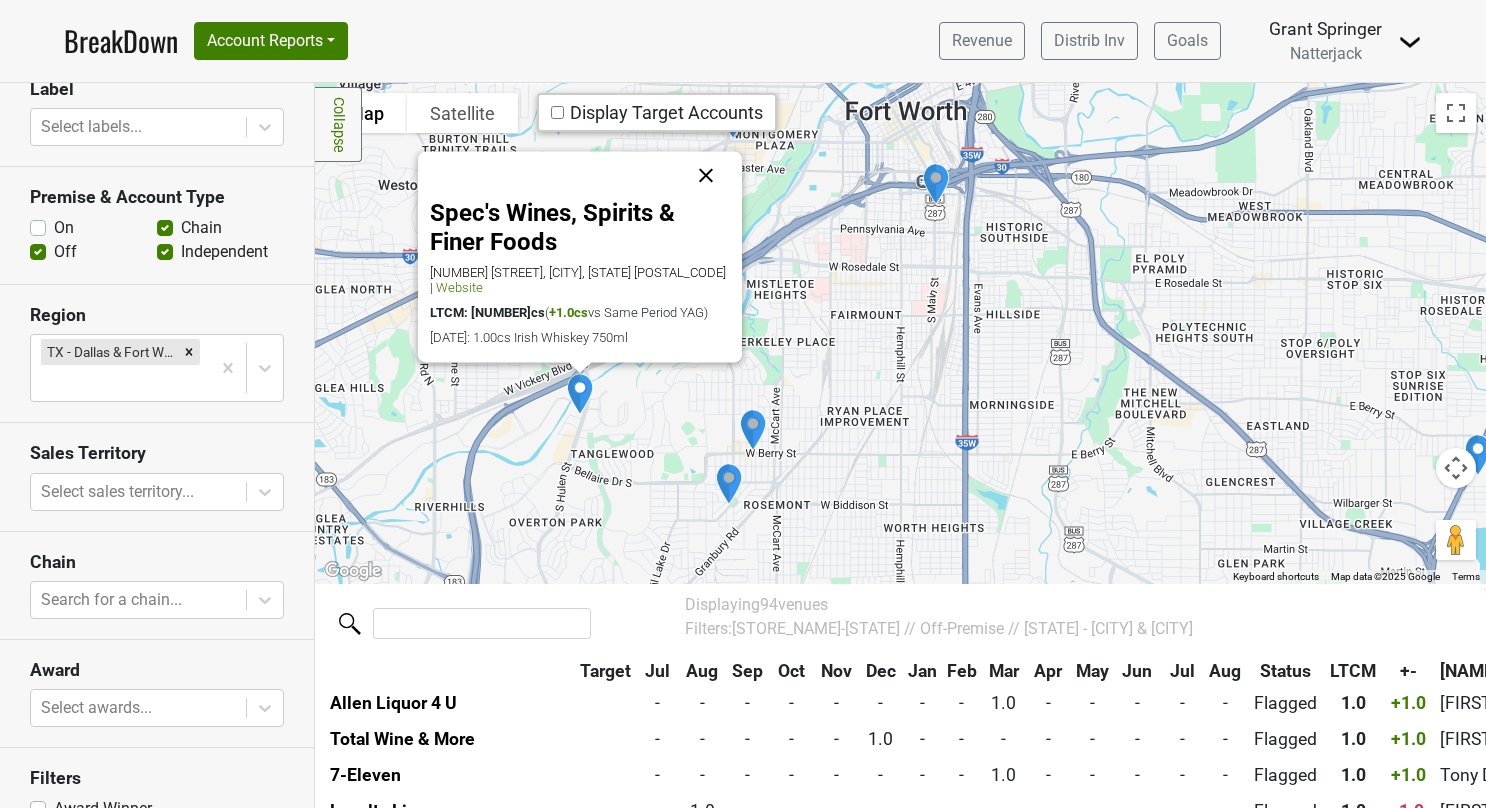 click at bounding box center [706, 175] 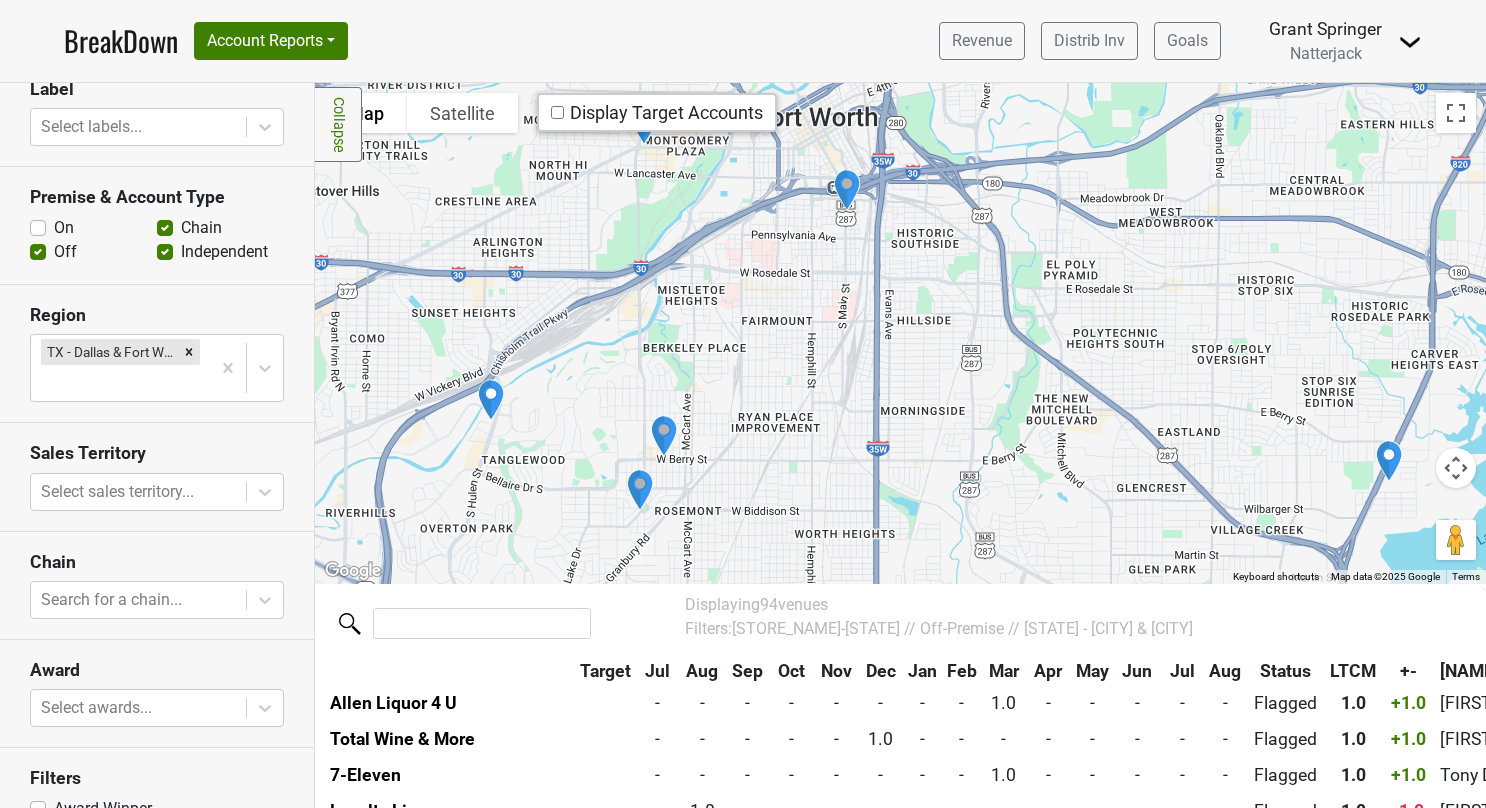 drag, startPoint x: 896, startPoint y: 371, endPoint x: 796, endPoint y: 386, distance: 101.118744 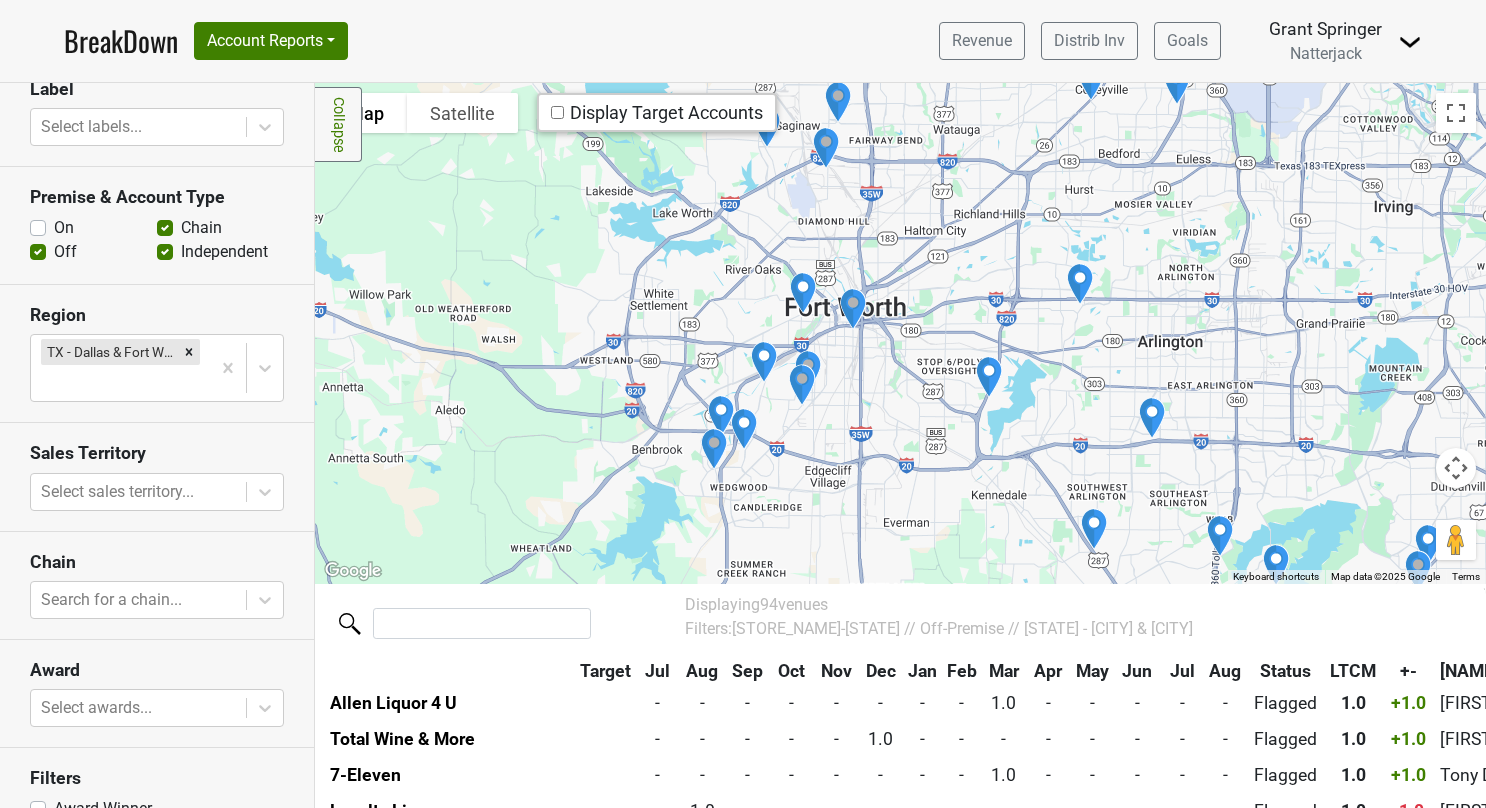 click at bounding box center (989, 377) 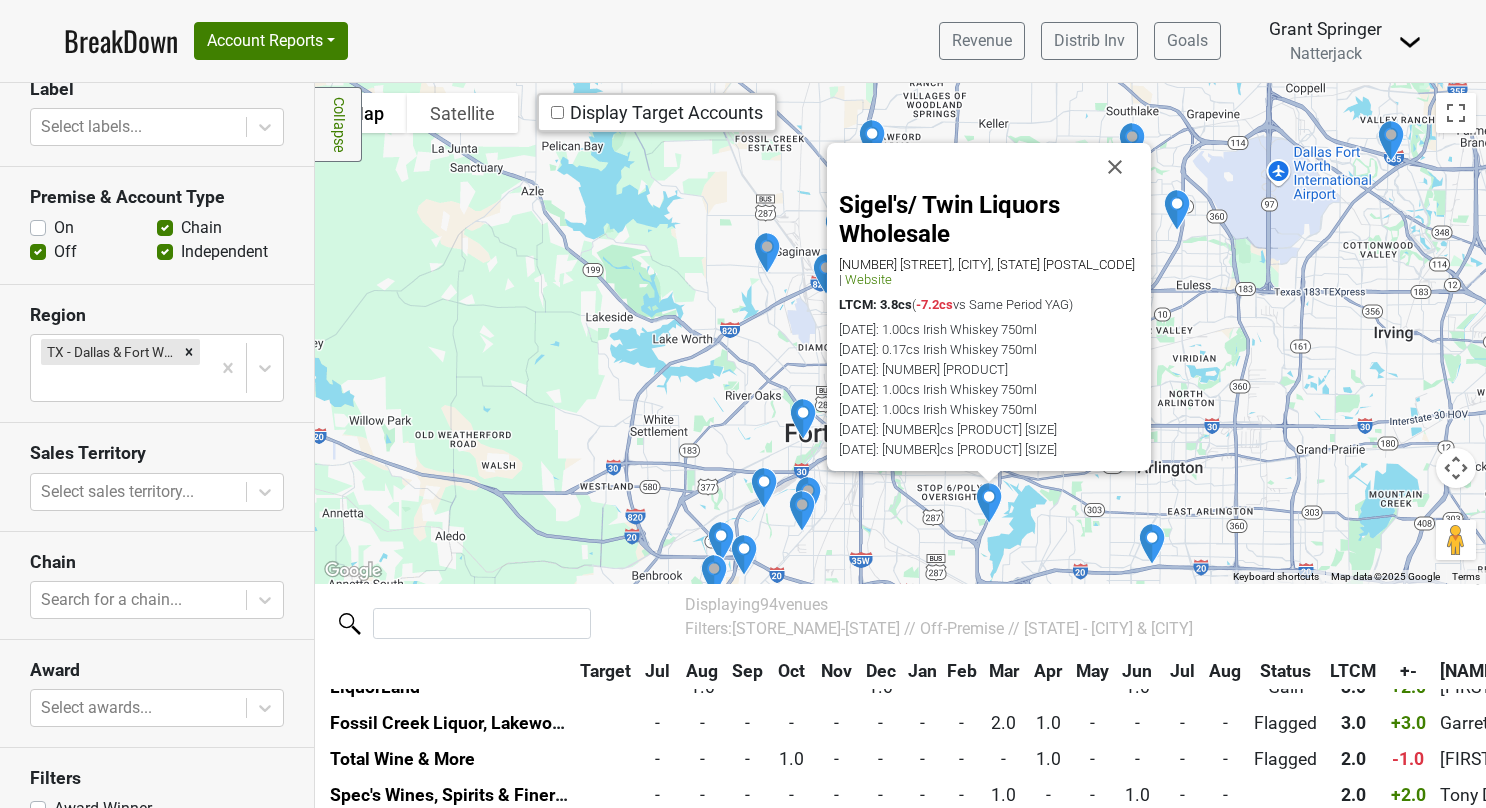 scroll, scrollTop: 796, scrollLeft: 0, axis: vertical 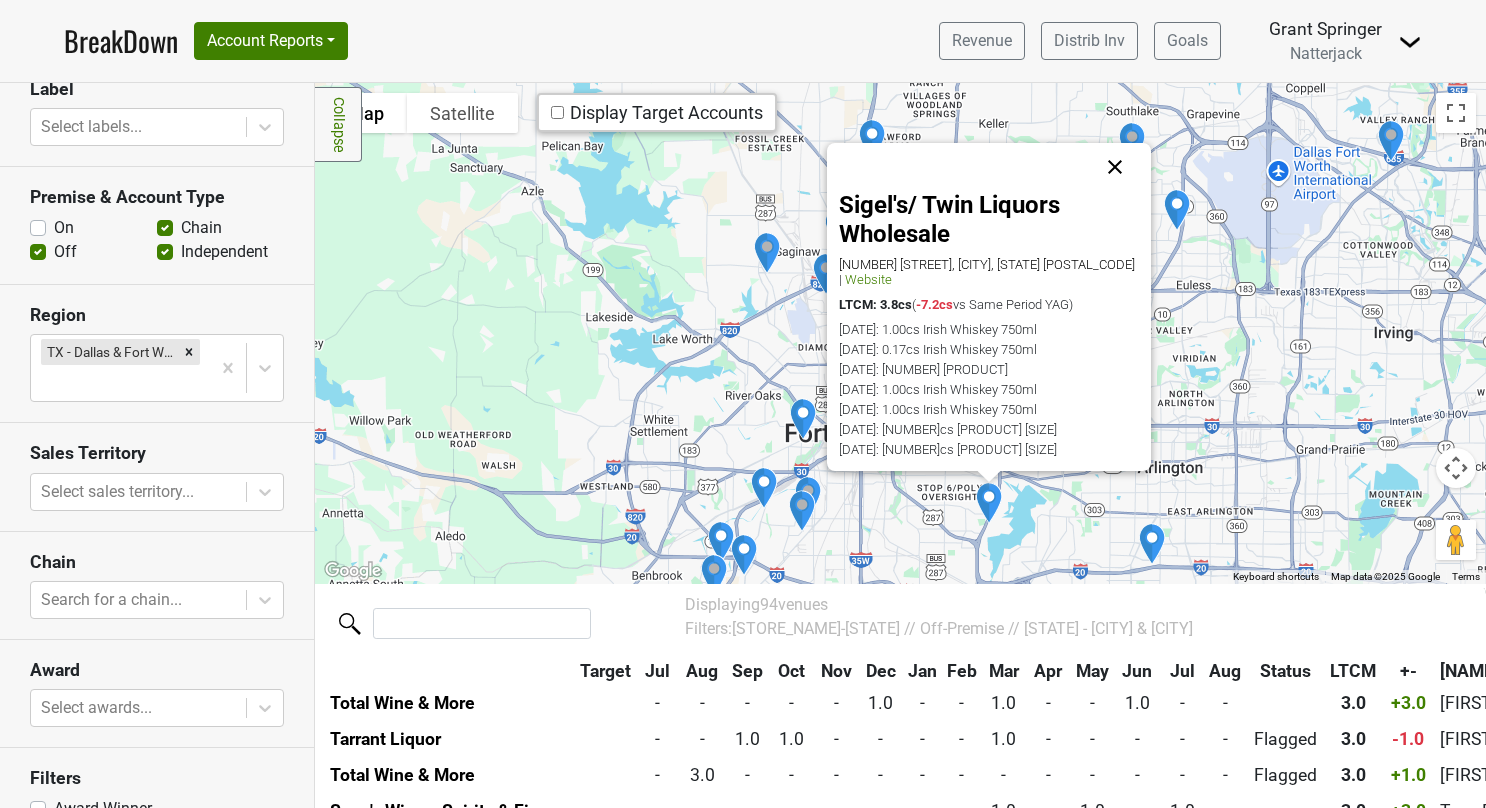 click at bounding box center (1115, 167) 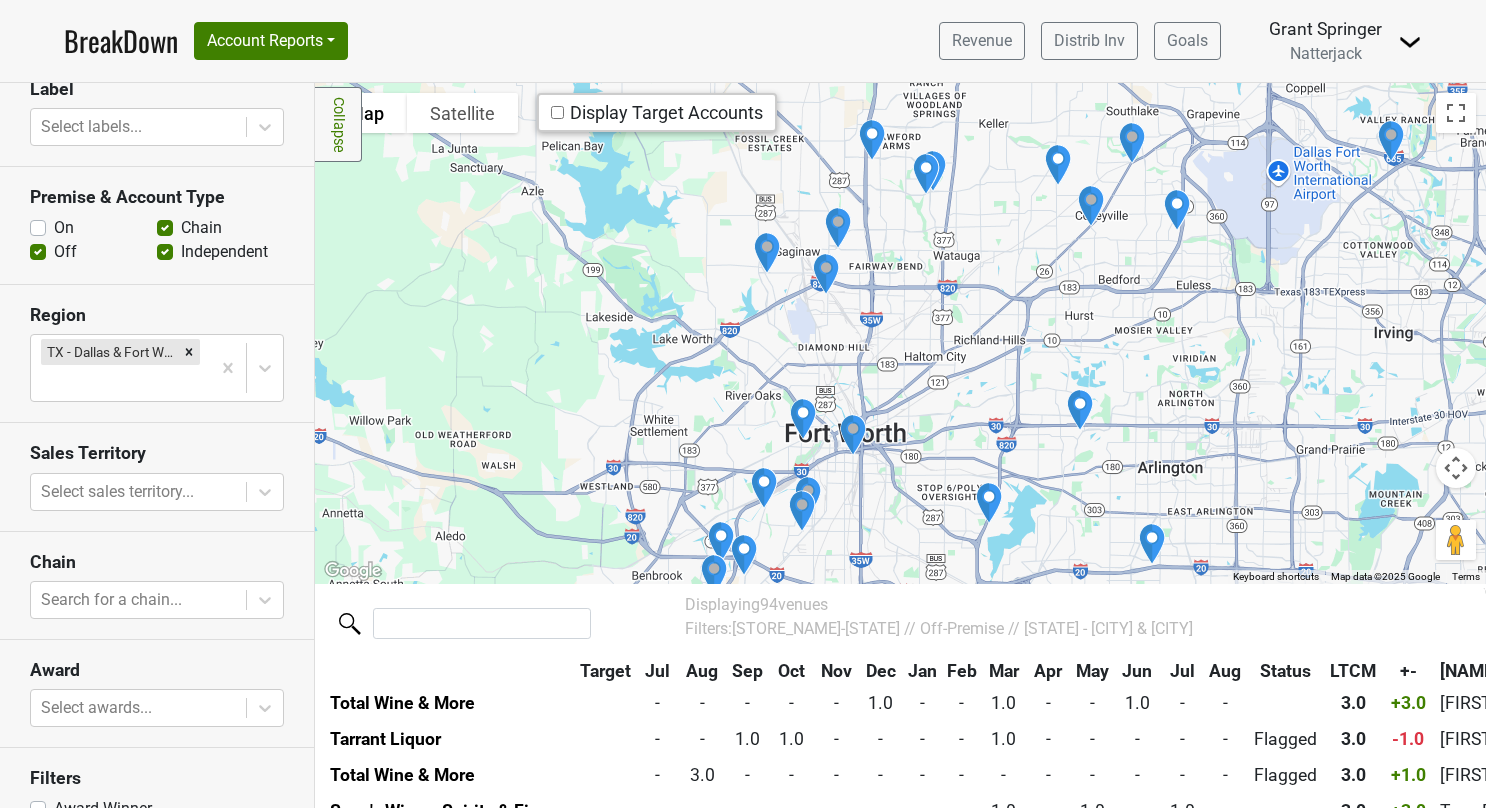 click at bounding box center (767, 253) 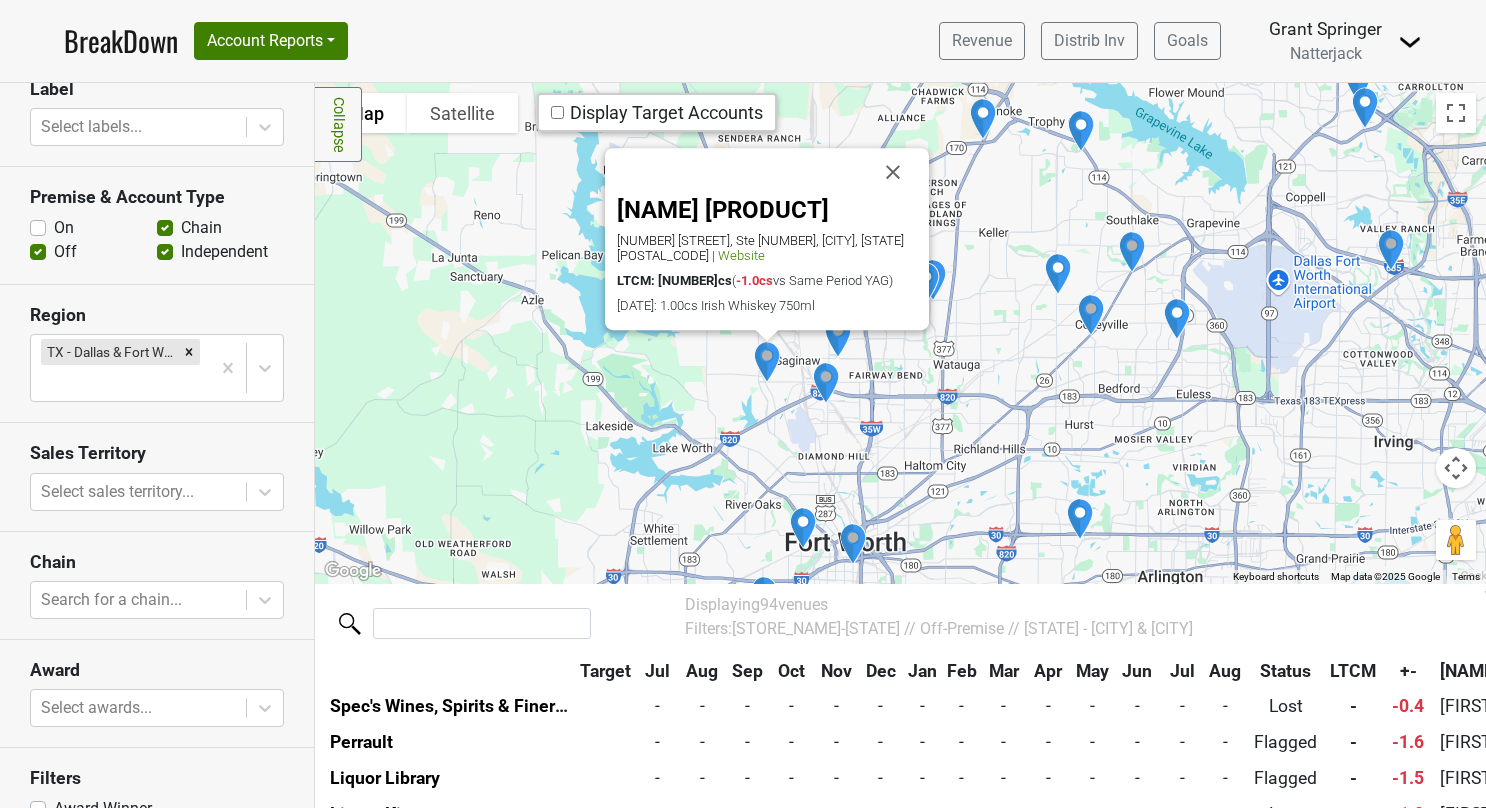 scroll, scrollTop: 3207, scrollLeft: 0, axis: vertical 